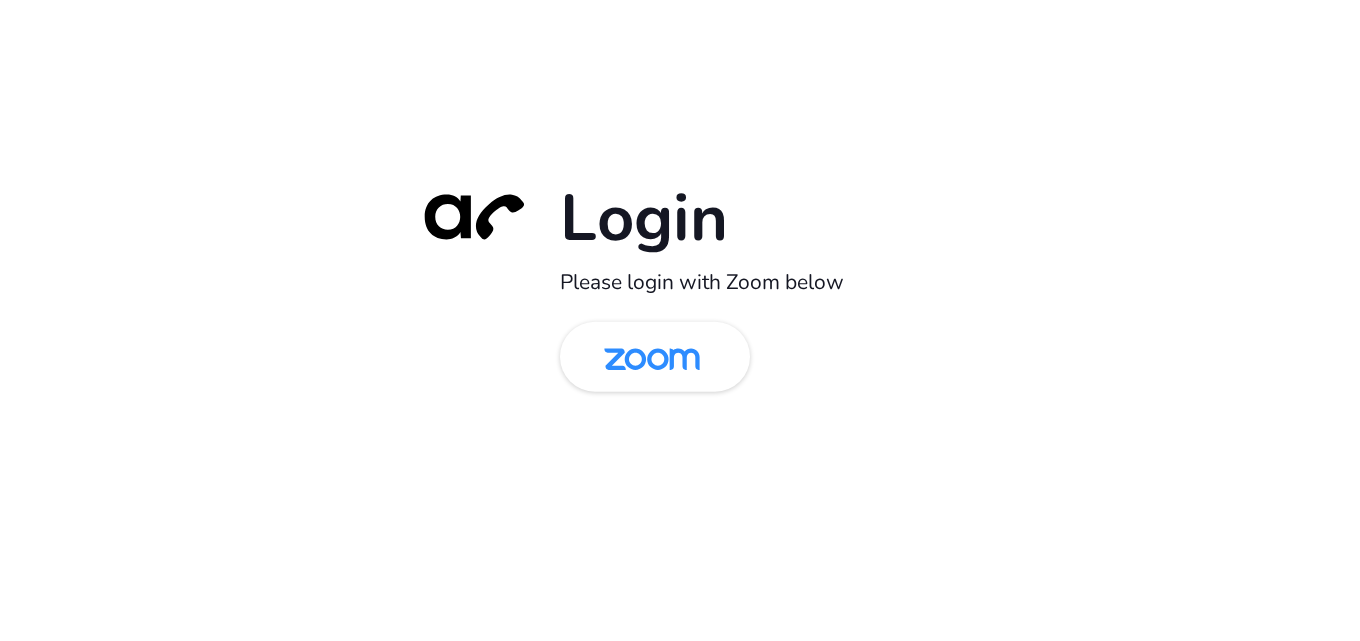 scroll, scrollTop: 0, scrollLeft: 0, axis: both 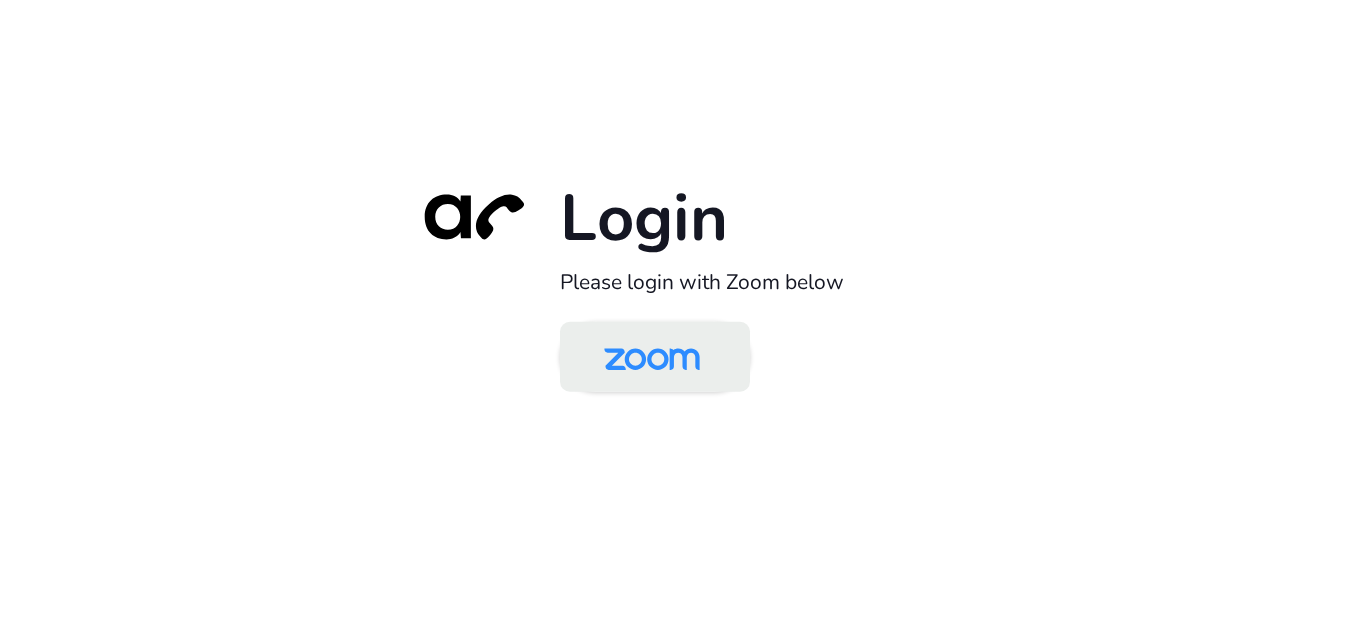 click at bounding box center (652, 358) 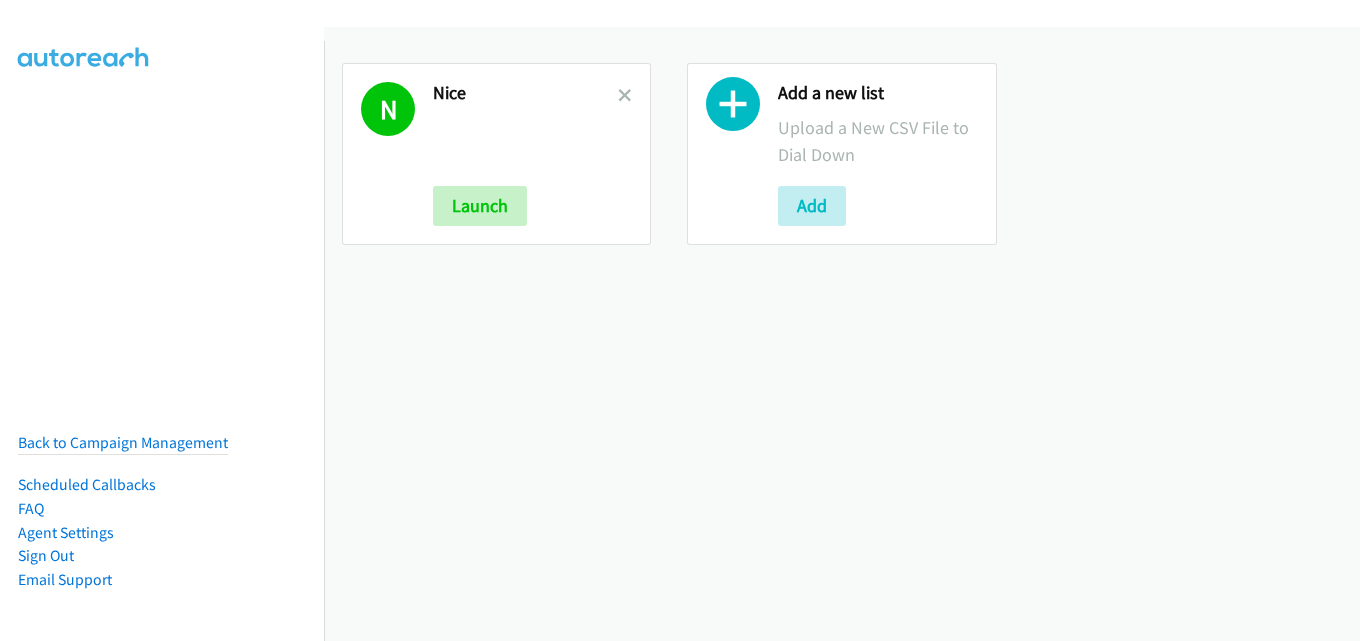 scroll, scrollTop: 0, scrollLeft: 0, axis: both 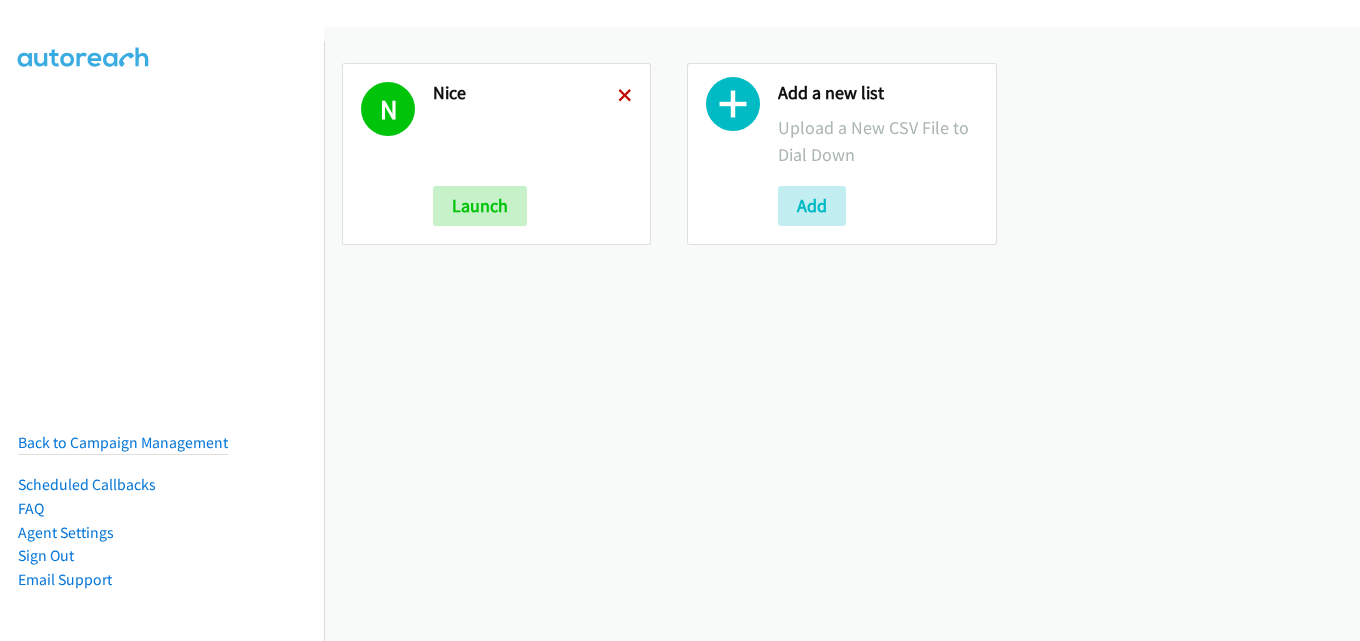 click at bounding box center [625, 97] 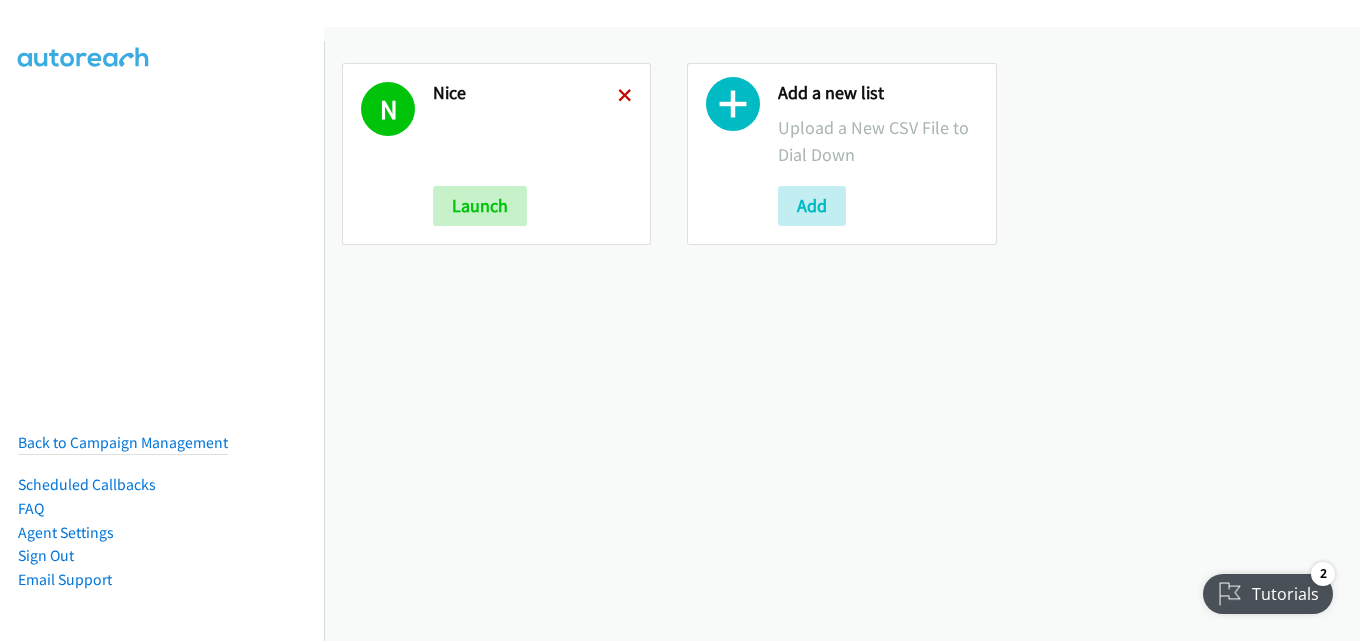 scroll, scrollTop: 0, scrollLeft: 0, axis: both 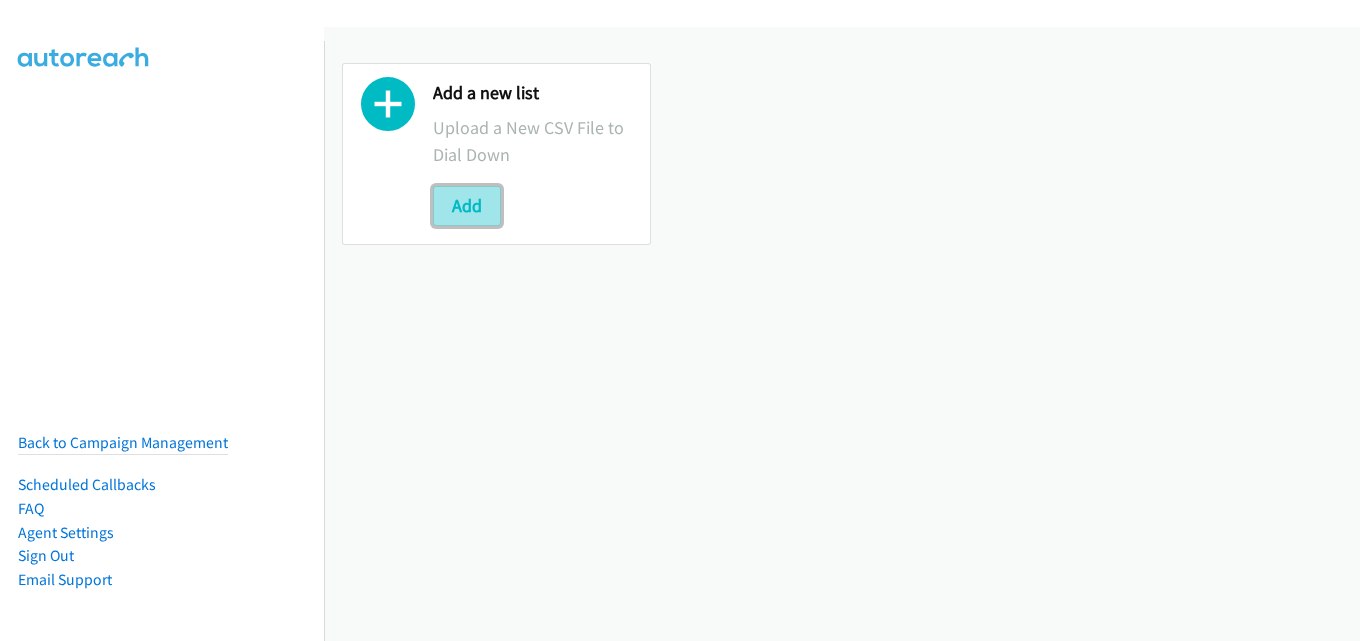 click on "Add" at bounding box center [467, 206] 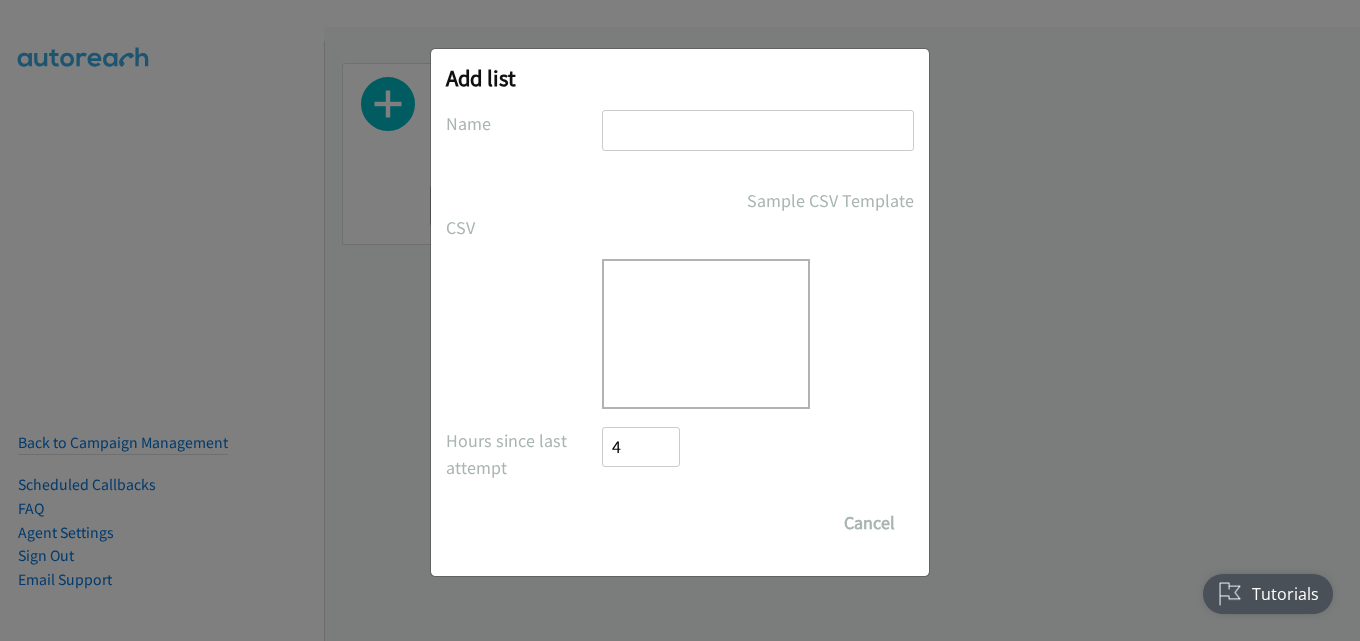 scroll, scrollTop: 0, scrollLeft: 0, axis: both 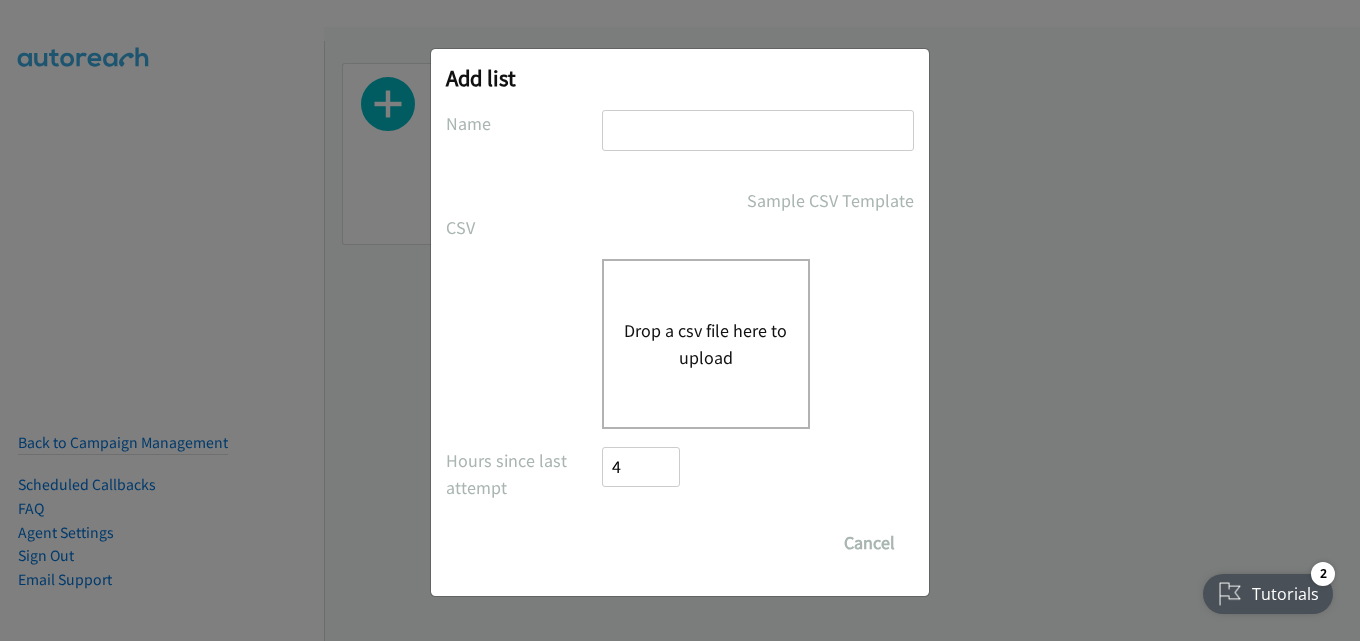 click on "Add list
No phone fields were returned for that Report or List View
Please upload a csv or excel file and try again
This Report doesn't contain an Id field. Please add an Id field to the Report and try again
This Report or List View is no longer available and/or you no longer have permissions to access this list. Please try again with a different list.
The selected report isn't one of the account owner's enabled salesforce objects
There was an error processing the uploading spreadsheet, please try again
Name
Sample CSV Template
CSV
Existing List
Add to List
New List
Drop a csv file here to upload
All Phones
New csv
Append to csv
Uploaded file
Hours since last attempt
4
Show Call Attempts from Other Reps
Save List
Cancel" at bounding box center [680, 322] 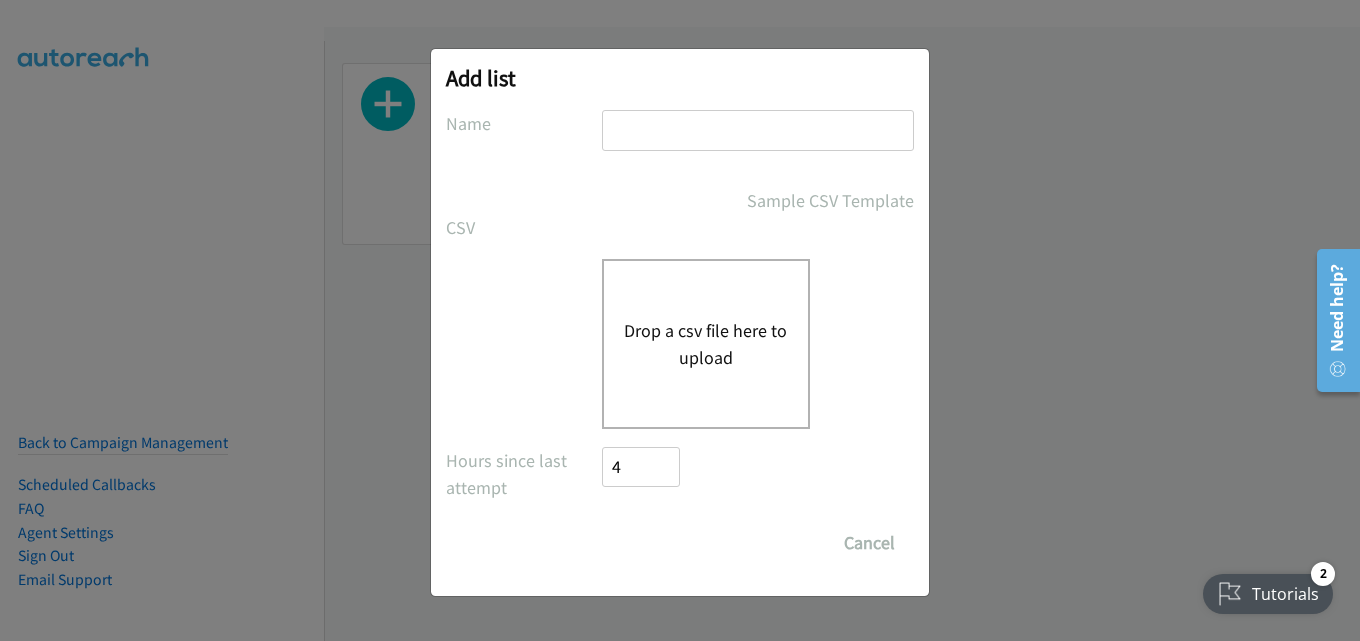 click at bounding box center (758, 130) 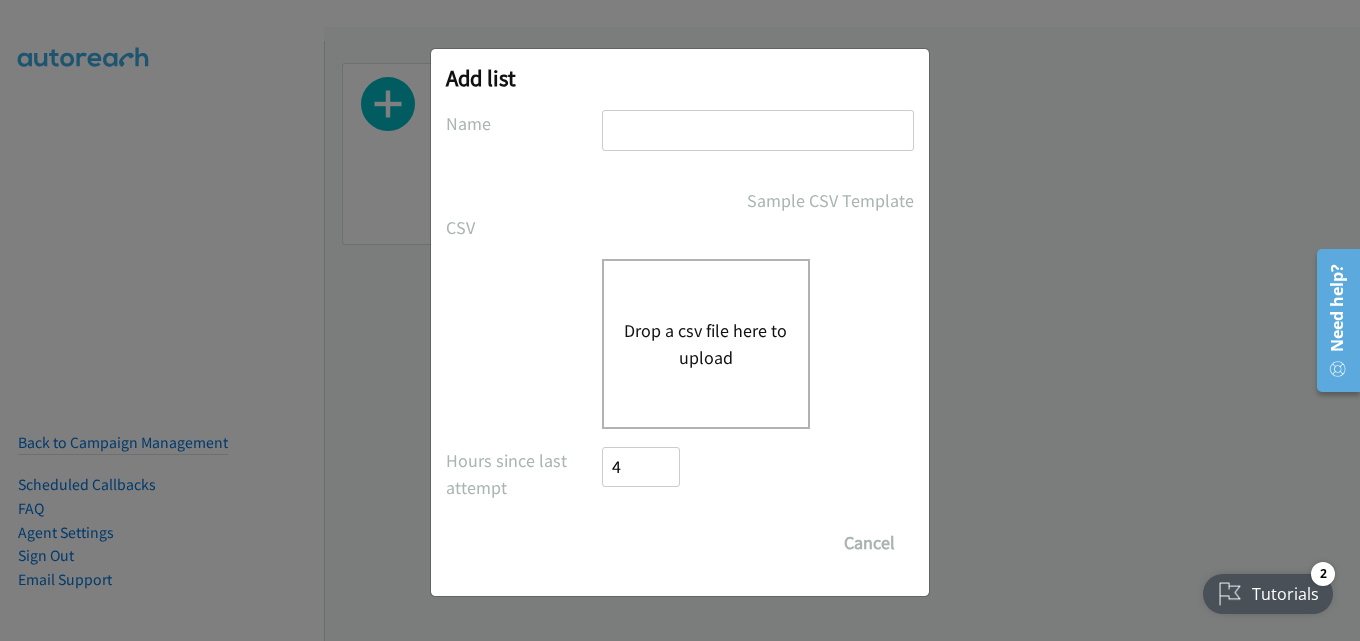 click at bounding box center (758, 130) 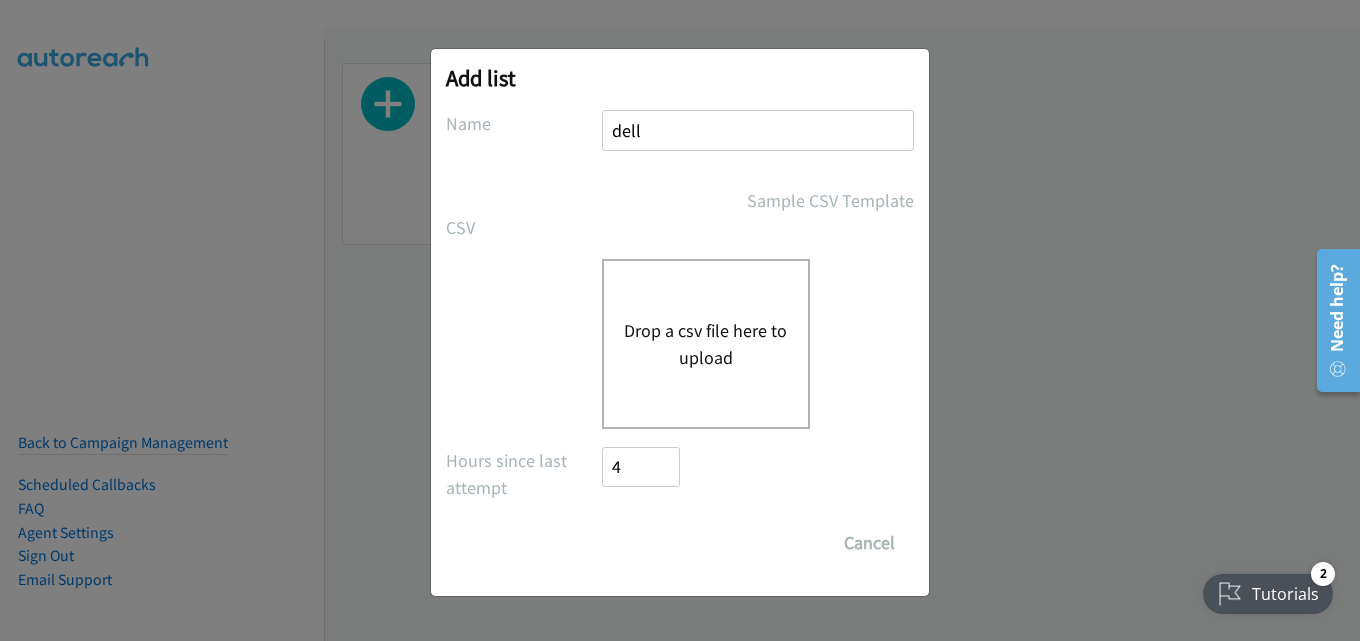 type on "dell" 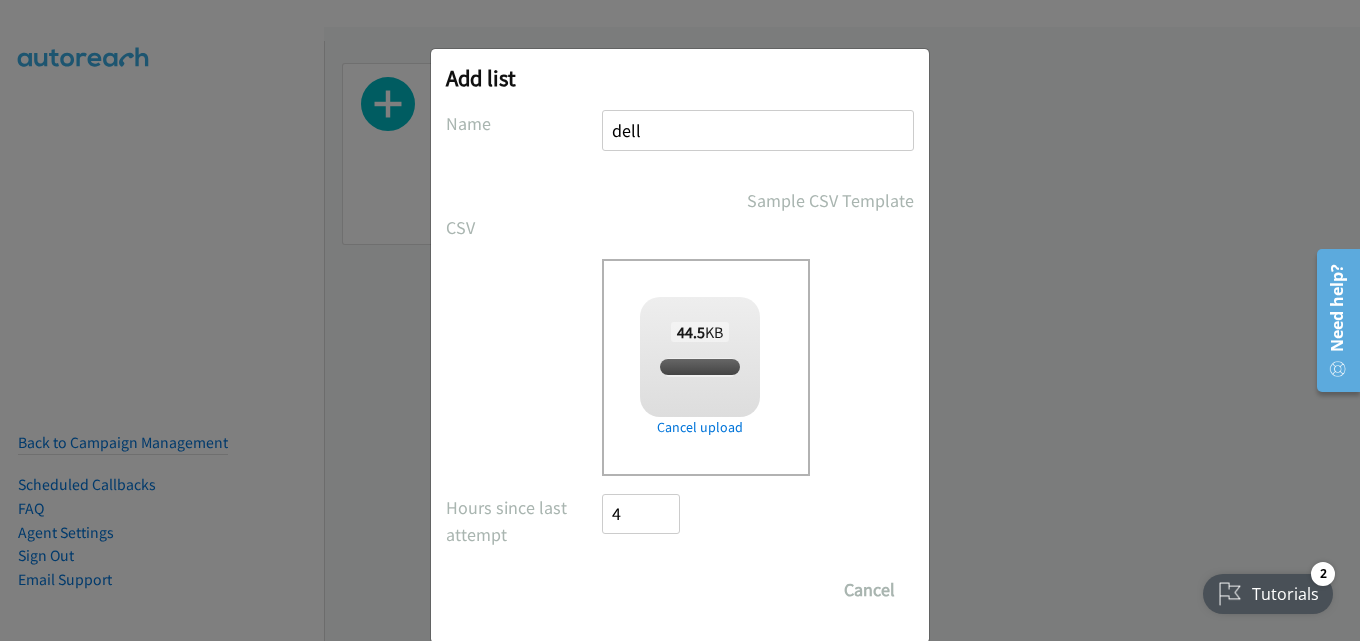 checkbox on "true" 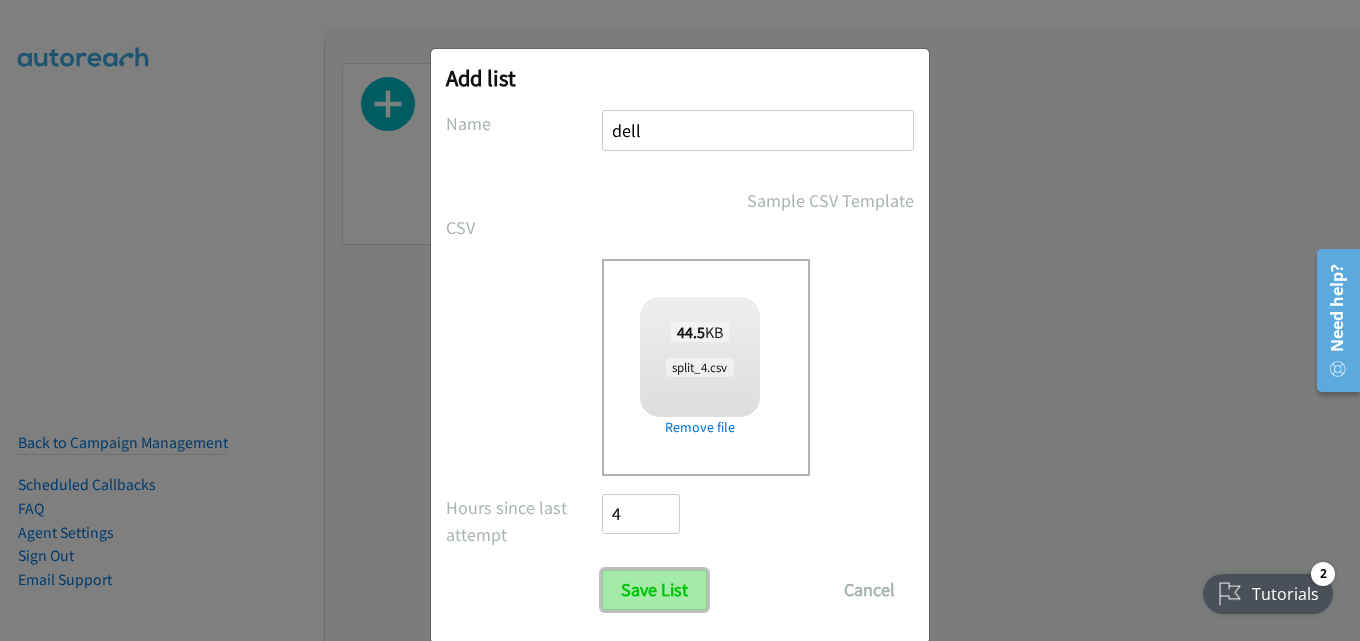 click on "Save List" at bounding box center [654, 590] 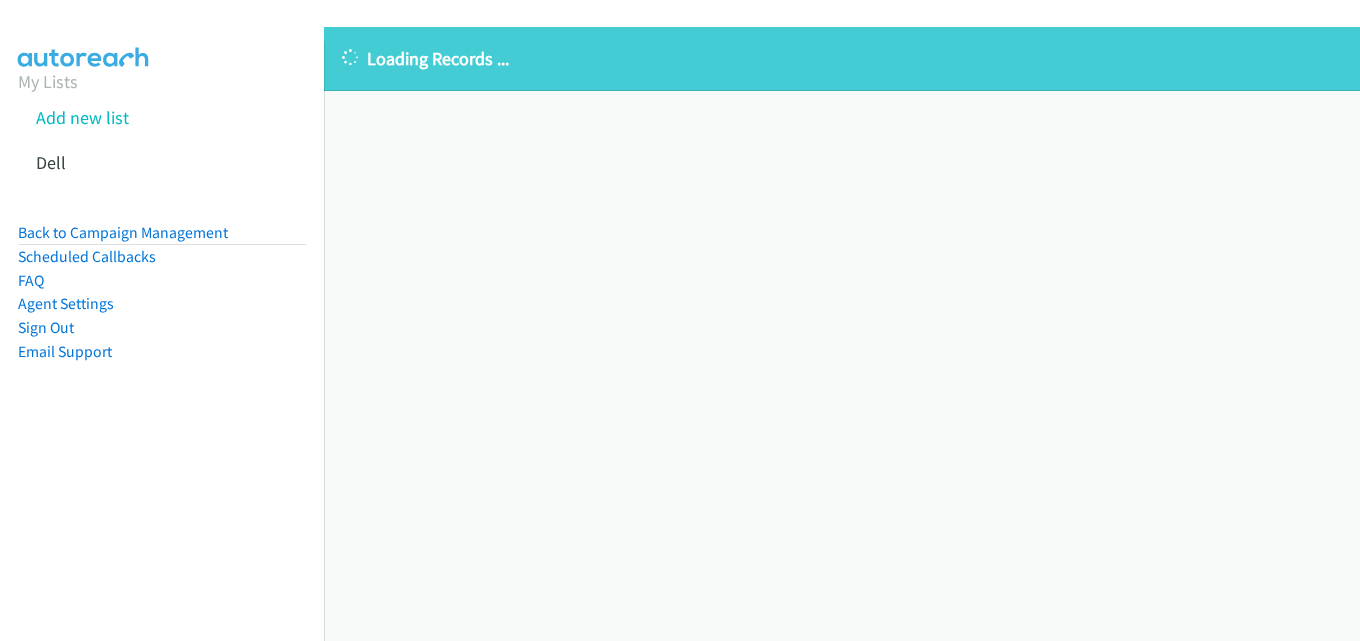 scroll, scrollTop: 0, scrollLeft: 0, axis: both 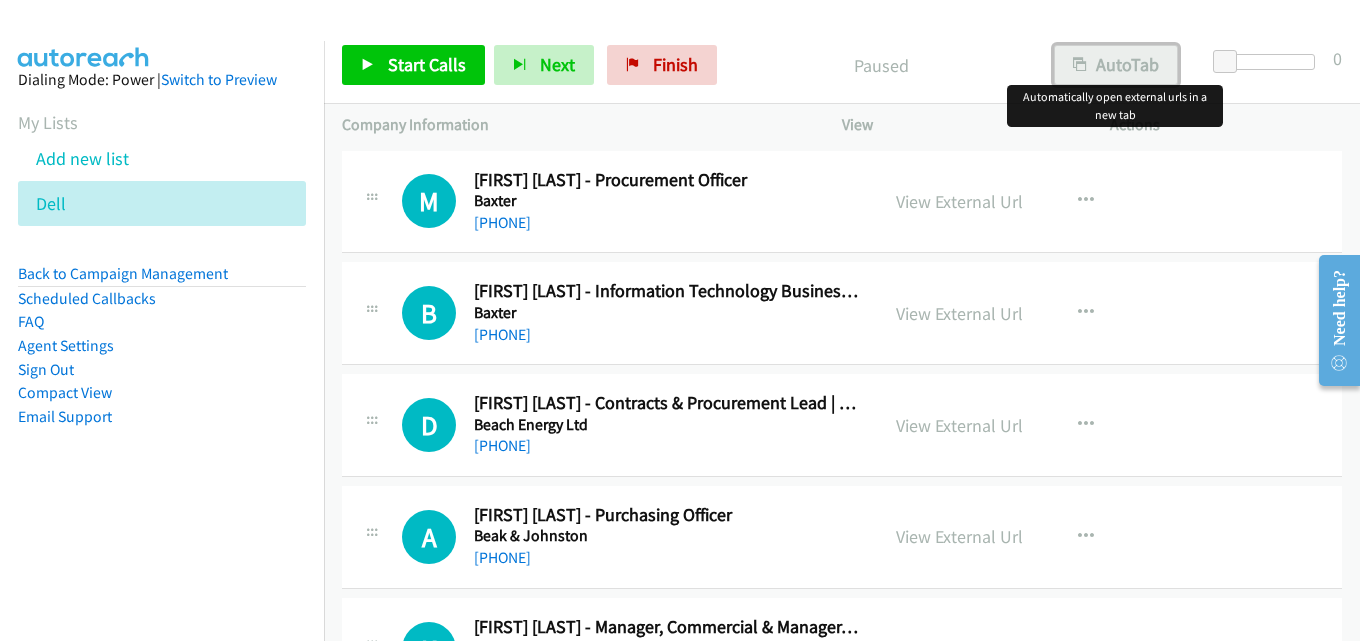 click on "AutoTab" at bounding box center [1116, 65] 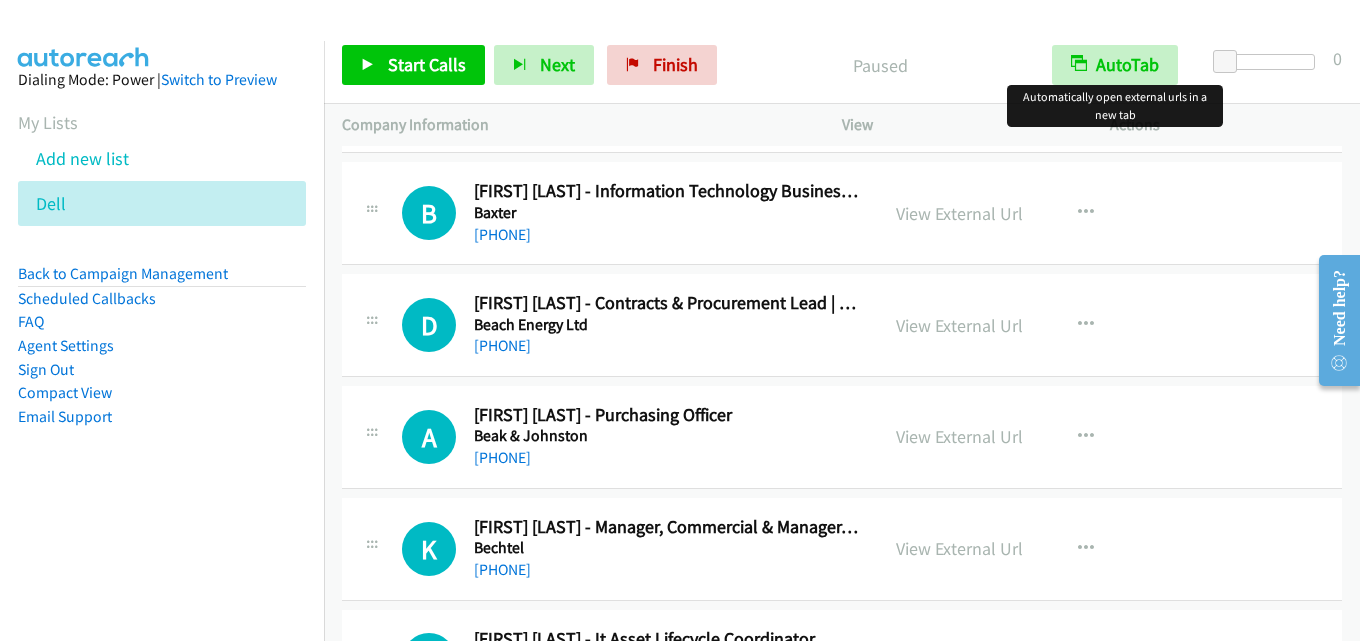 scroll, scrollTop: 0, scrollLeft: 0, axis: both 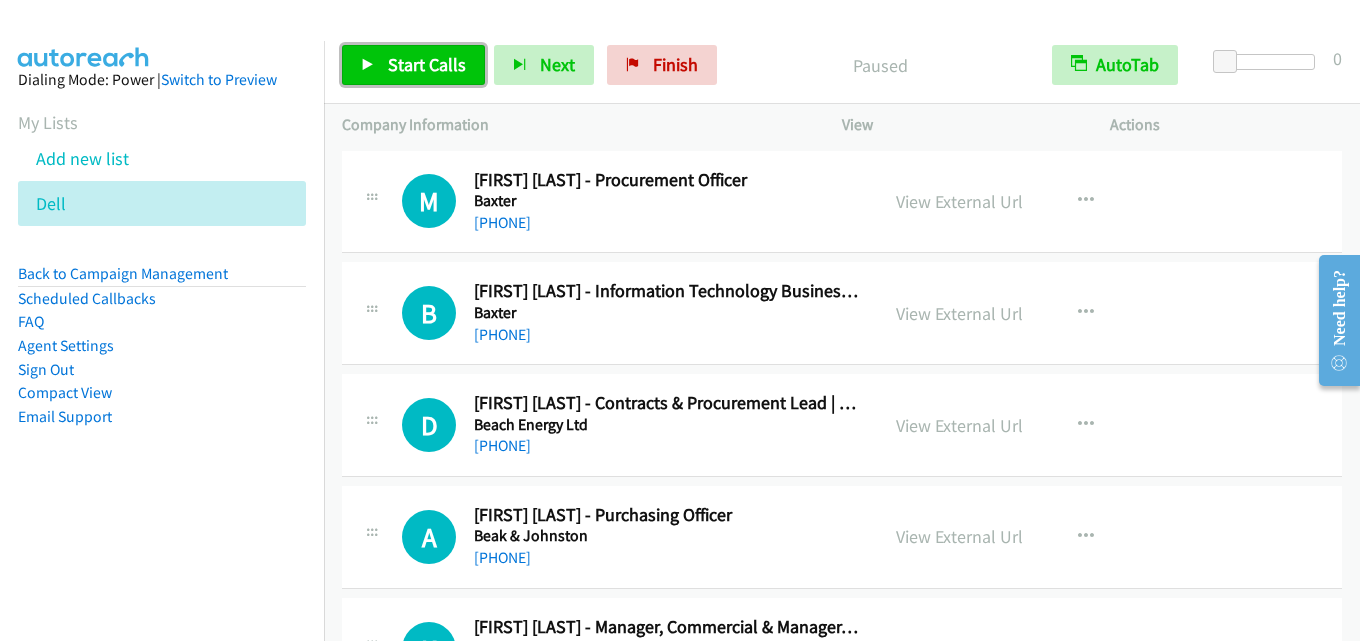 click on "Start Calls" at bounding box center (427, 64) 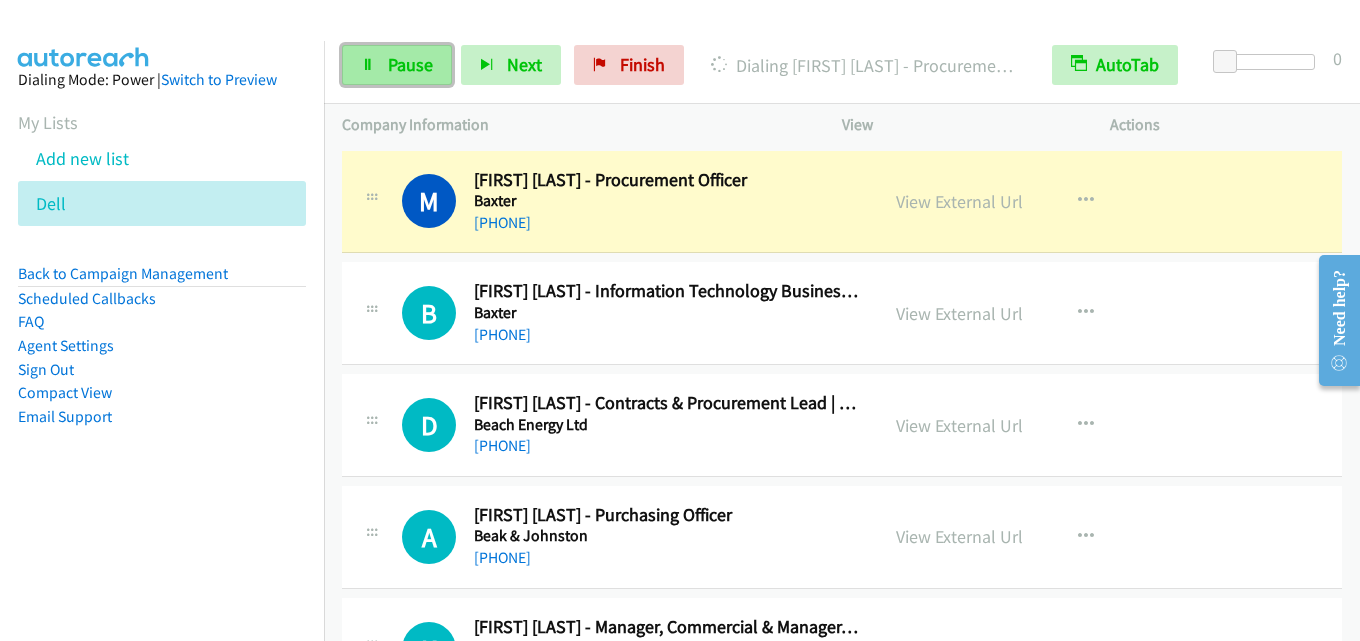 click on "Pause" at bounding box center [410, 64] 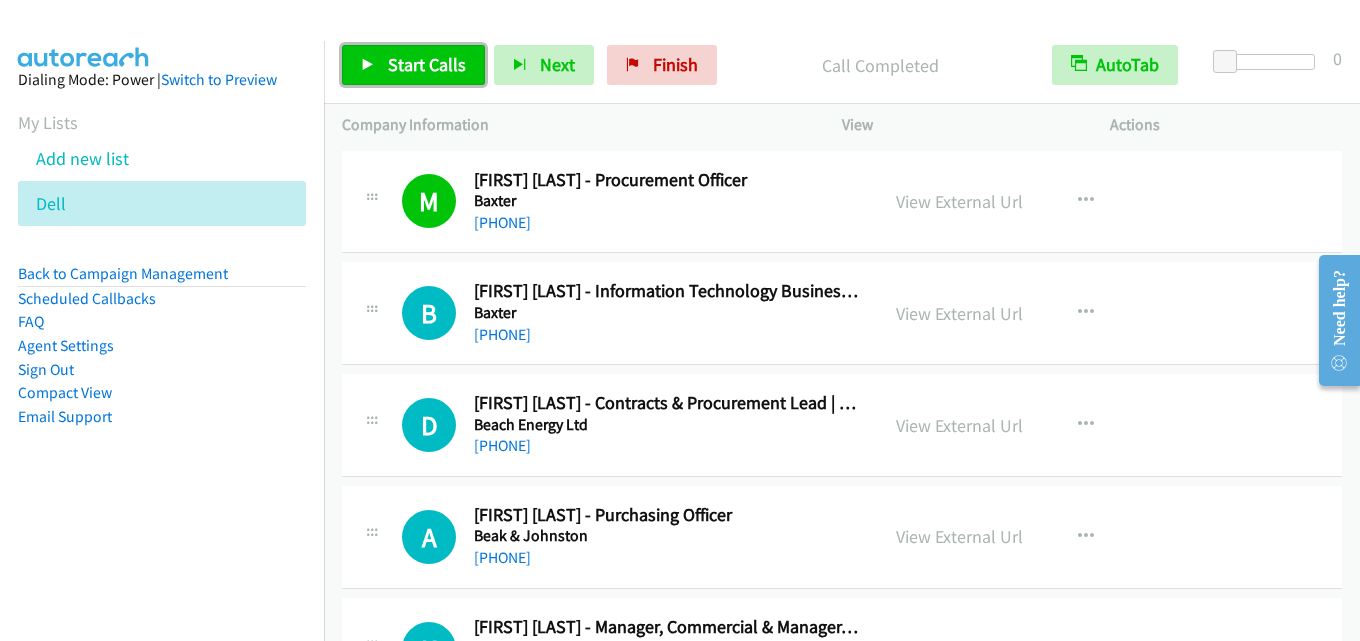 click on "Start Calls" at bounding box center [427, 64] 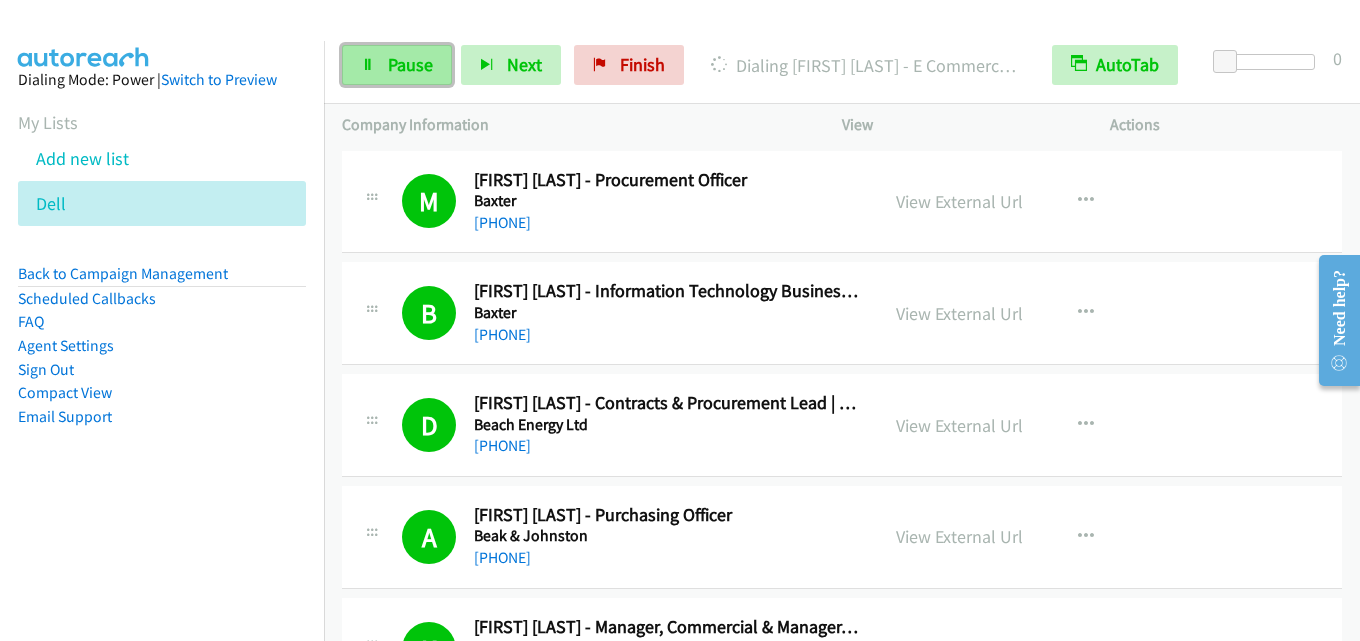 drag, startPoint x: 401, startPoint y: 64, endPoint x: 408, endPoint y: 55, distance: 11.401754 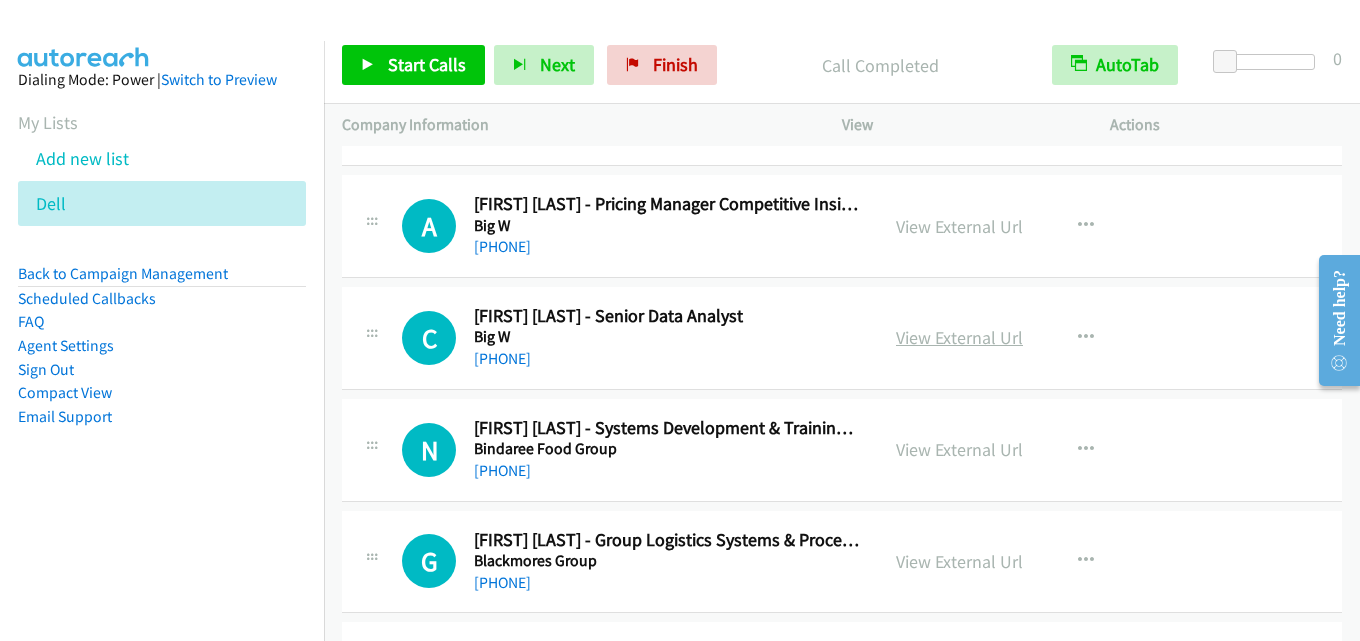 scroll, scrollTop: 3900, scrollLeft: 0, axis: vertical 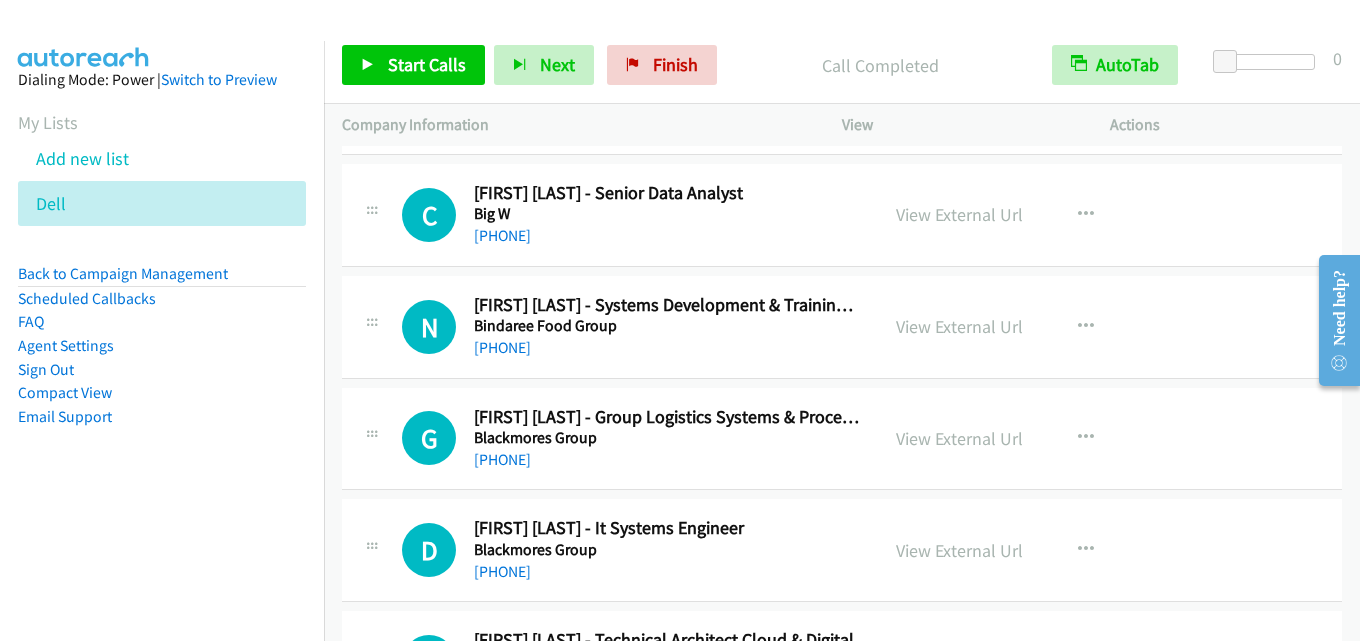drag, startPoint x: 1354, startPoint y: 242, endPoint x: 1342, endPoint y: 240, distance: 12.165525 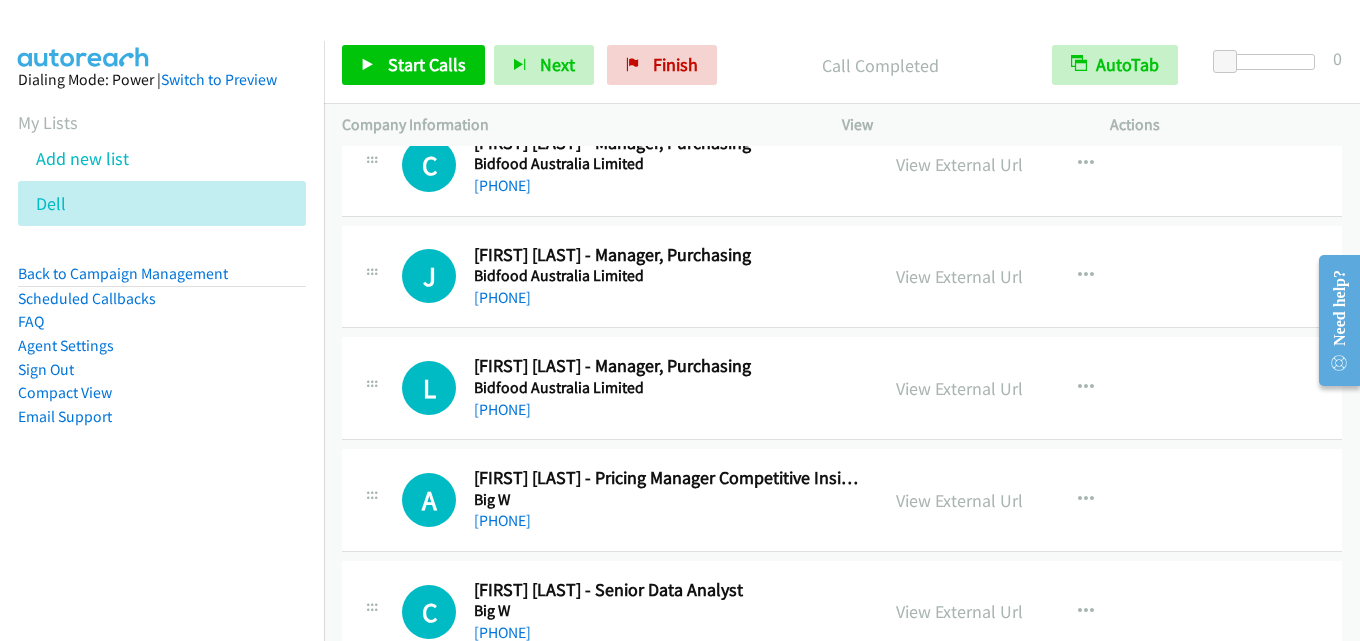 scroll, scrollTop: 3300, scrollLeft: 0, axis: vertical 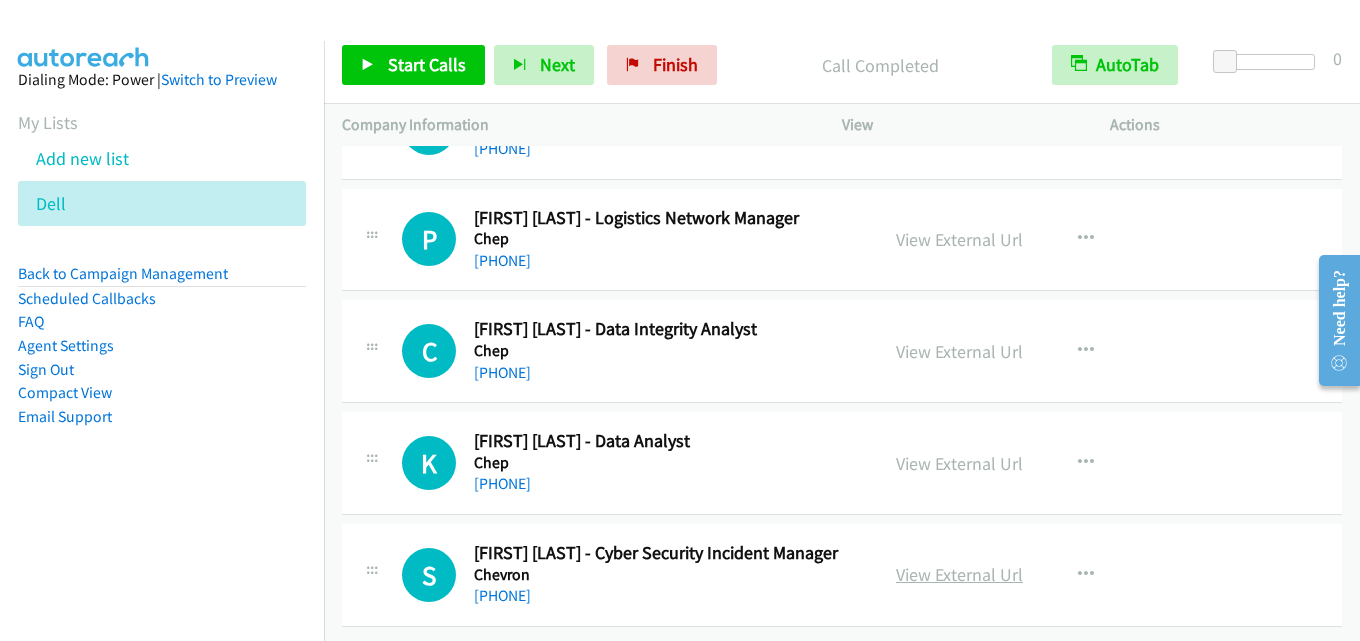 click on "View External Url" at bounding box center (959, 574) 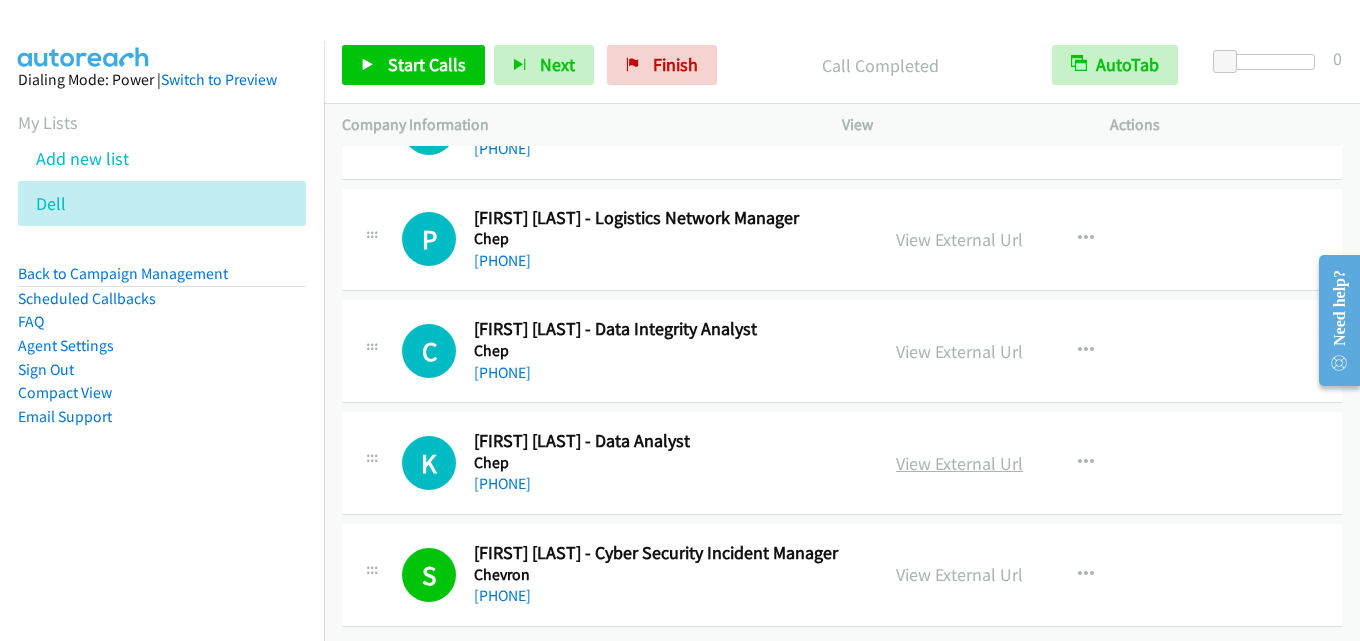 click on "View External Url" at bounding box center [959, 463] 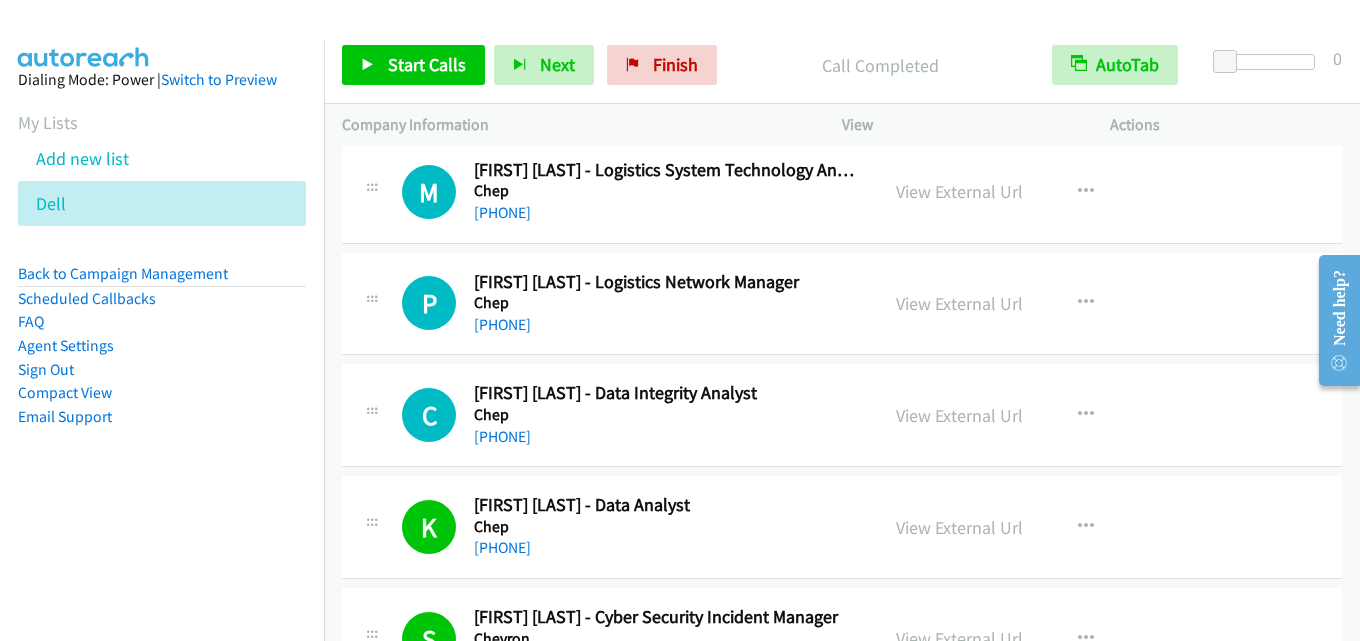 scroll, scrollTop: 21904, scrollLeft: 0, axis: vertical 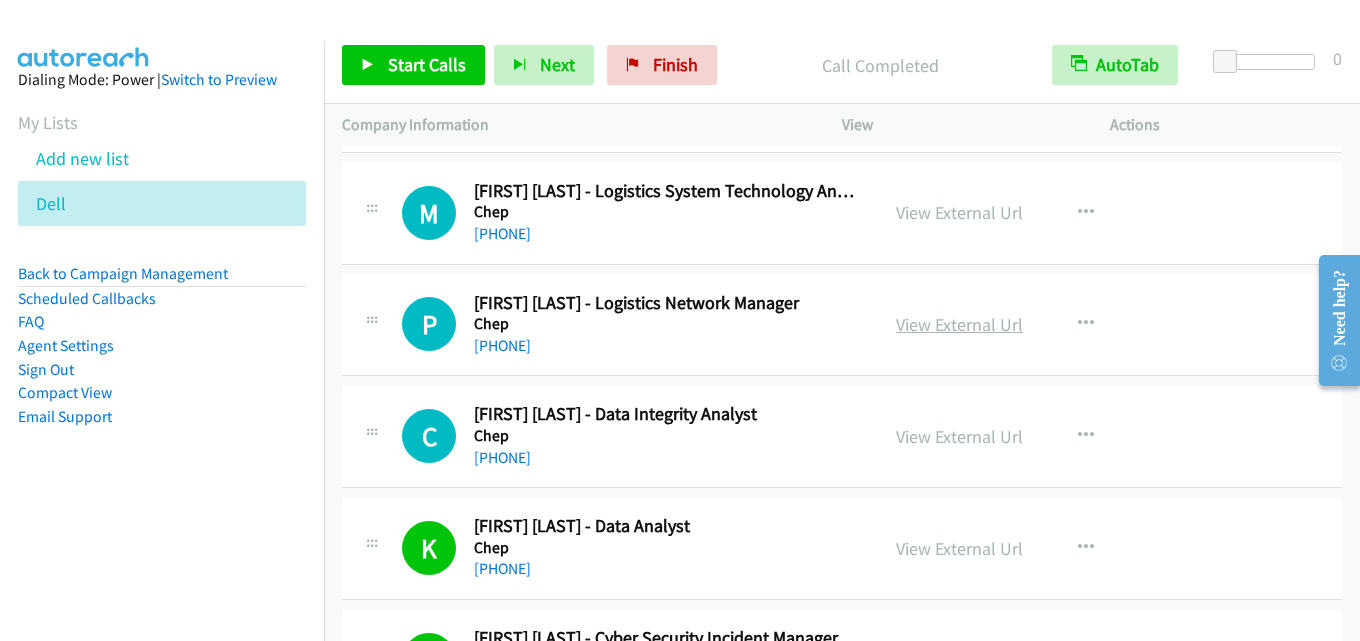 click on "View External Url" at bounding box center [959, 324] 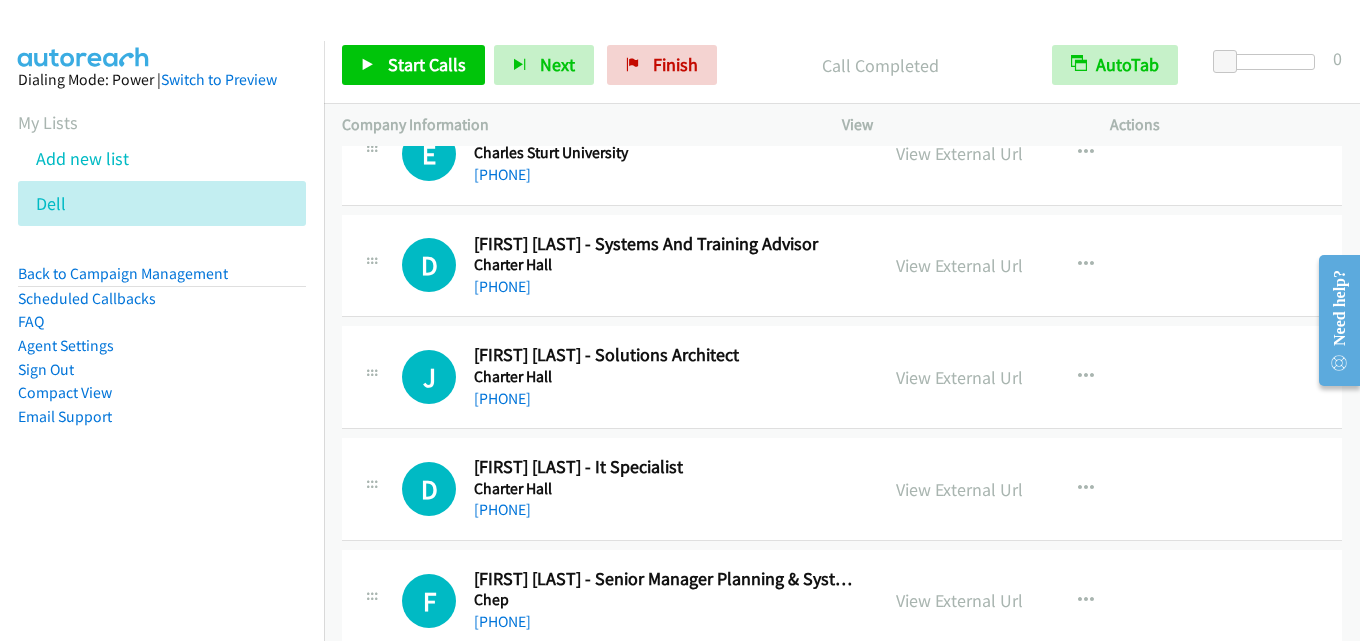 scroll, scrollTop: 21504, scrollLeft: 0, axis: vertical 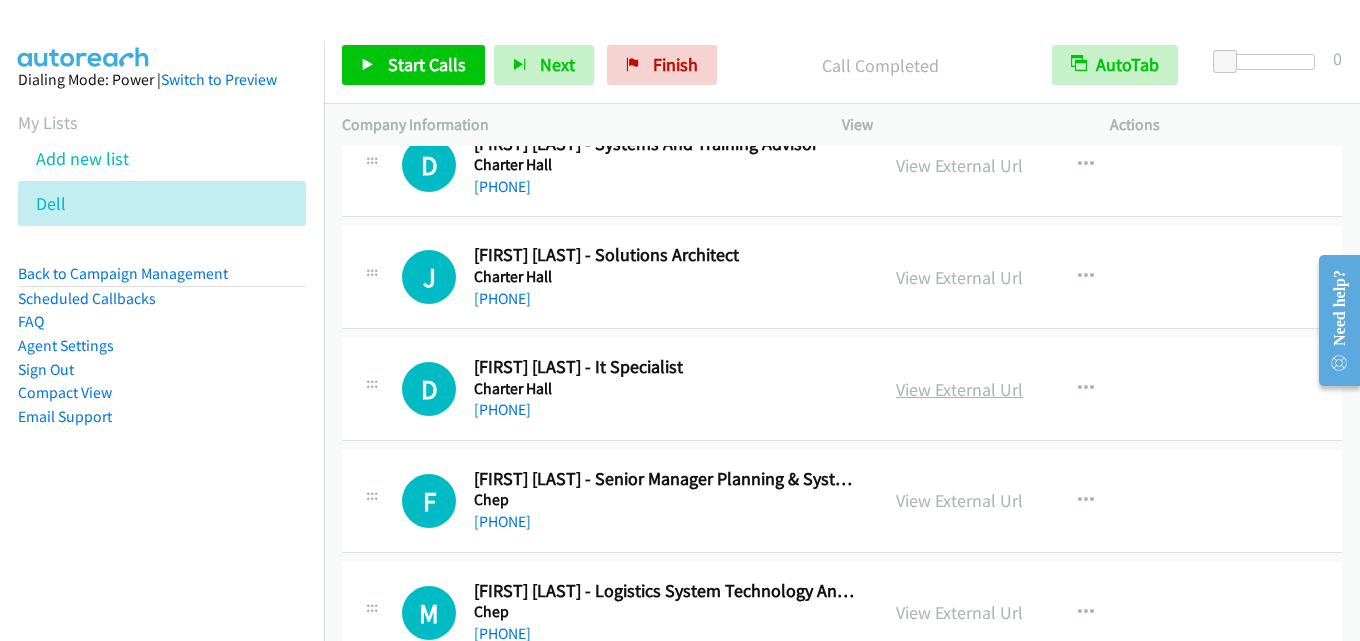 click on "View External Url" at bounding box center (959, 389) 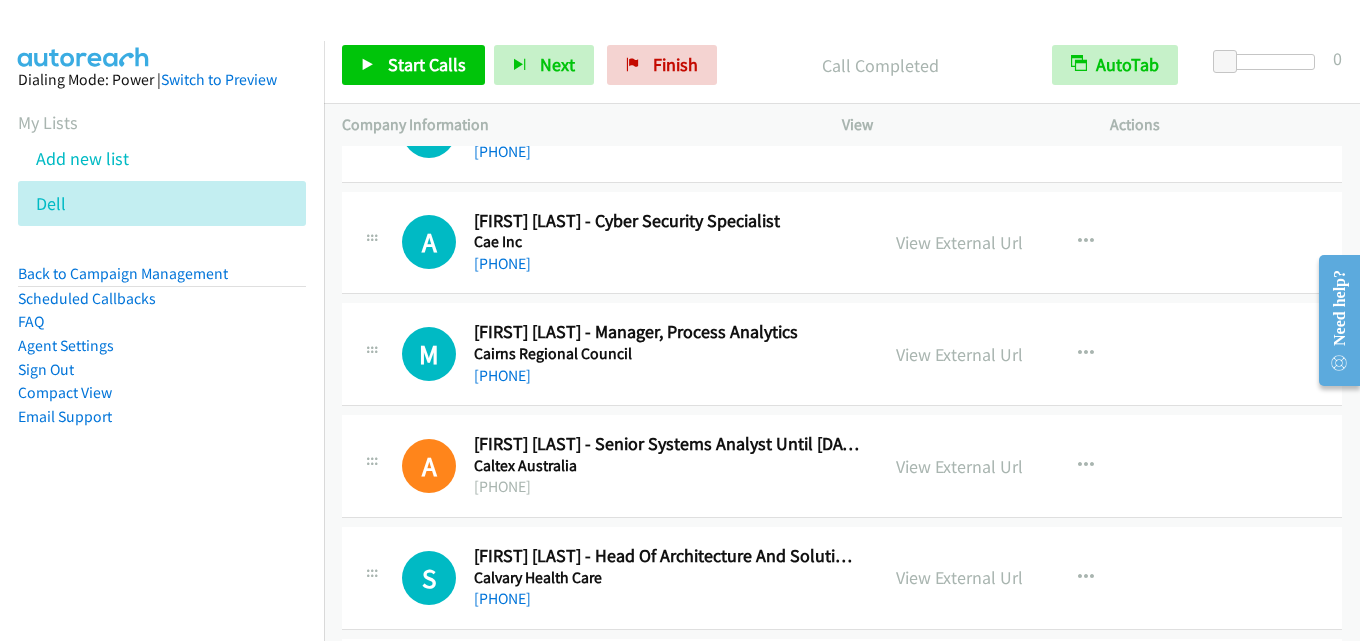 scroll, scrollTop: 16504, scrollLeft: 0, axis: vertical 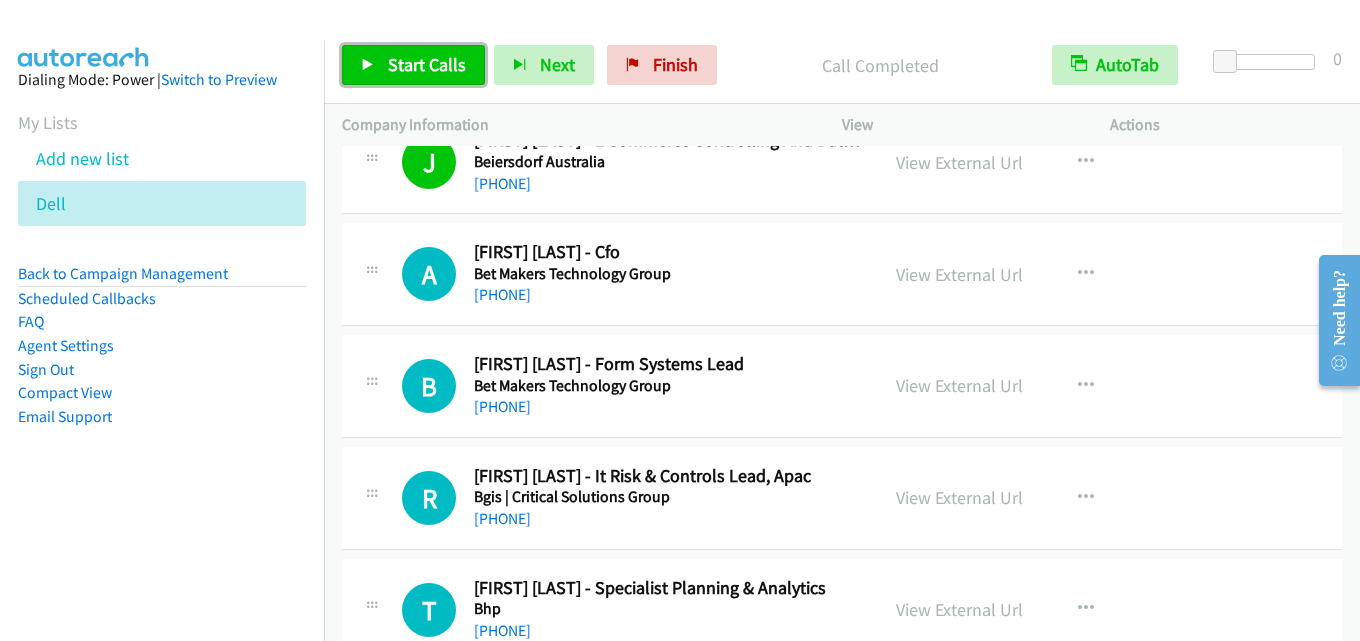 click on "Start Calls" at bounding box center (427, 64) 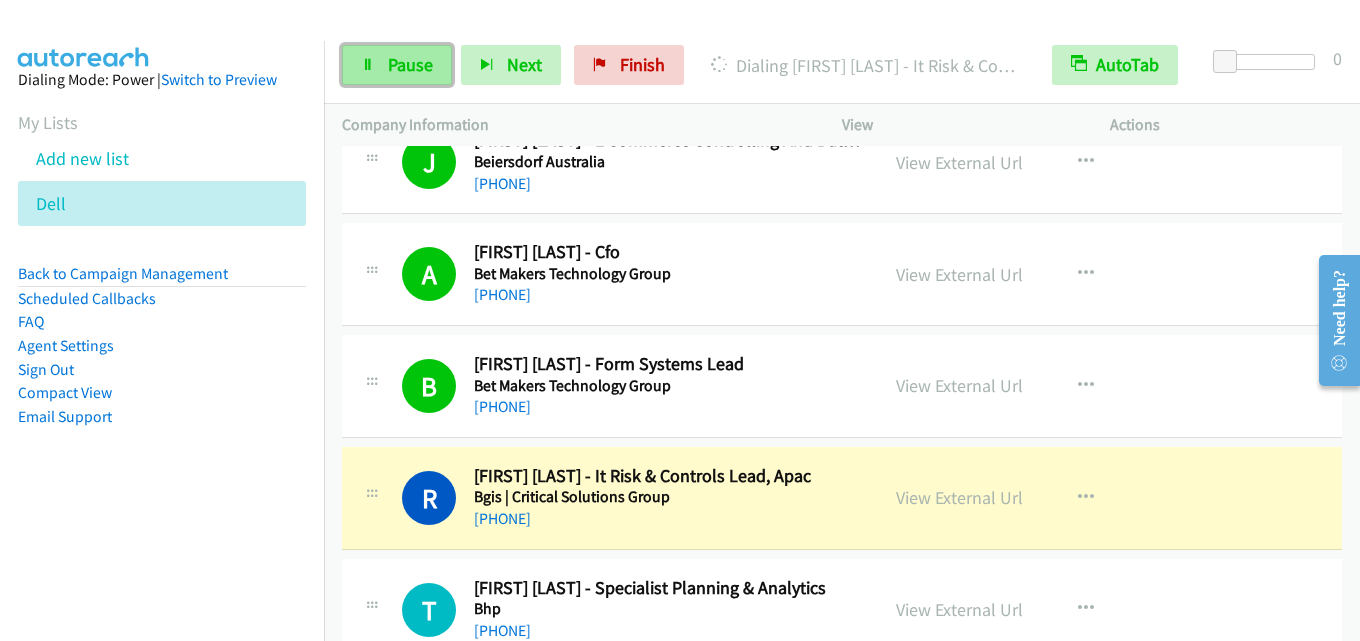 click on "Pause" at bounding box center (397, 65) 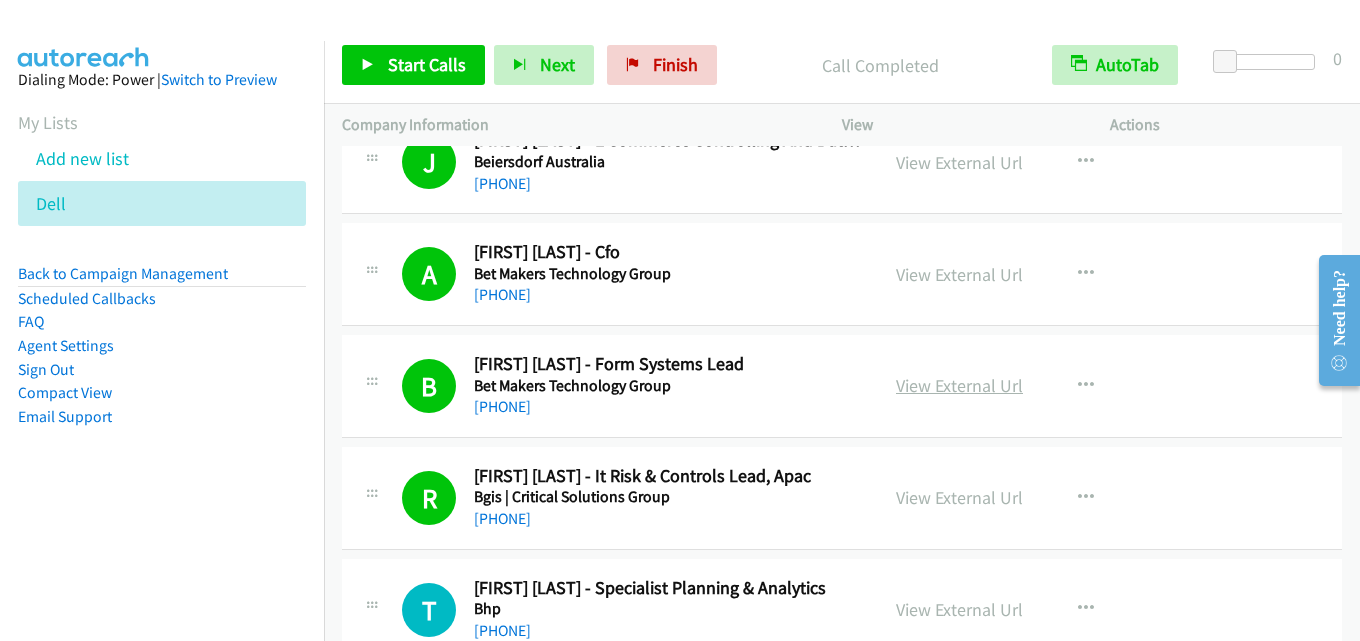 click on "View External Url" at bounding box center [959, 385] 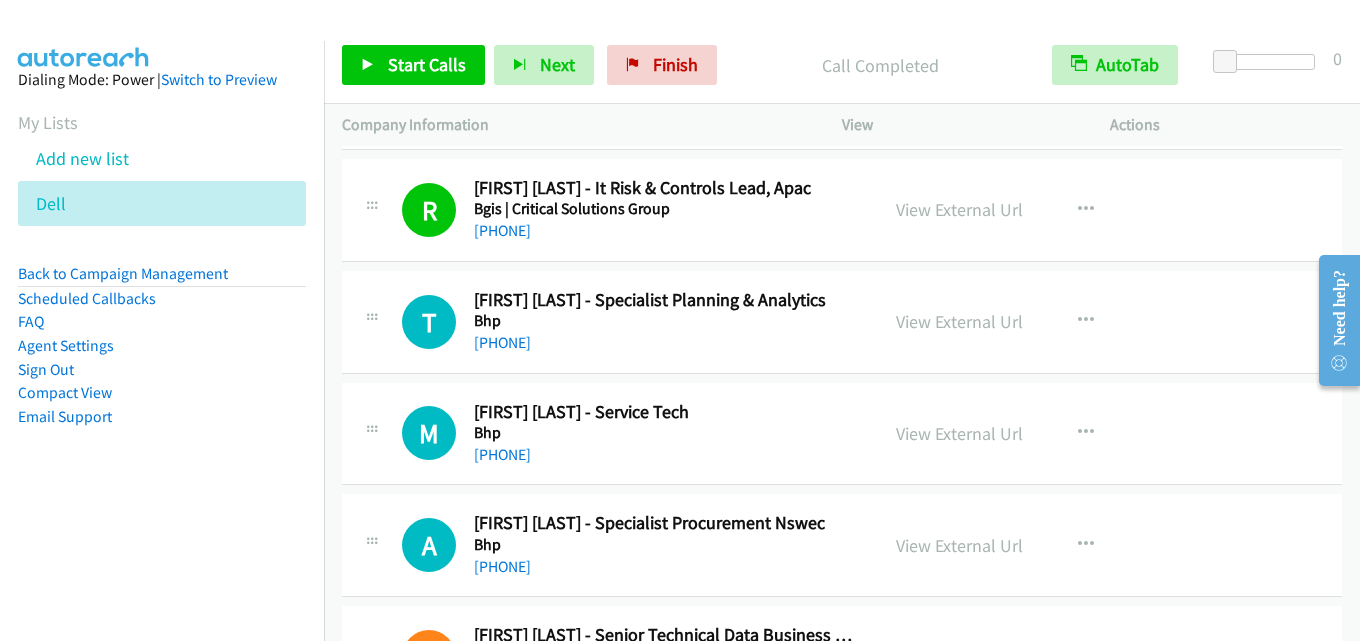scroll, scrollTop: 1569, scrollLeft: 0, axis: vertical 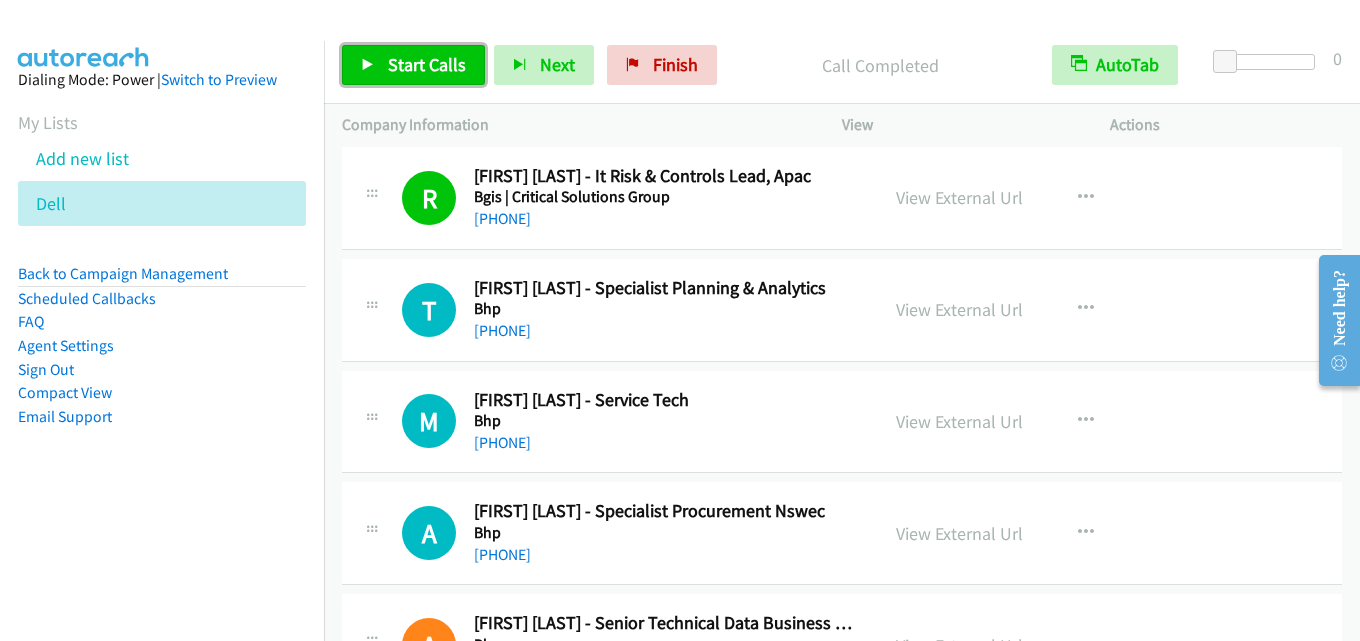 click on "Start Calls" at bounding box center (427, 64) 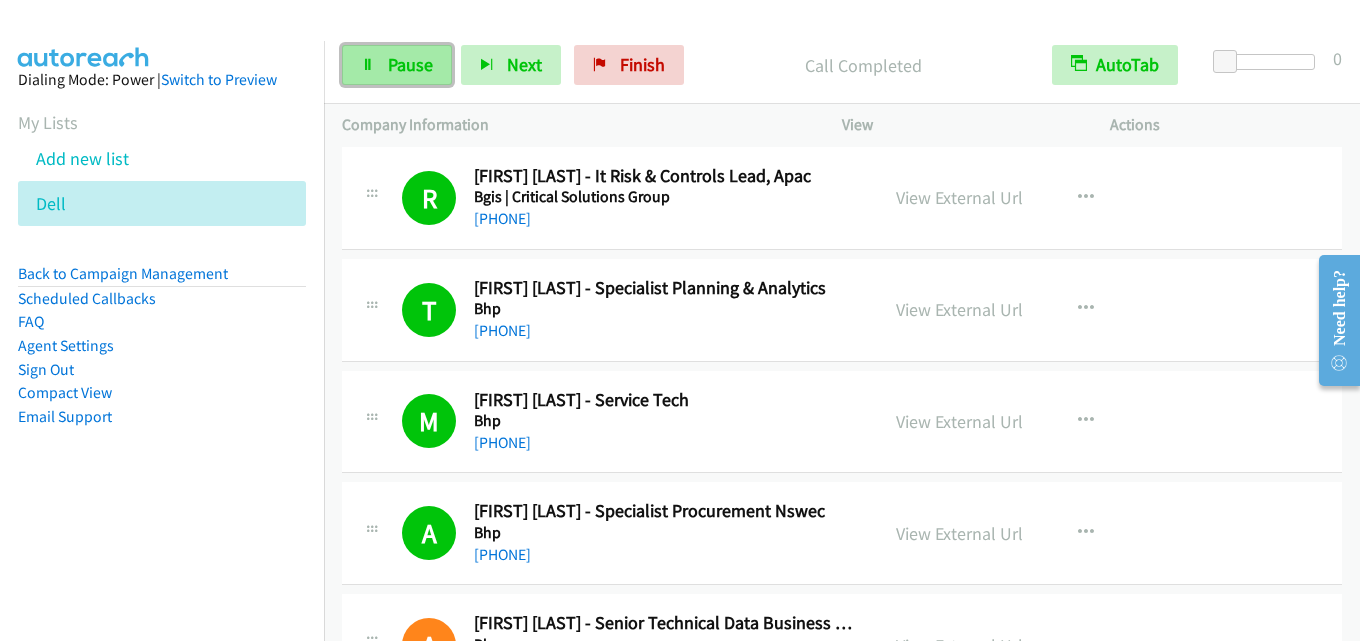 click on "Pause" at bounding box center [397, 65] 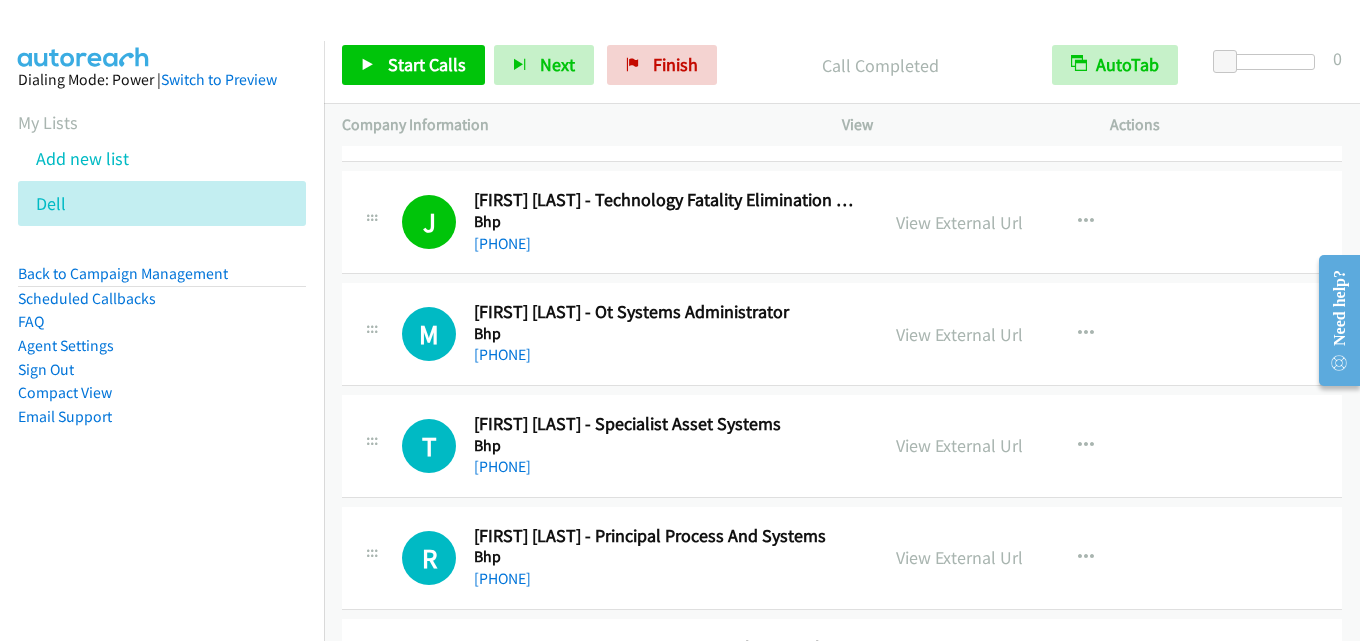 scroll, scrollTop: 2469, scrollLeft: 0, axis: vertical 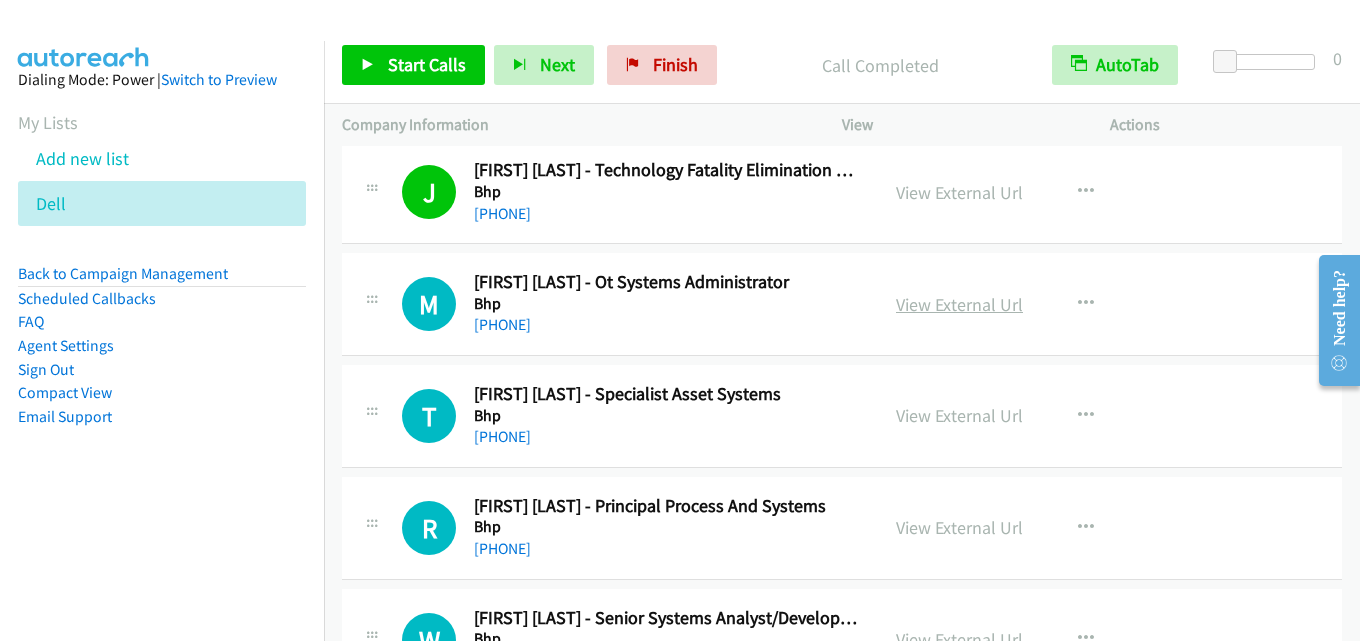 click on "View External Url" at bounding box center [959, 304] 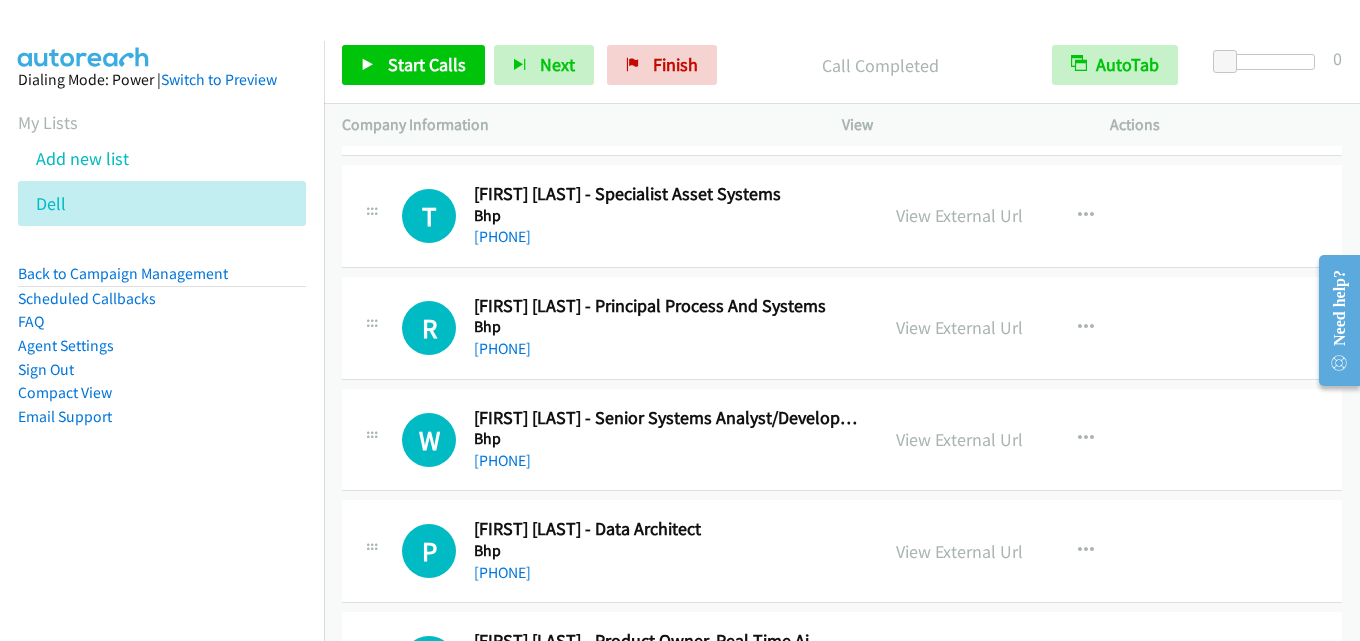 scroll, scrollTop: 2769, scrollLeft: 0, axis: vertical 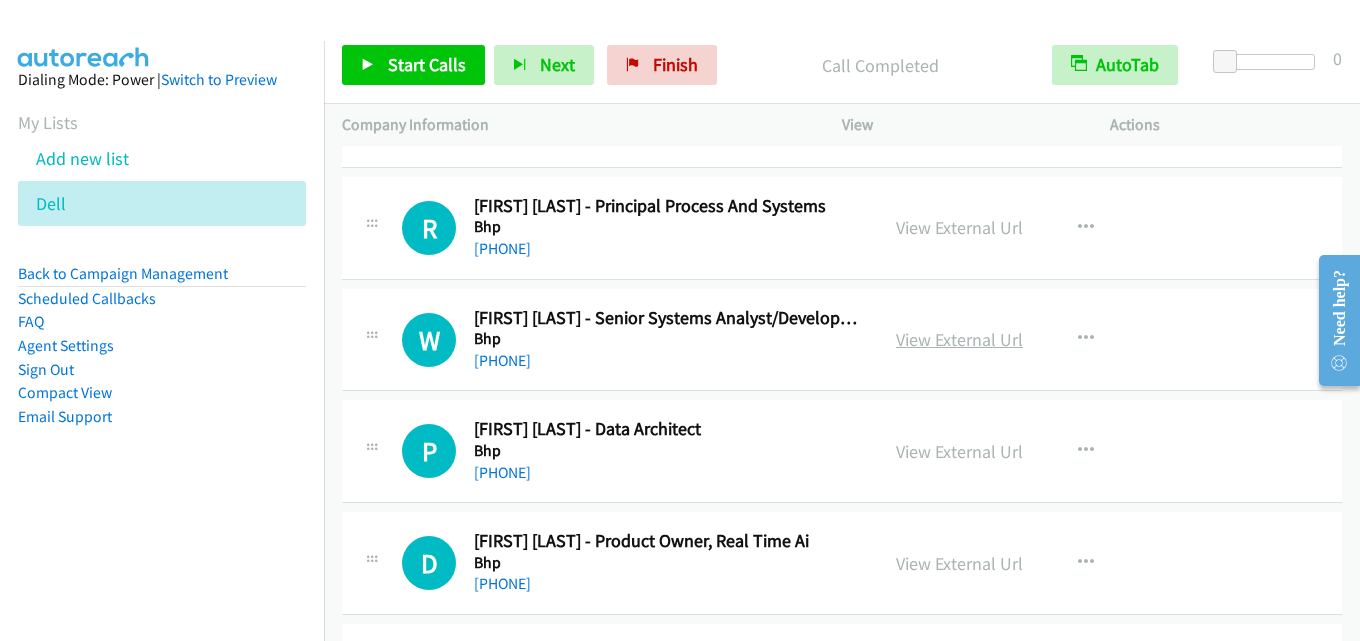click on "View External Url" at bounding box center (959, 339) 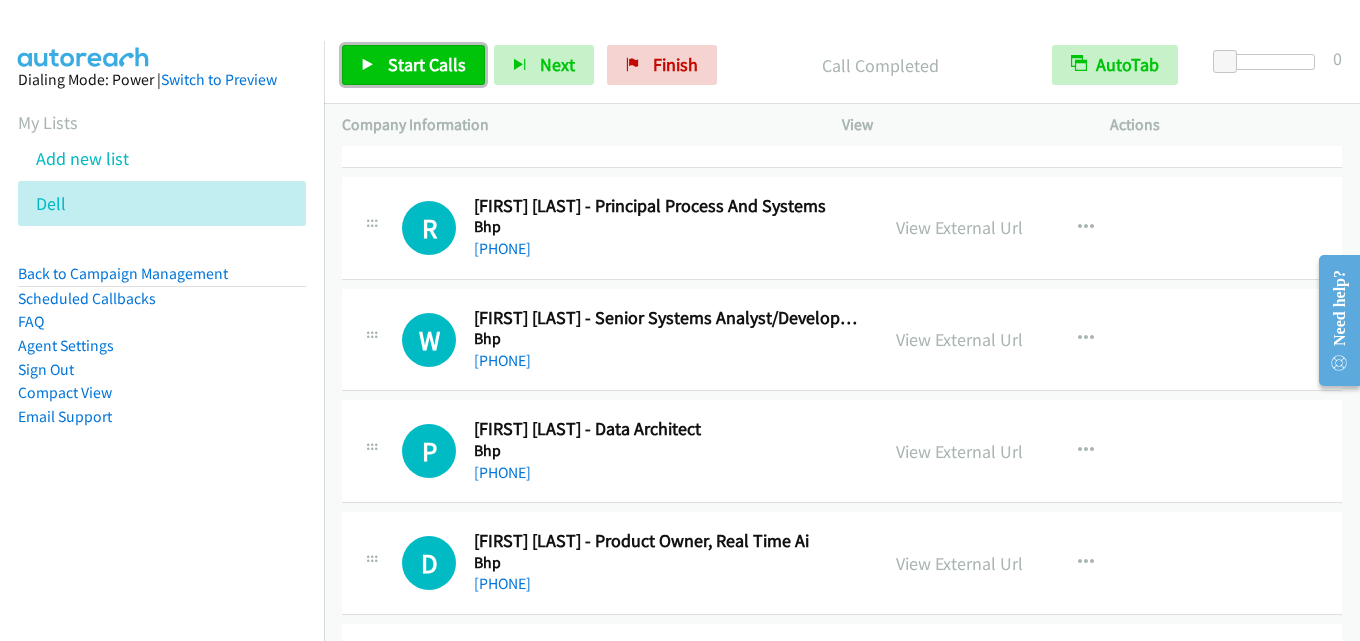click on "Start Calls" at bounding box center [427, 64] 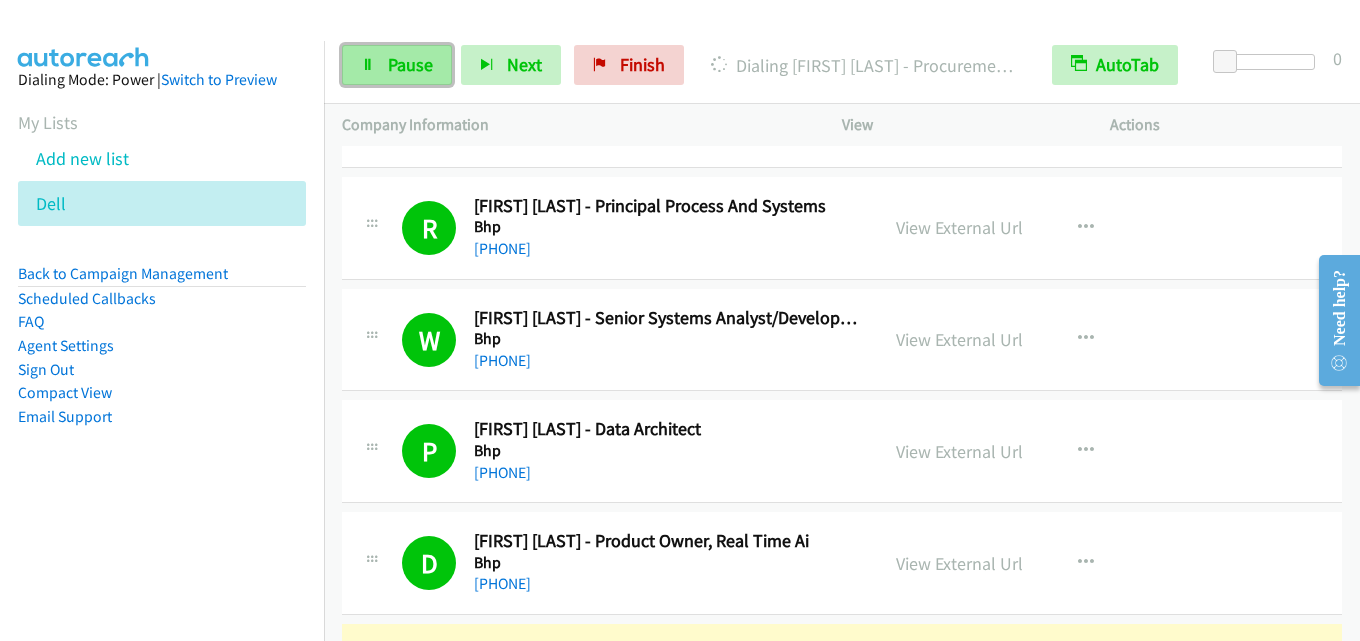 click on "Pause" at bounding box center [410, 64] 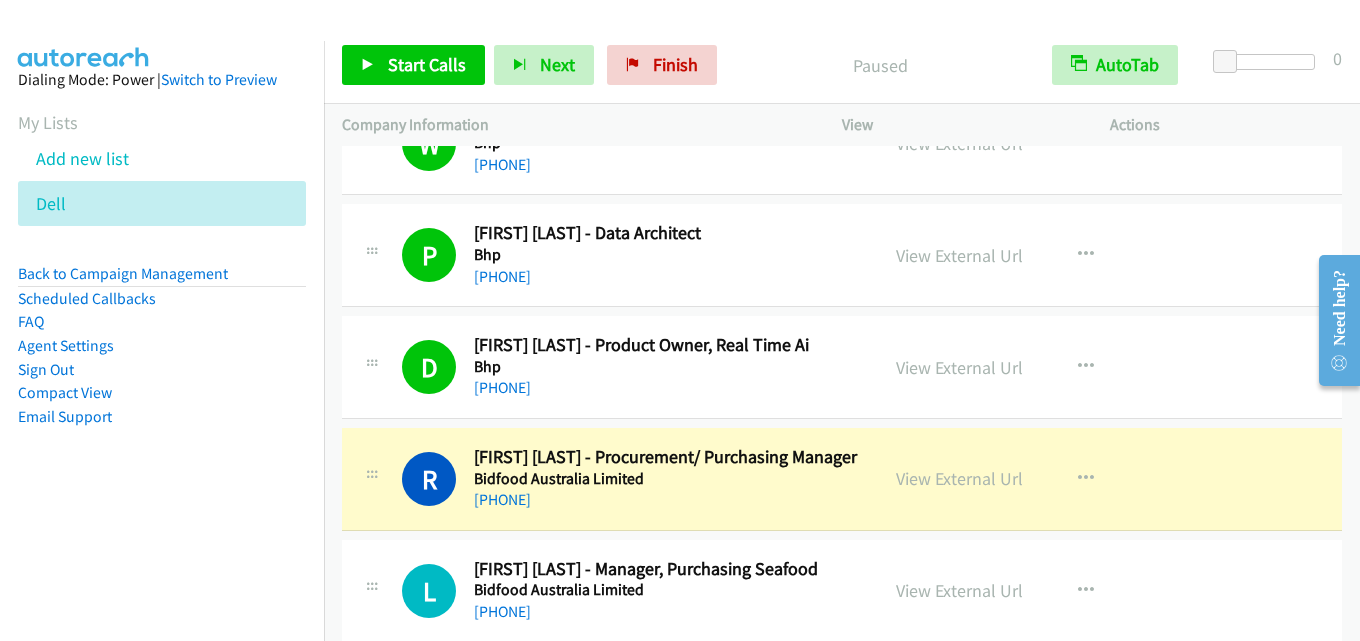 scroll, scrollTop: 2969, scrollLeft: 0, axis: vertical 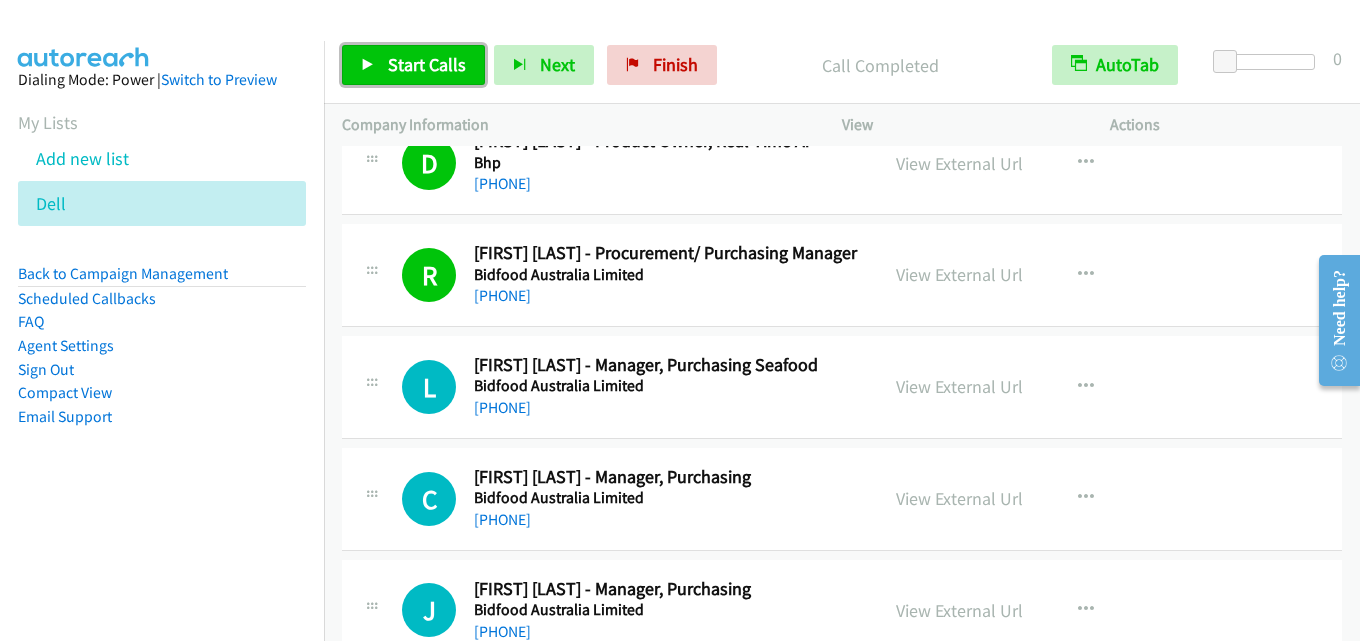 click on "Start Calls" at bounding box center [427, 64] 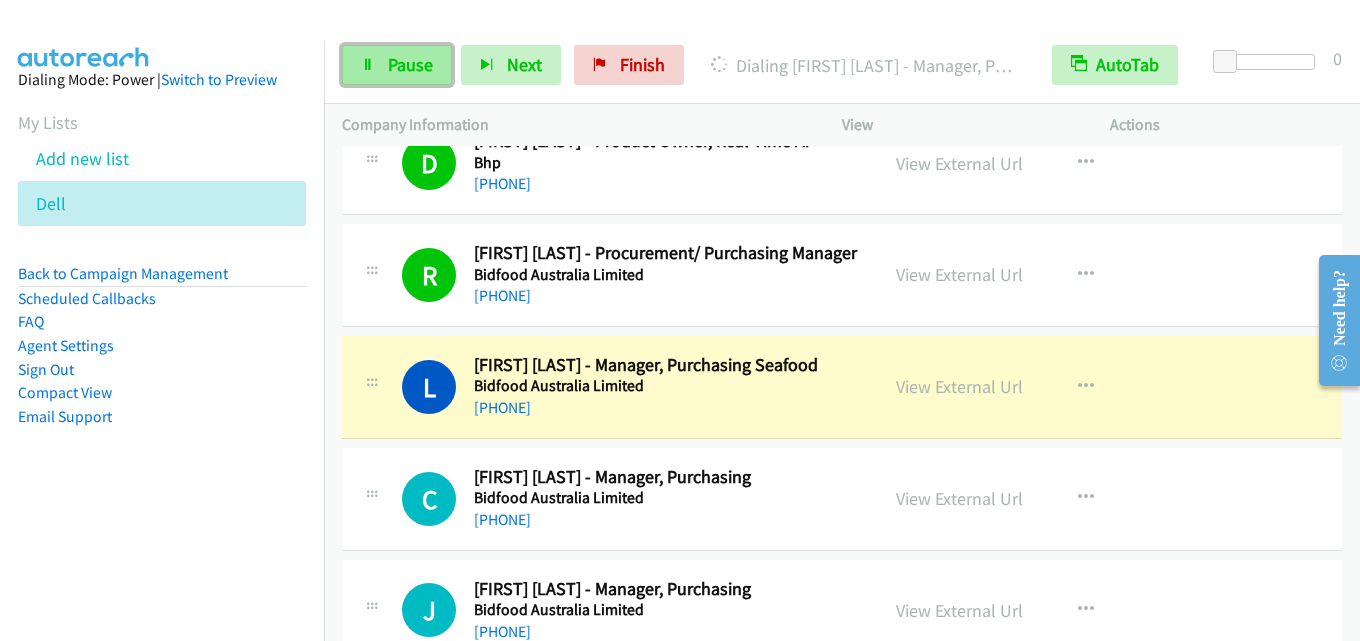 click on "Pause" at bounding box center [410, 64] 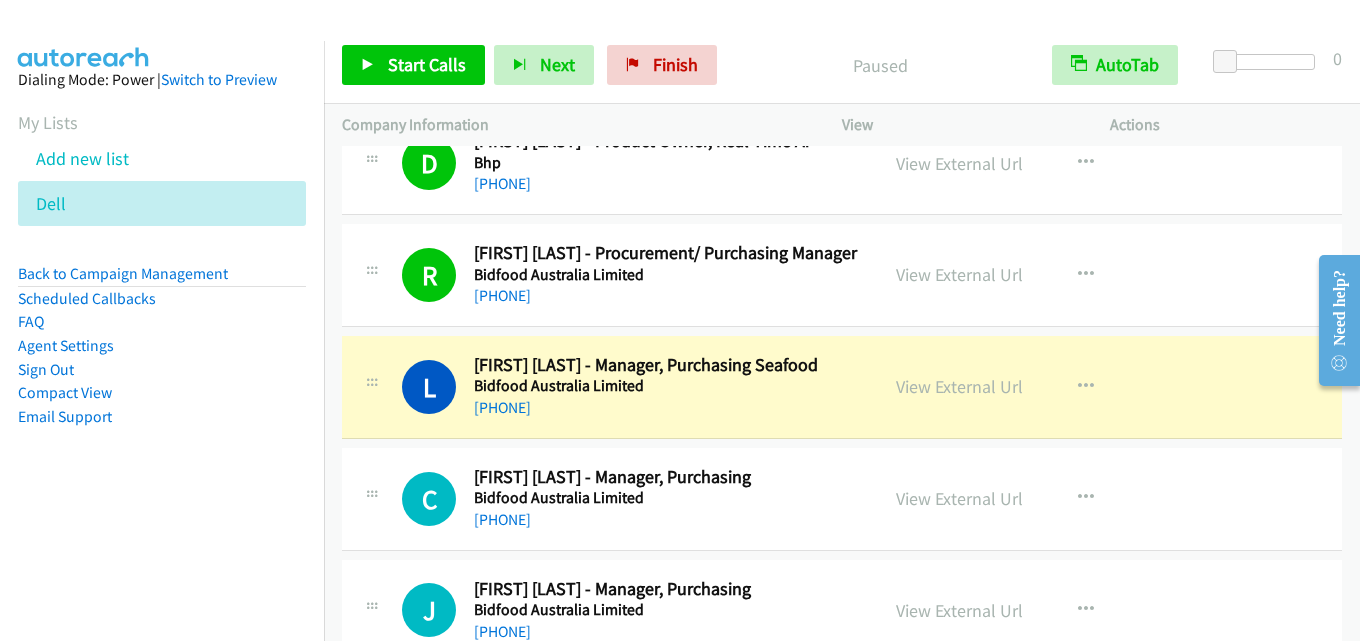 scroll, scrollTop: 3269, scrollLeft: 0, axis: vertical 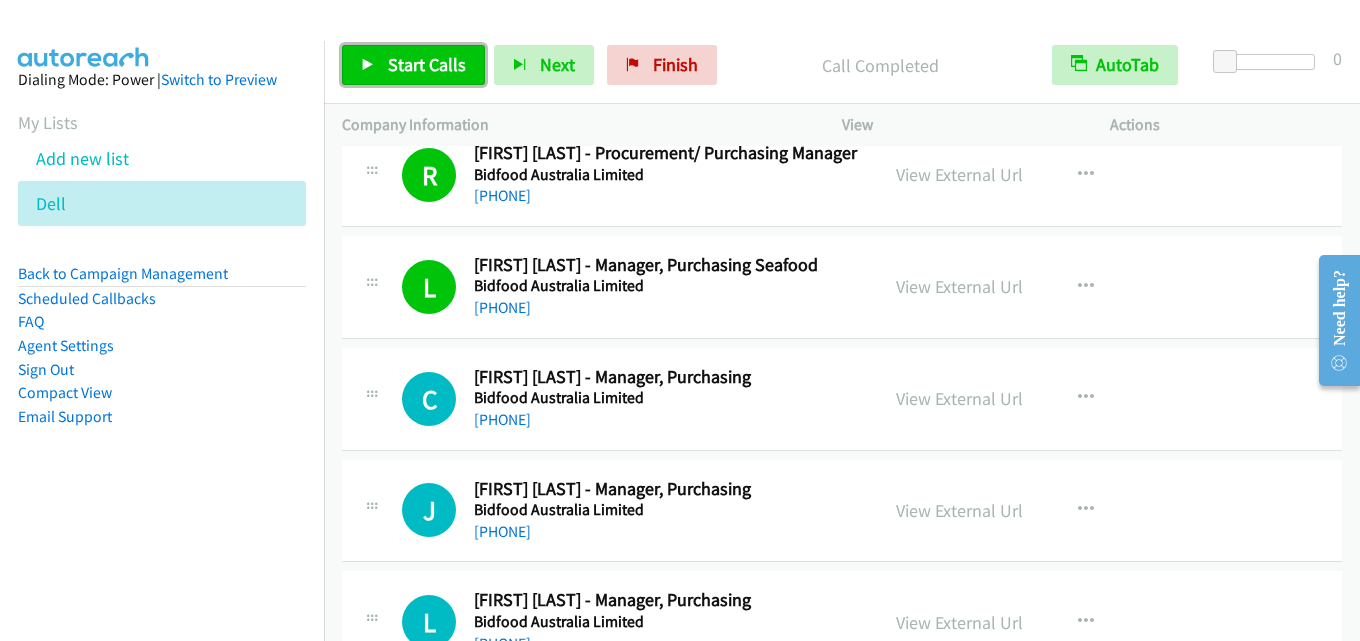 click on "Start Calls" at bounding box center [427, 64] 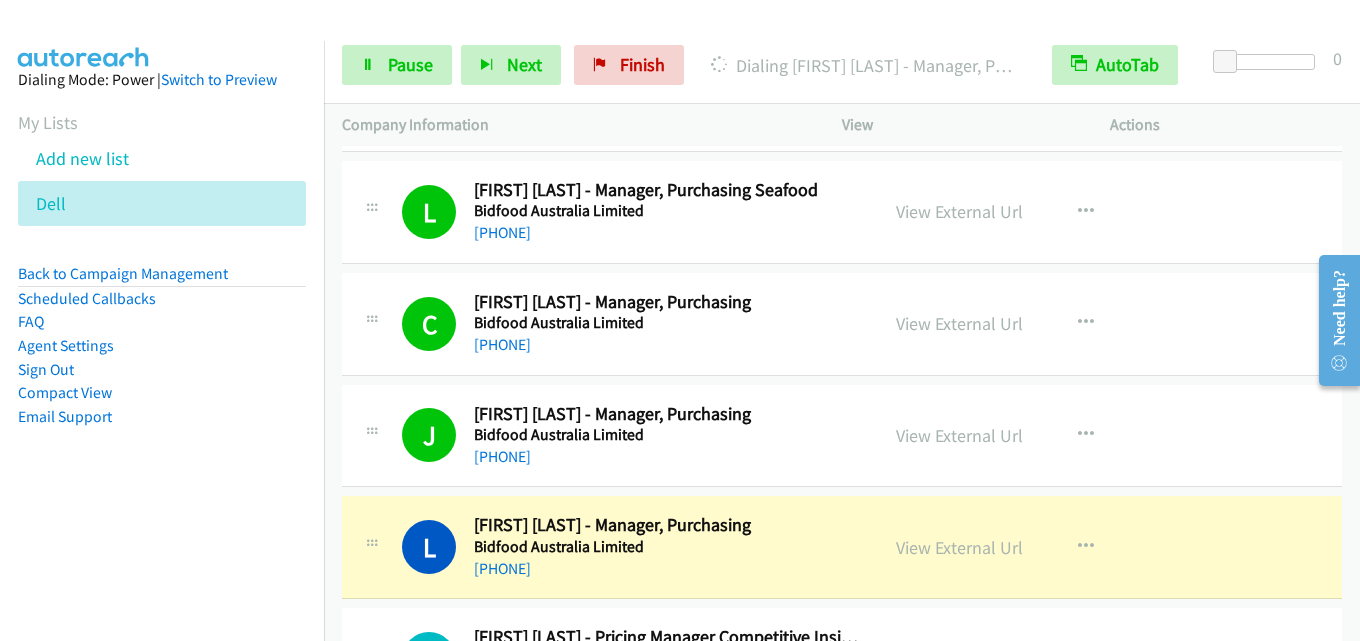 scroll, scrollTop: 3469, scrollLeft: 0, axis: vertical 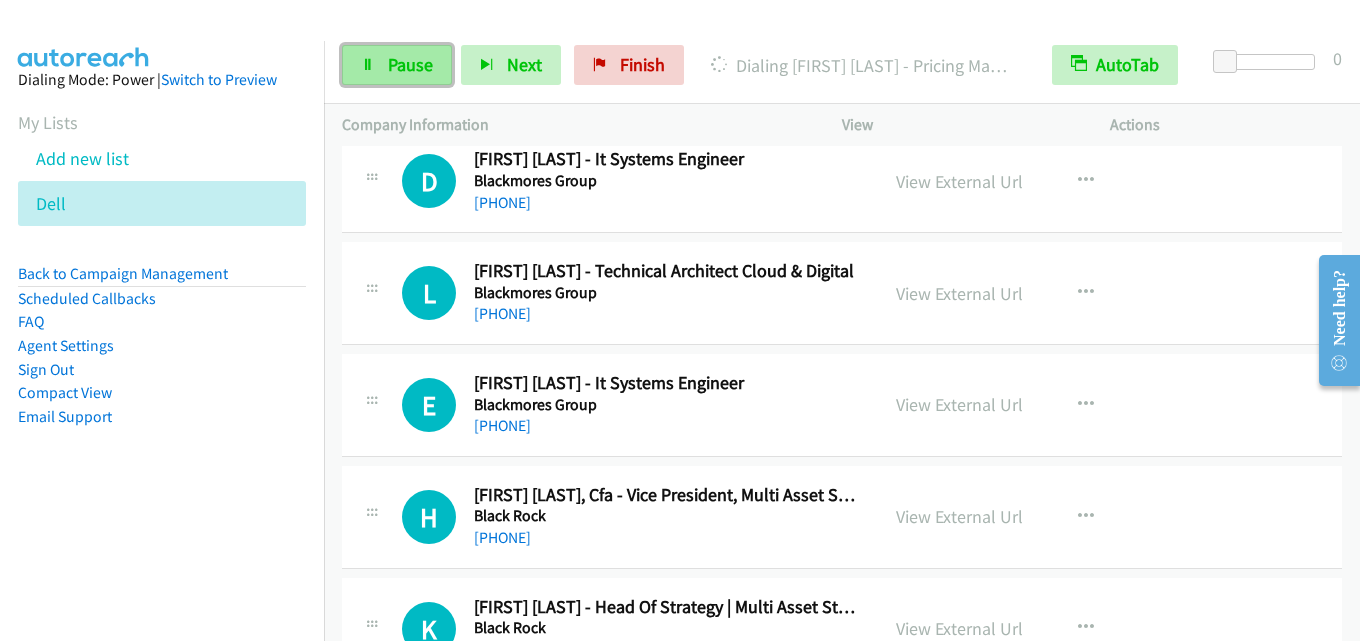 click on "Pause" at bounding box center [410, 64] 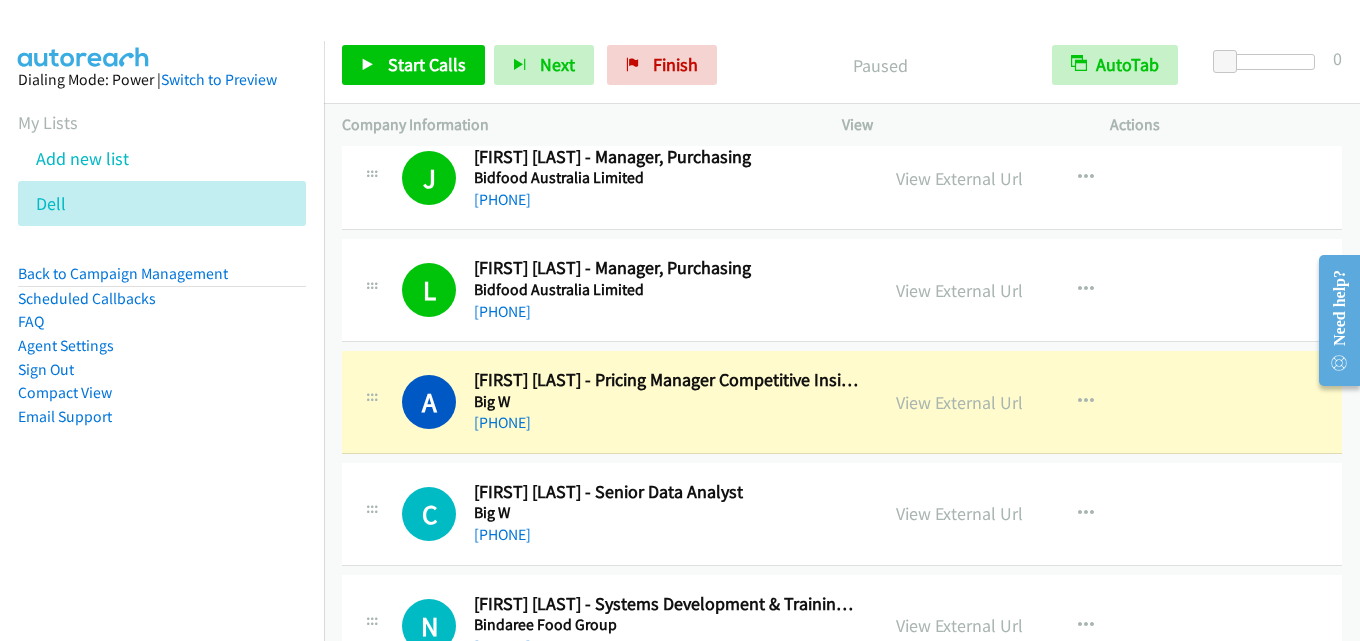 scroll, scrollTop: 3569, scrollLeft: 0, axis: vertical 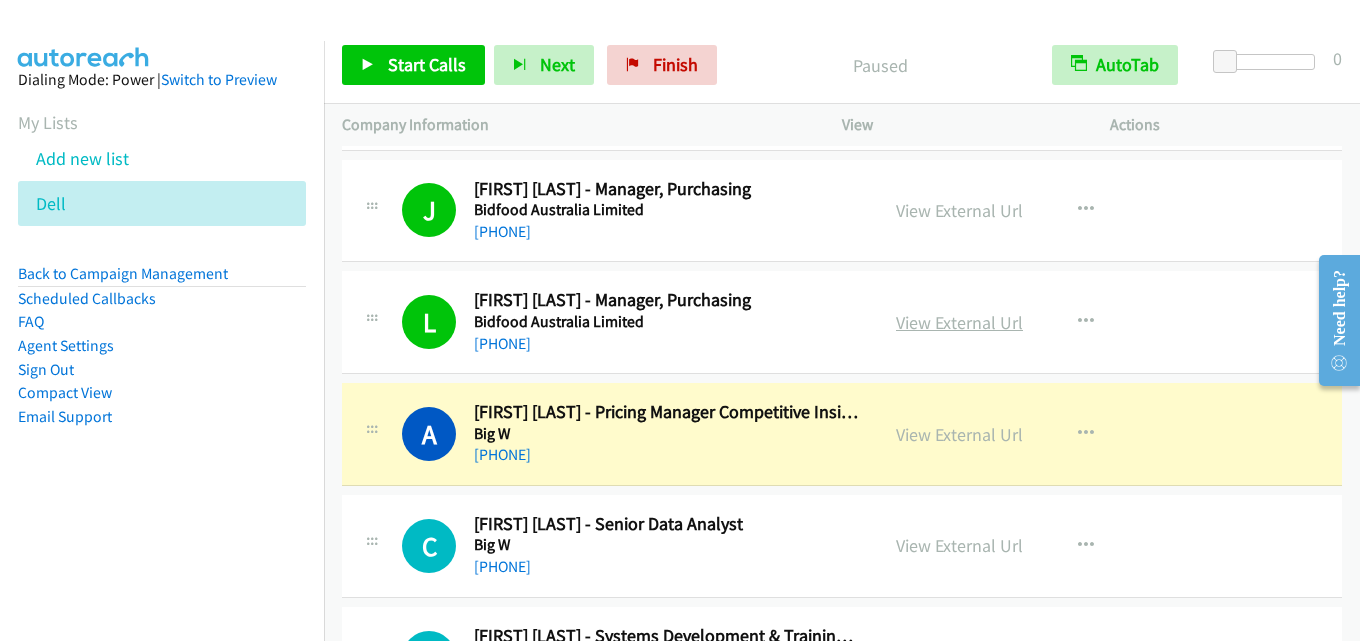 click on "View External Url" at bounding box center (959, 322) 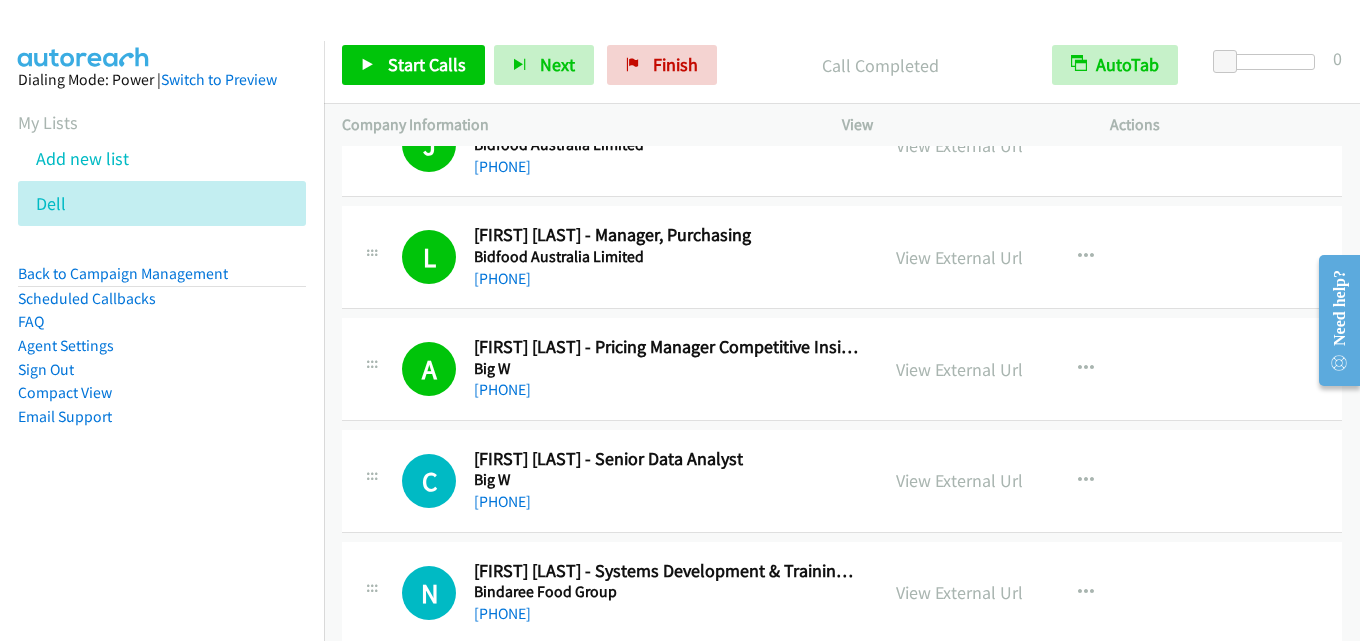 scroll, scrollTop: 3669, scrollLeft: 0, axis: vertical 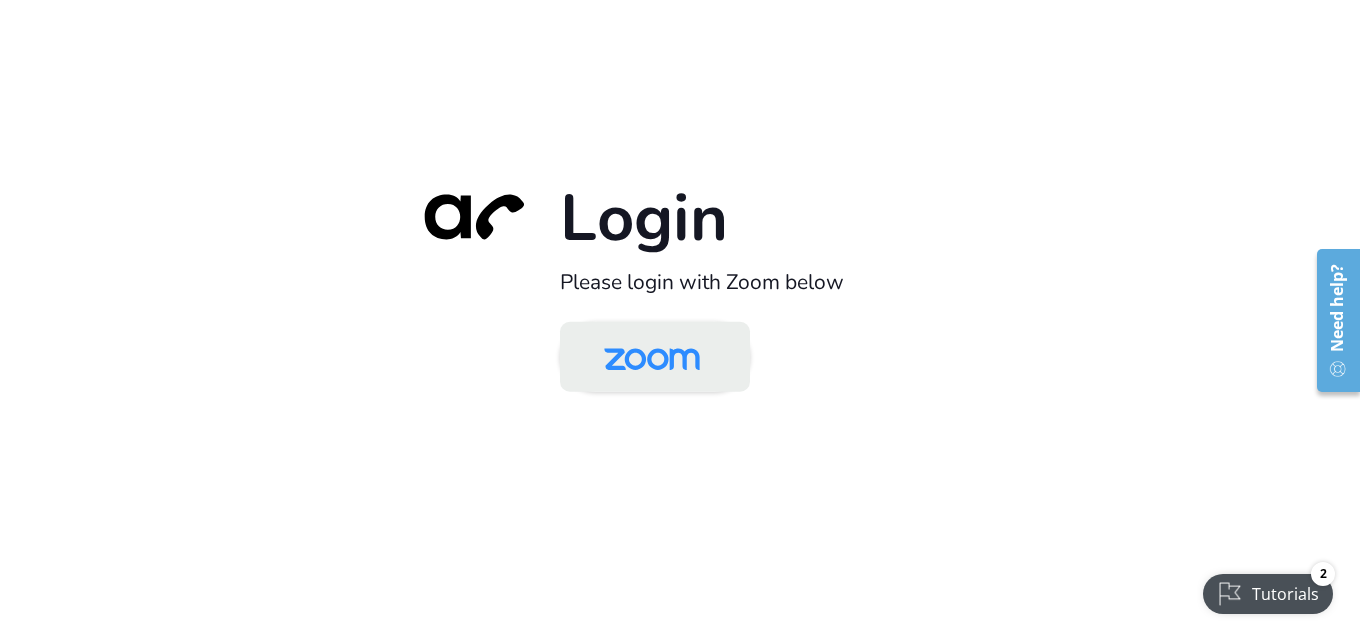 click at bounding box center (652, 358) 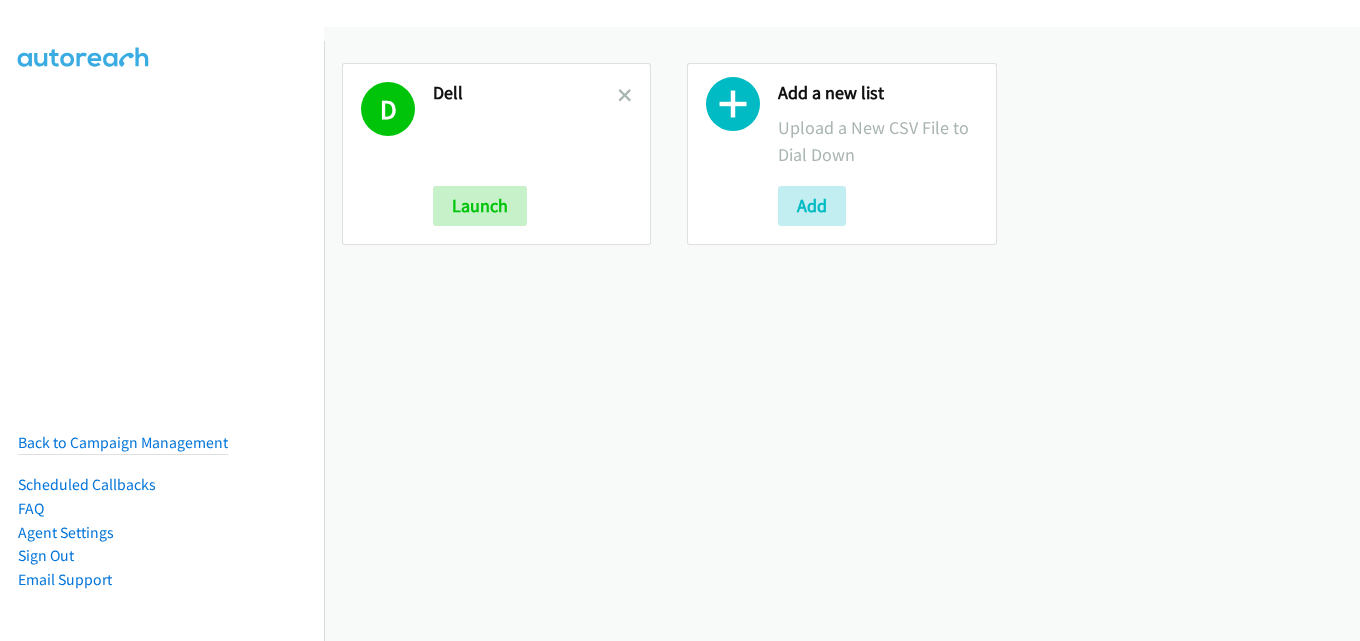 scroll, scrollTop: 0, scrollLeft: 0, axis: both 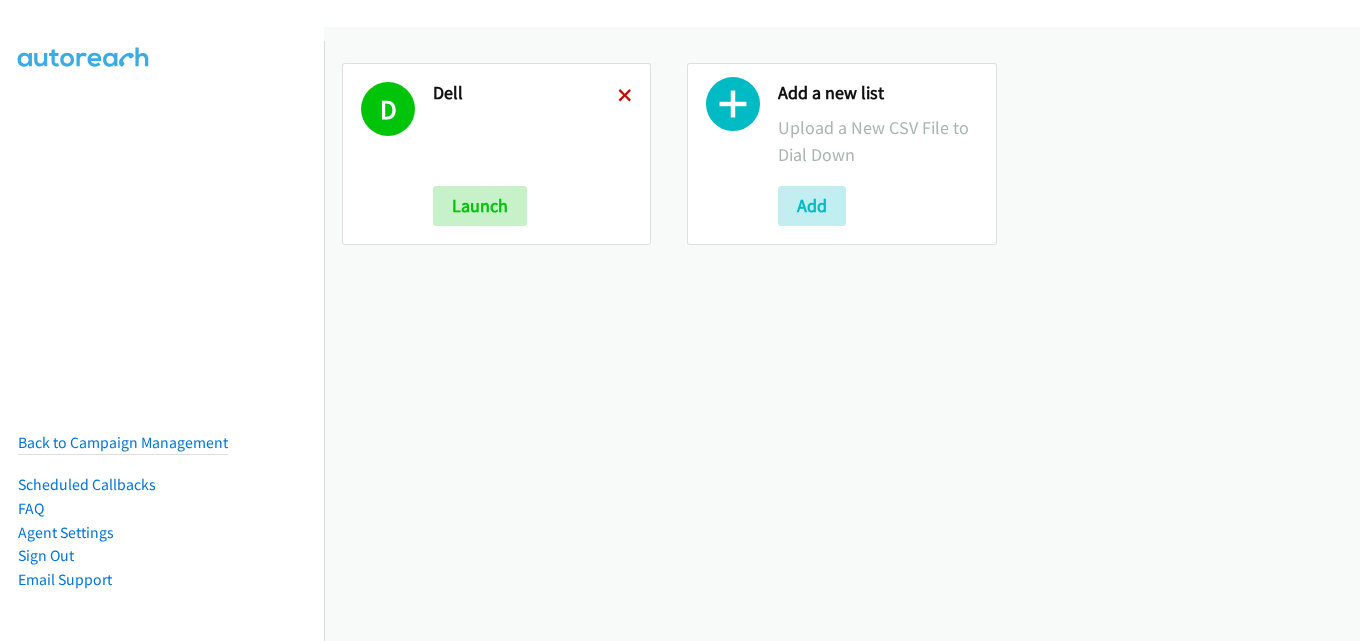 click at bounding box center [625, 97] 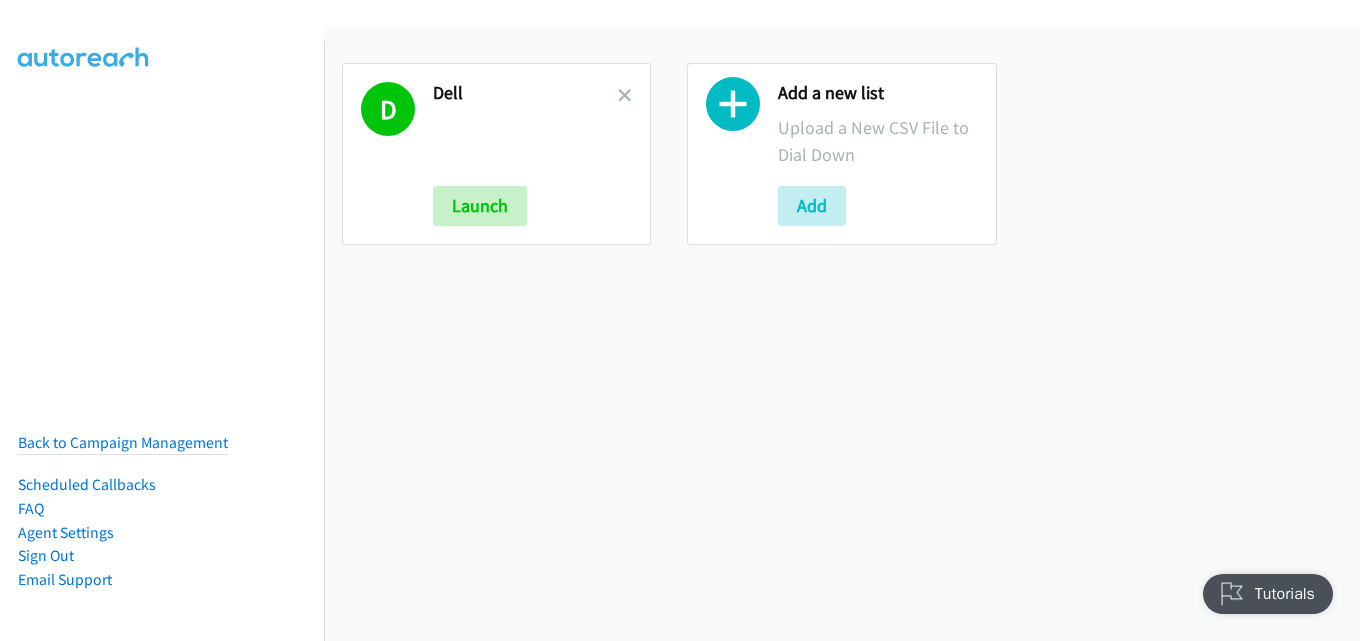 scroll, scrollTop: 0, scrollLeft: 0, axis: both 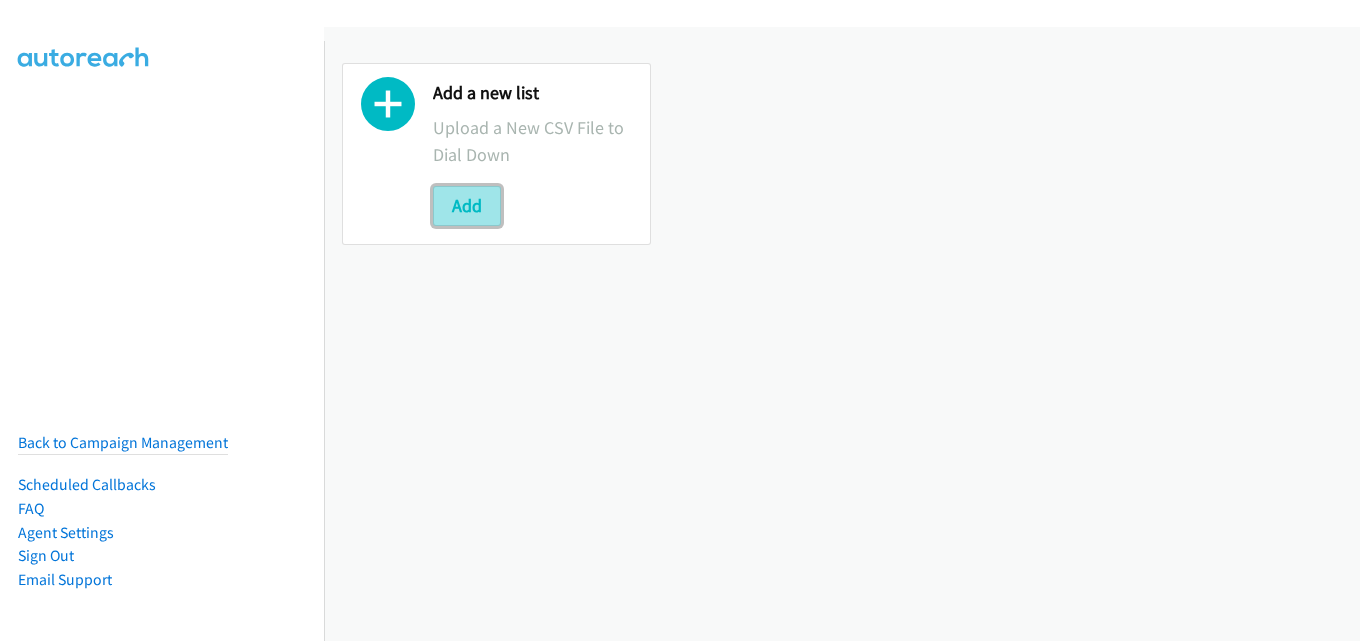 drag, startPoint x: 482, startPoint y: 203, endPoint x: 480, endPoint y: 245, distance: 42.047592 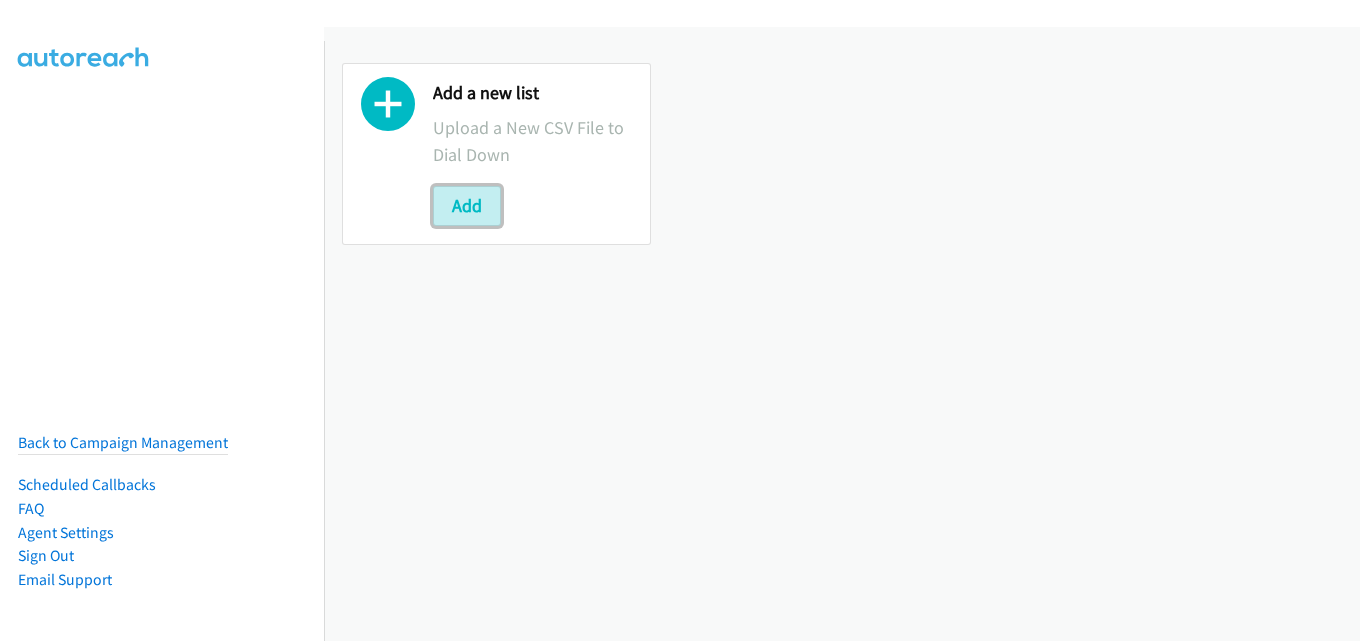 click on "Add" at bounding box center (467, 206) 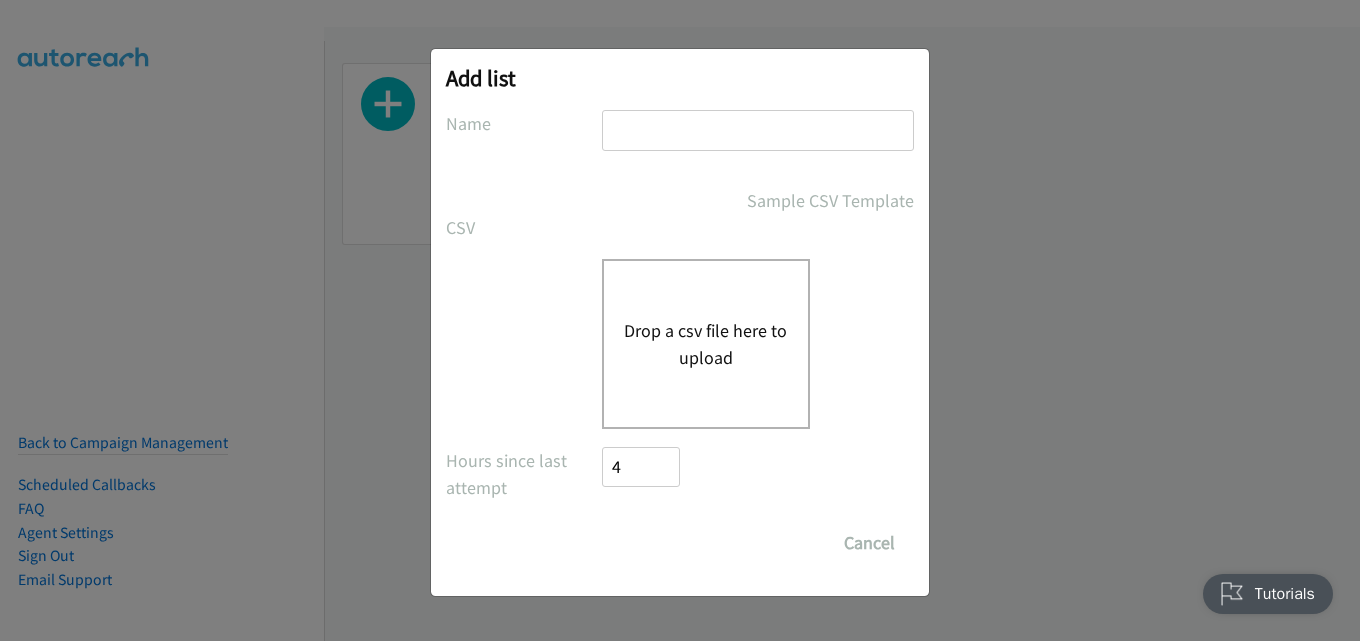 scroll, scrollTop: 0, scrollLeft: 0, axis: both 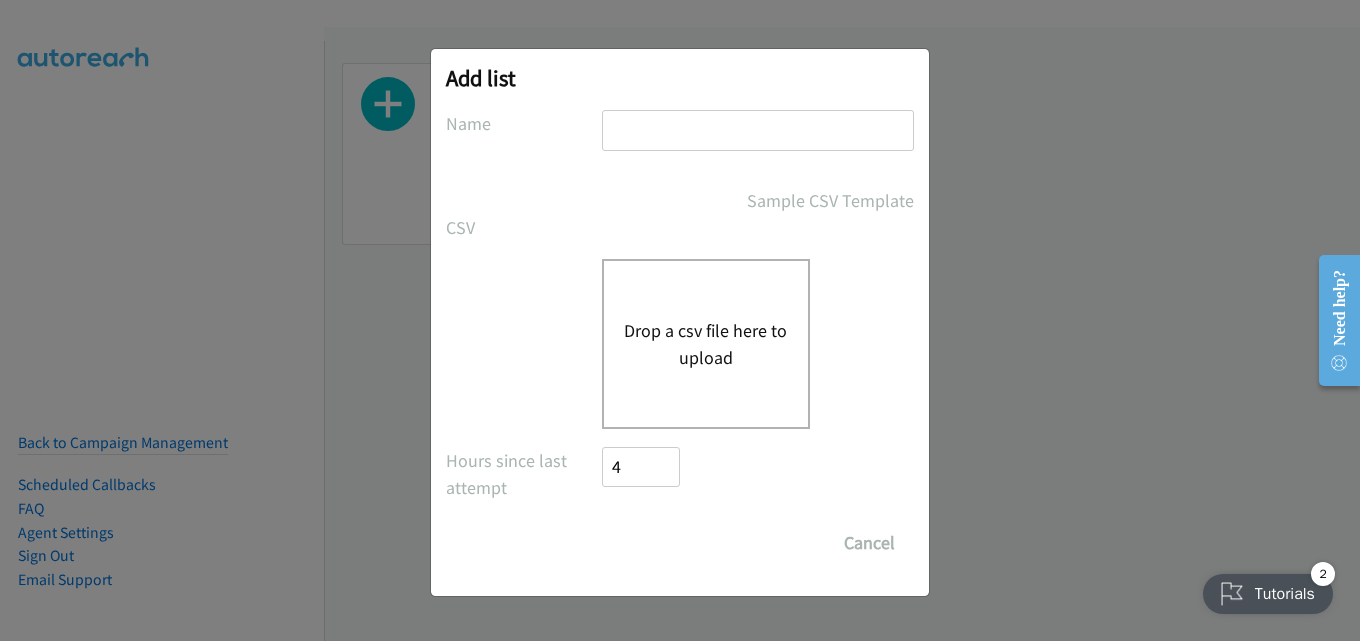 click at bounding box center (758, 130) 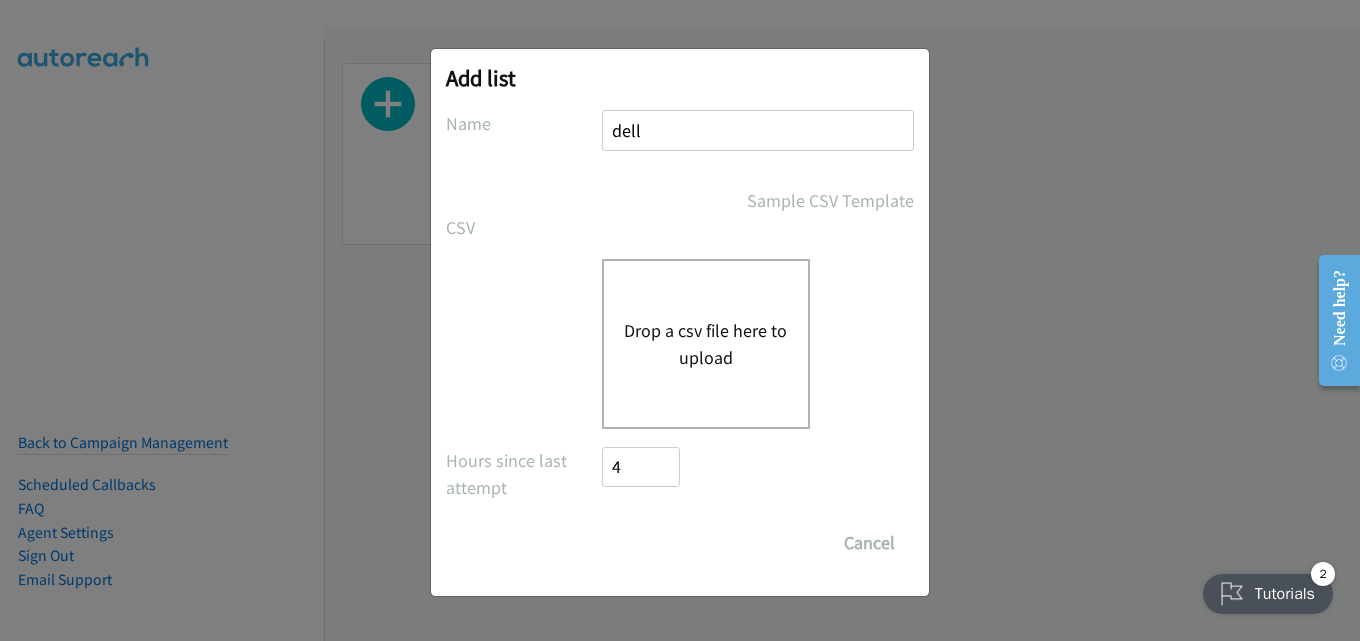click on "Drop a csv file here to upload" at bounding box center (706, 344) 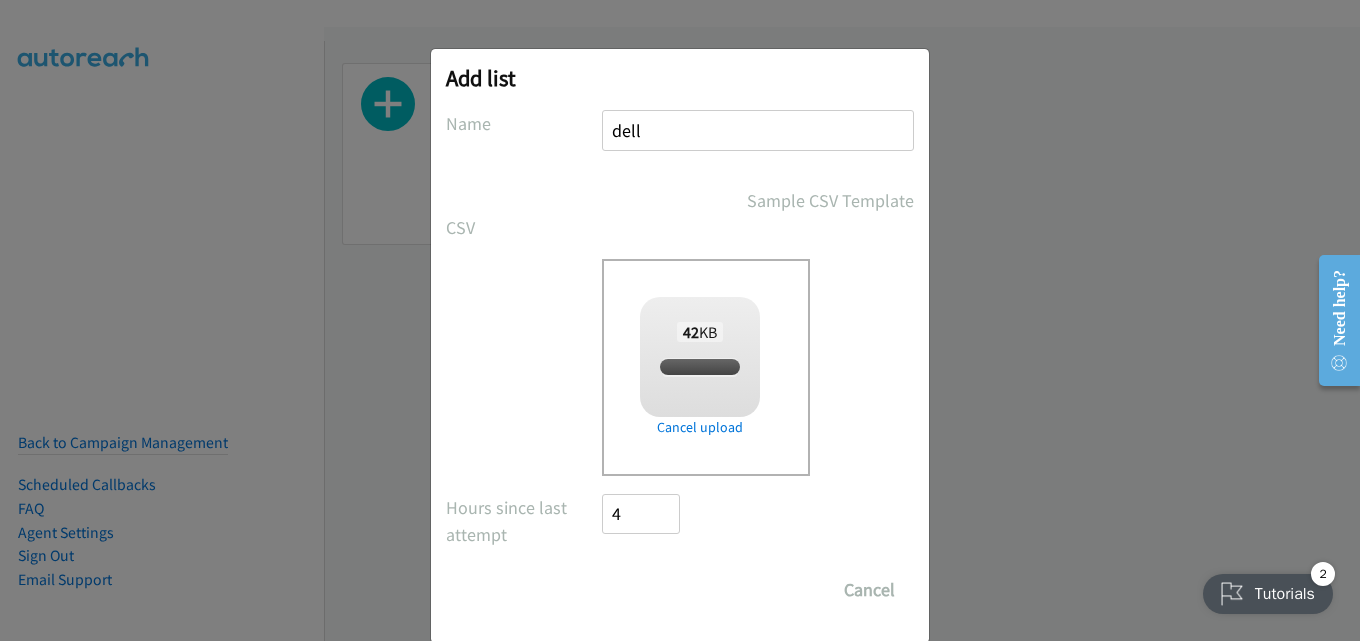checkbox on "true" 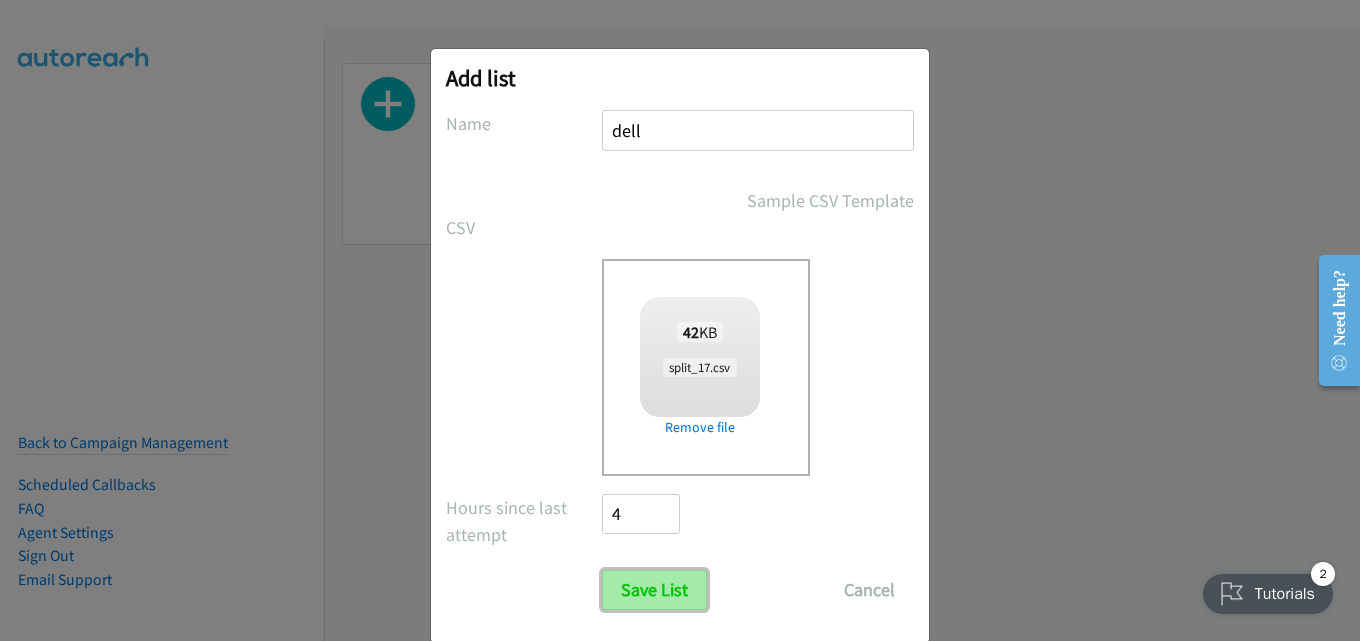 click on "Save List" at bounding box center (654, 590) 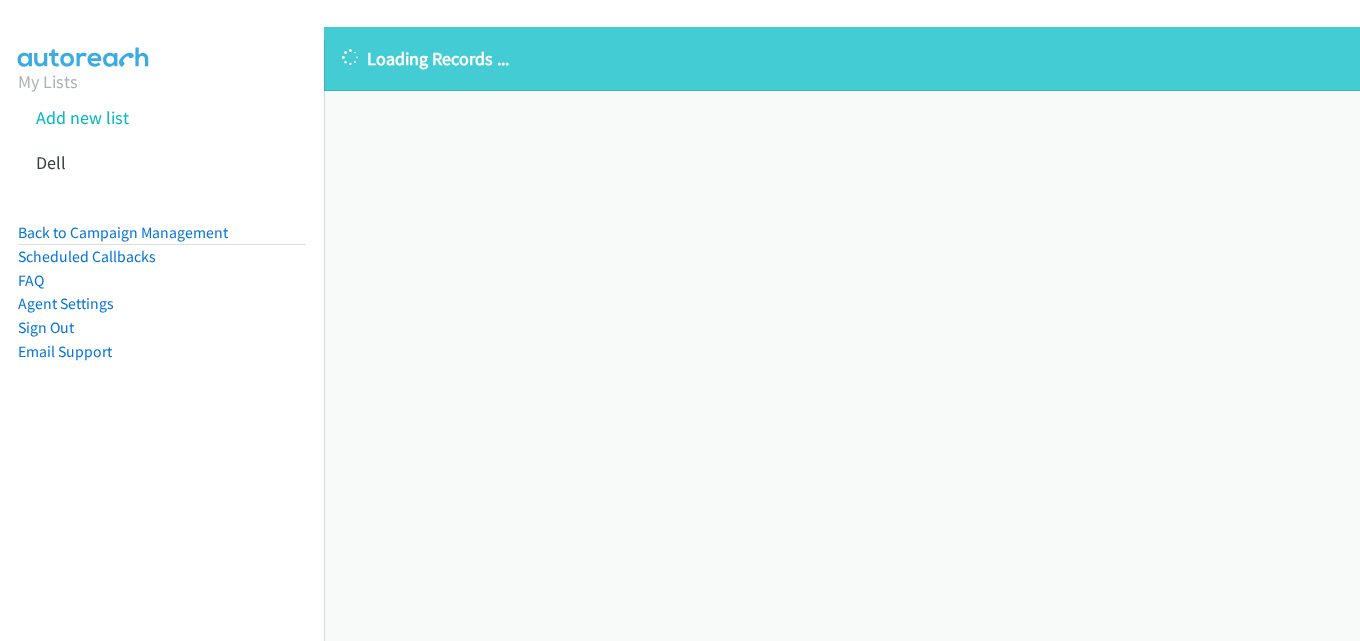 scroll, scrollTop: 0, scrollLeft: 0, axis: both 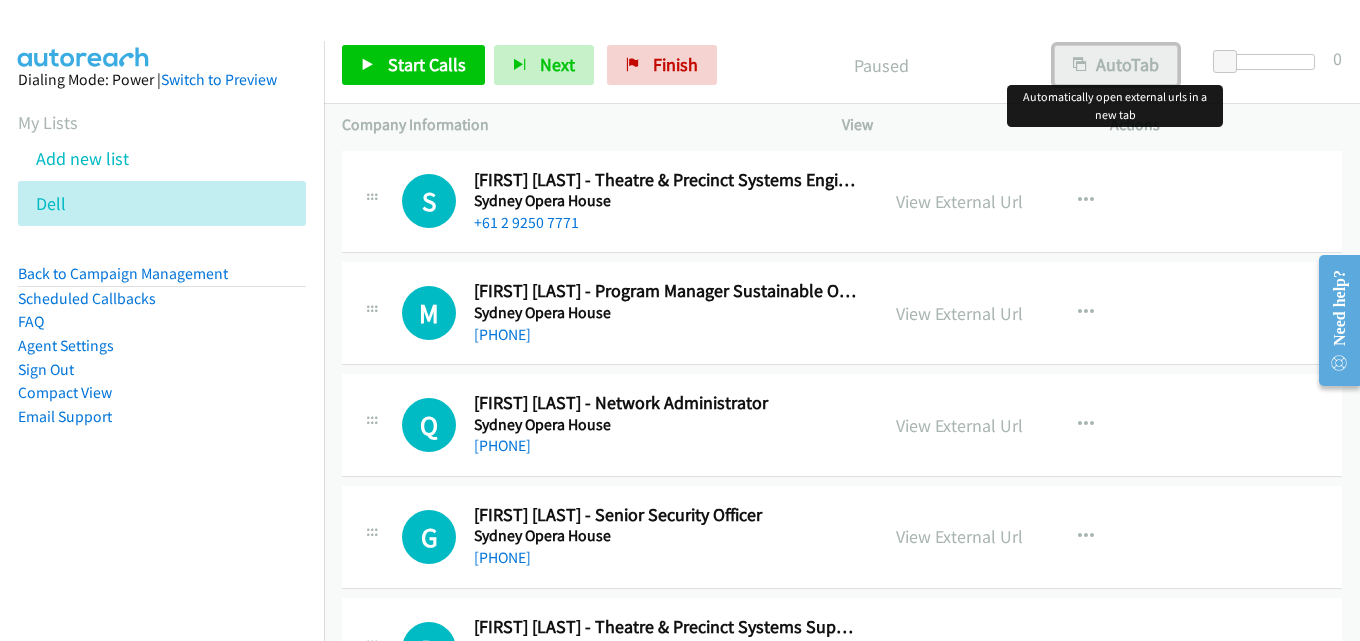 click on "AutoTab" at bounding box center (1116, 65) 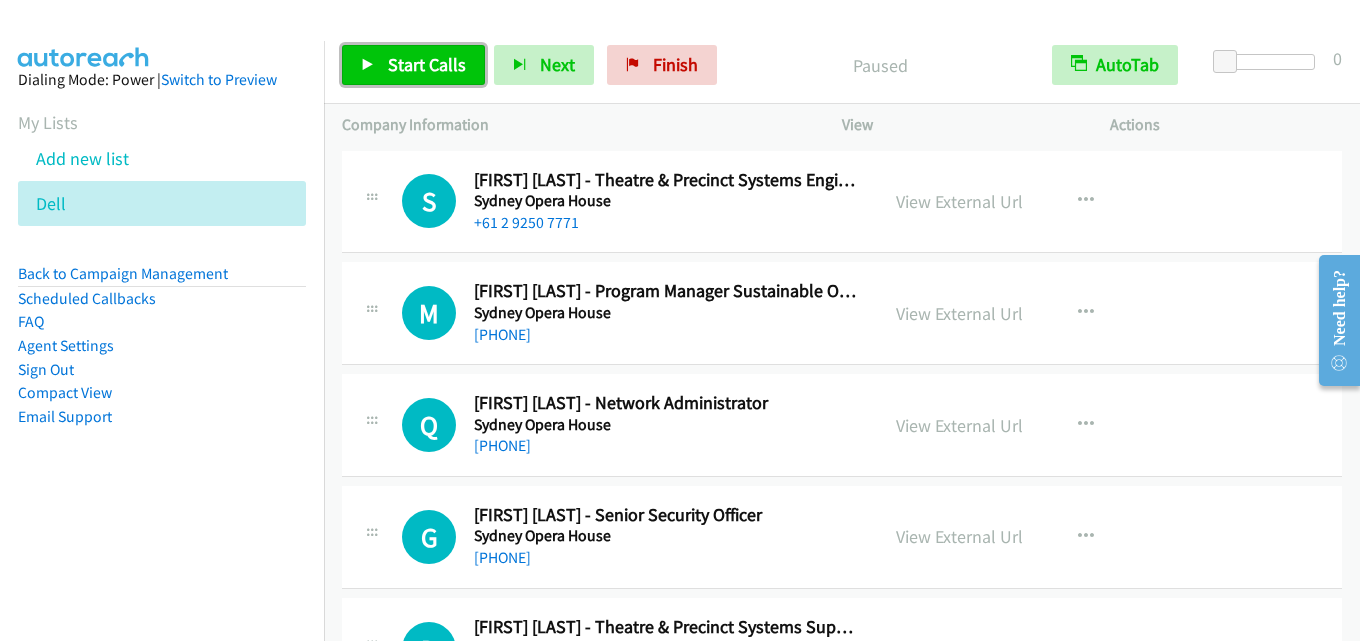 click on "Start Calls" at bounding box center [427, 64] 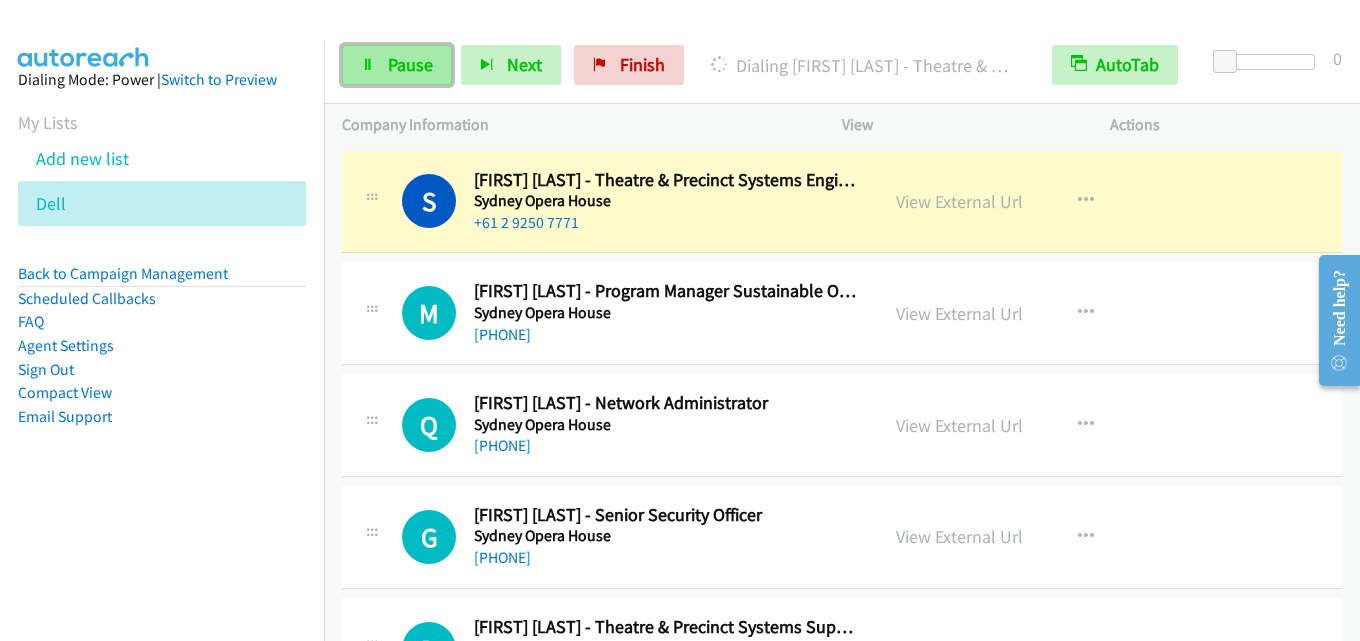 click on "Pause" at bounding box center [397, 65] 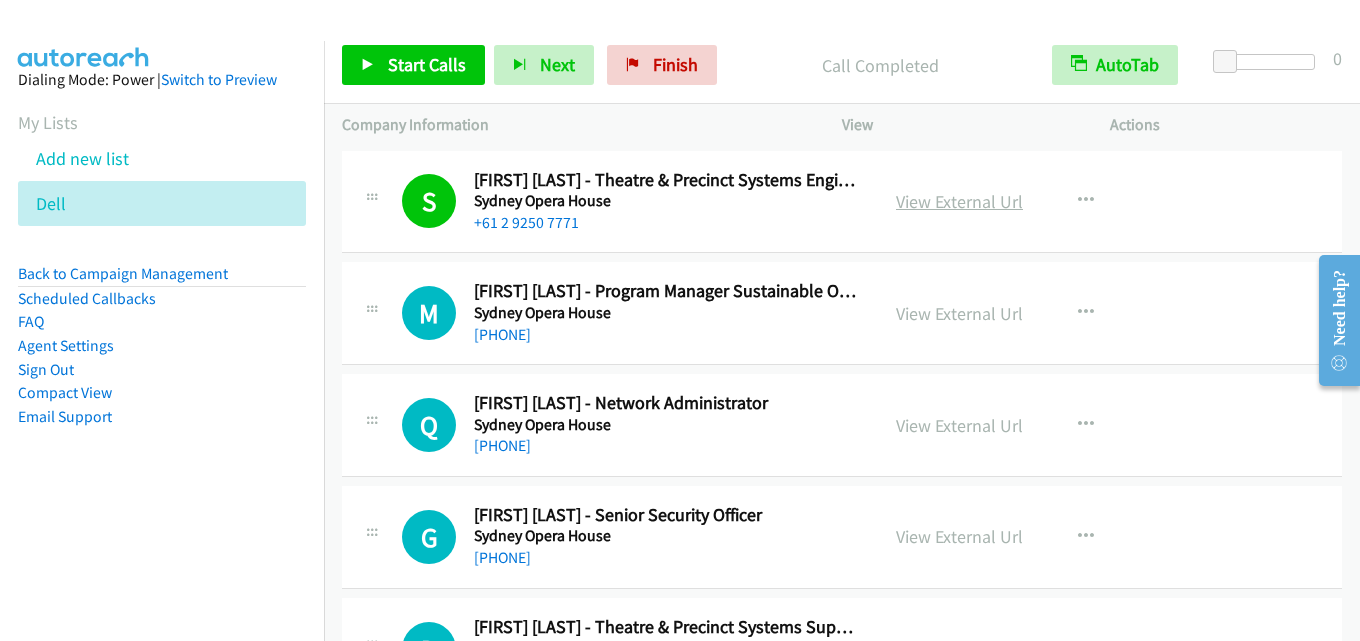 click on "View External Url" at bounding box center (959, 201) 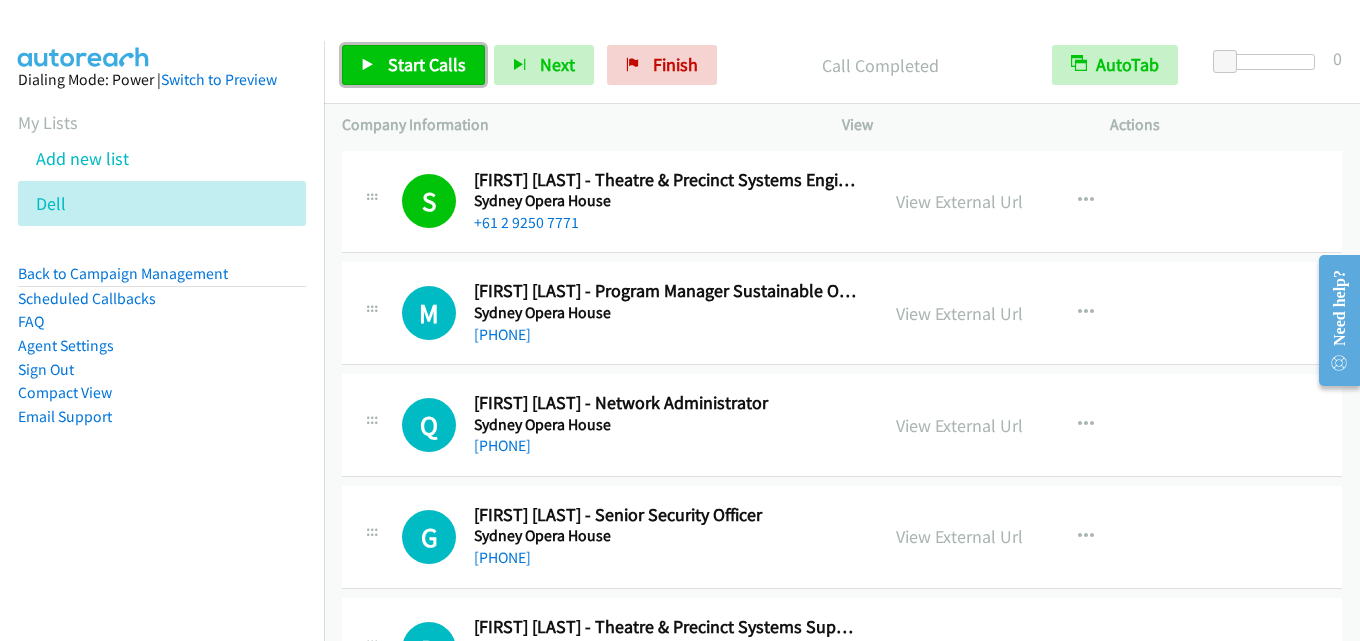 click on "Start Calls" at bounding box center (427, 64) 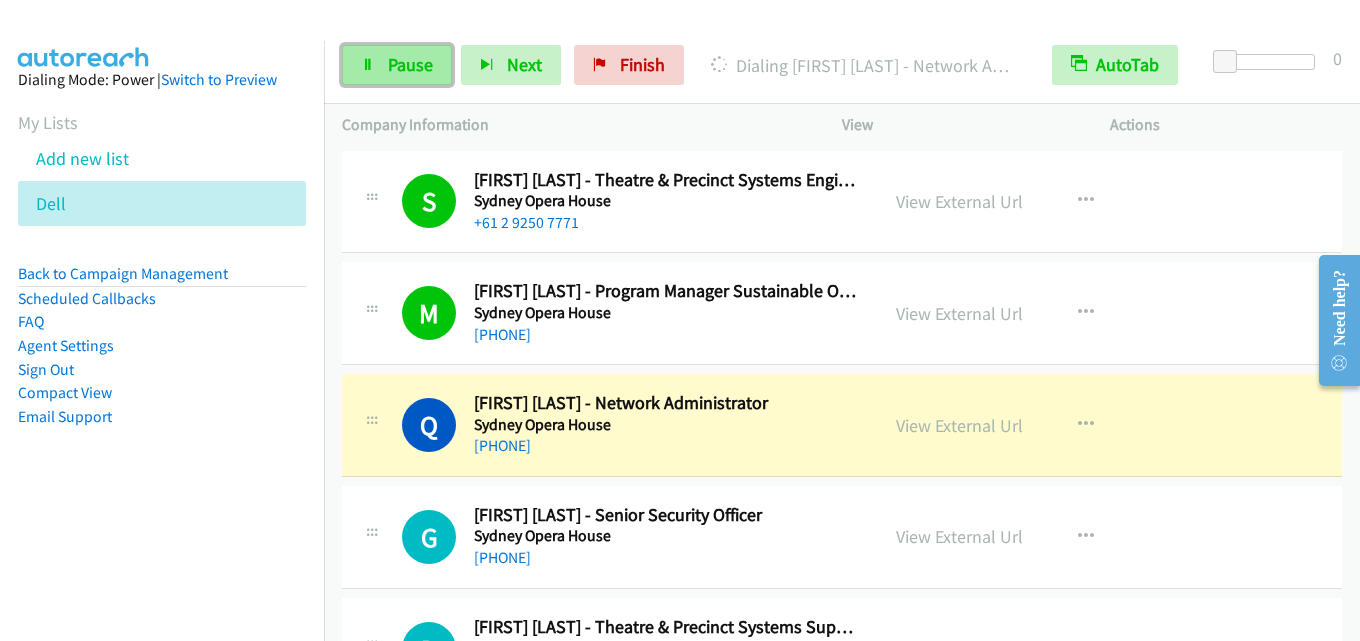 click on "Pause" at bounding box center [410, 64] 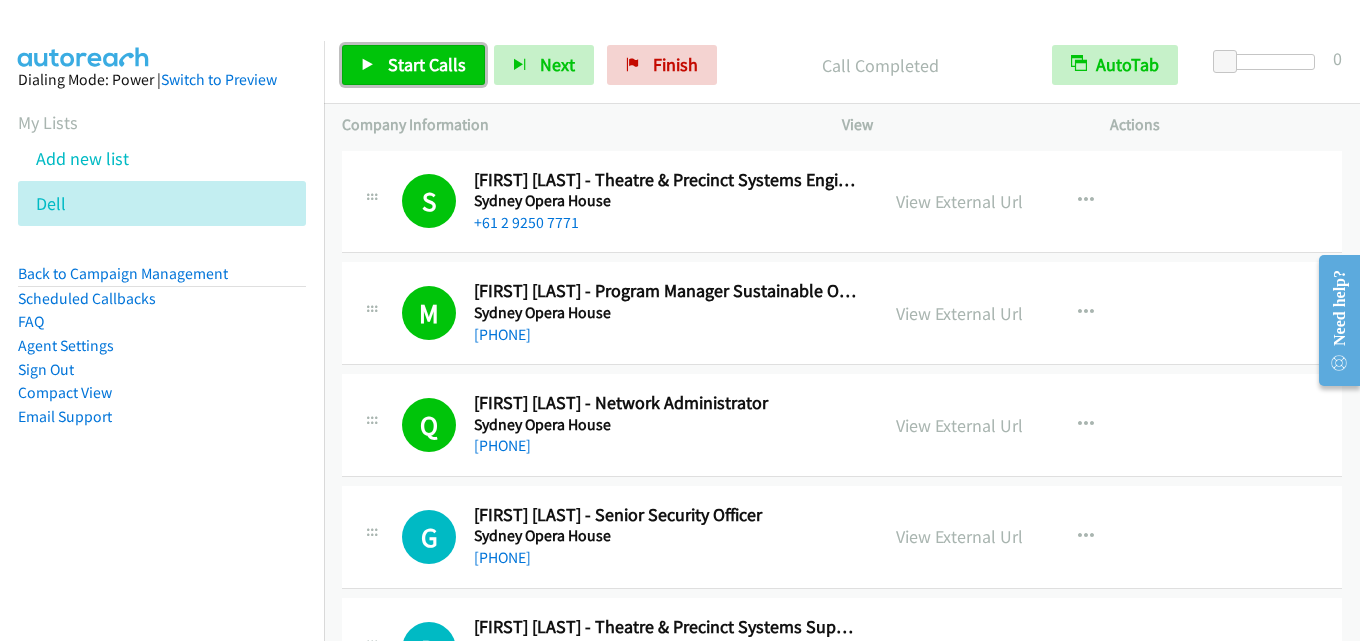 click on "Start Calls" at bounding box center [413, 65] 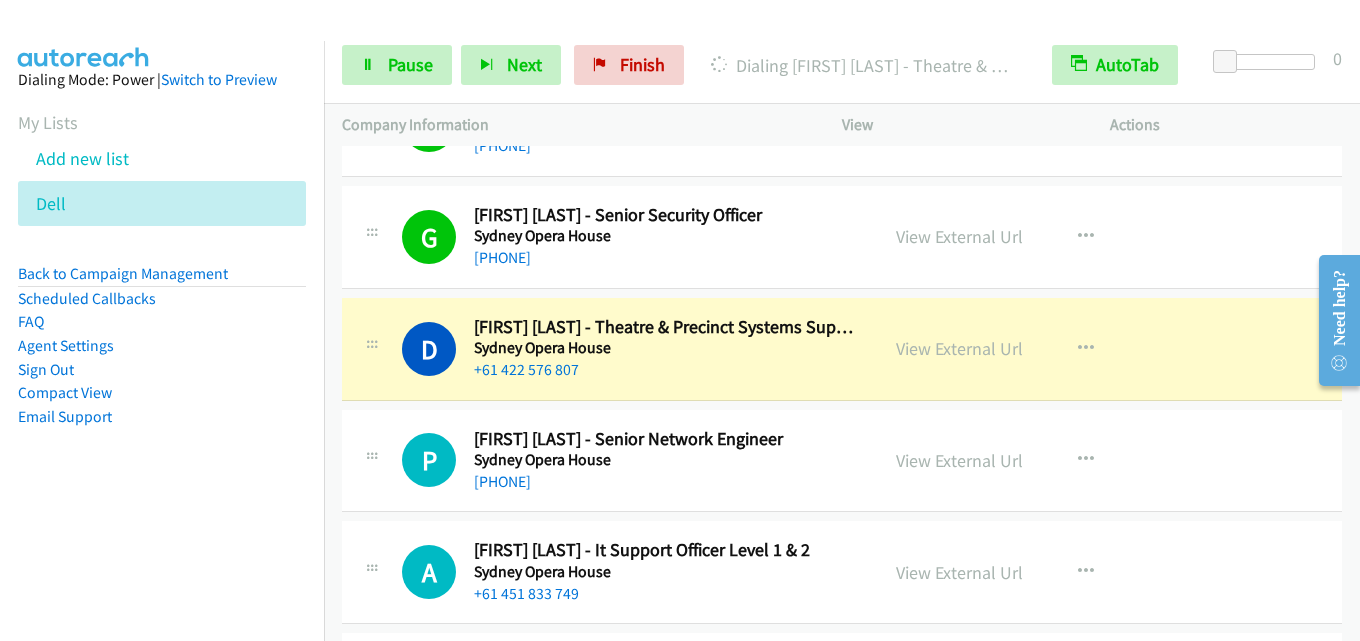 scroll, scrollTop: 400, scrollLeft: 0, axis: vertical 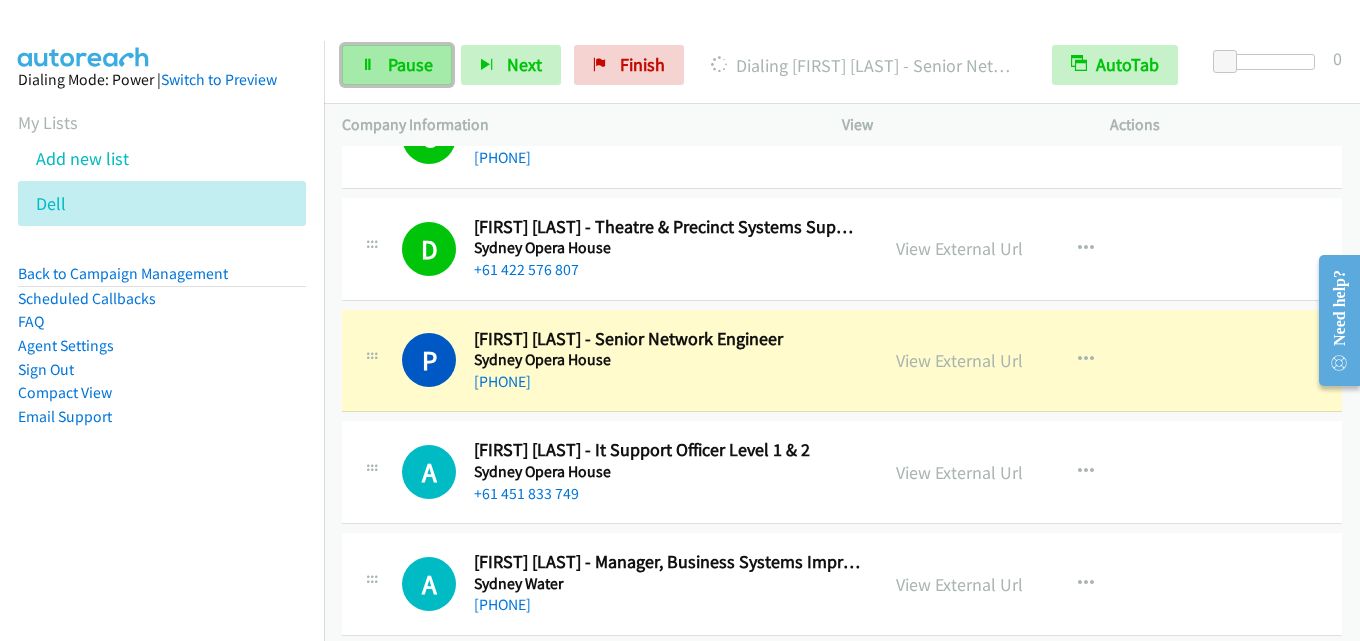 click on "Pause" at bounding box center [410, 64] 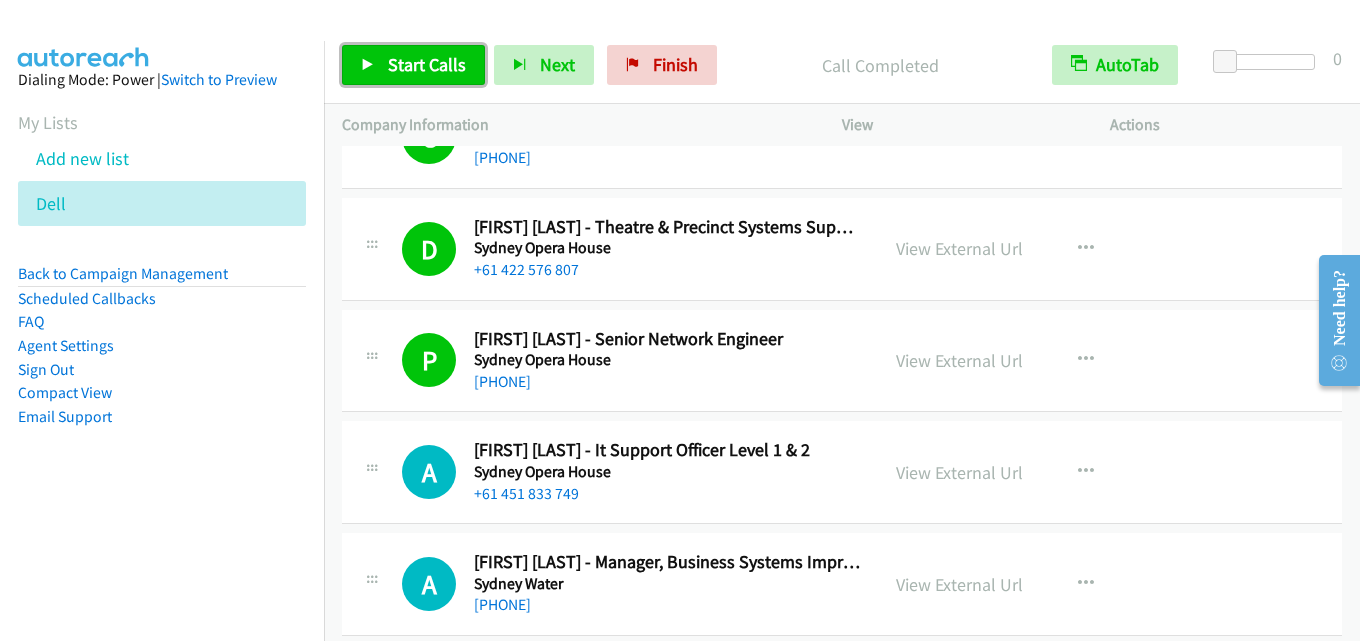 click on "Start Calls" at bounding box center [427, 64] 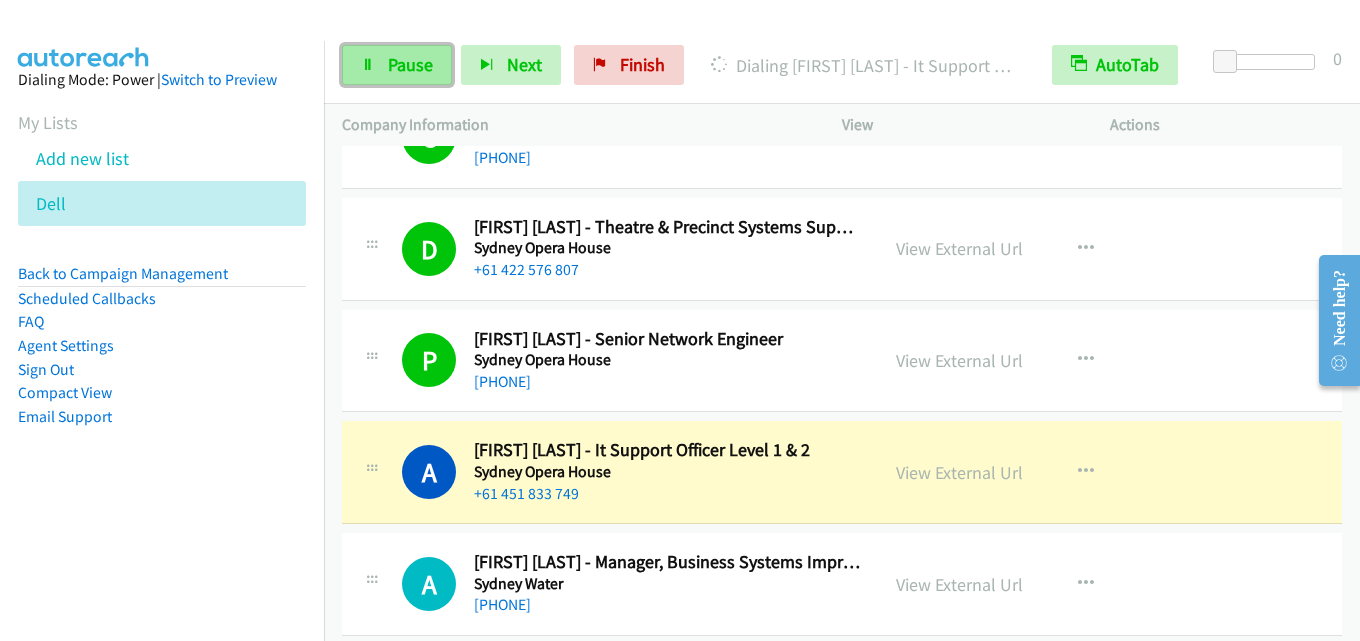 click on "Pause" at bounding box center [397, 65] 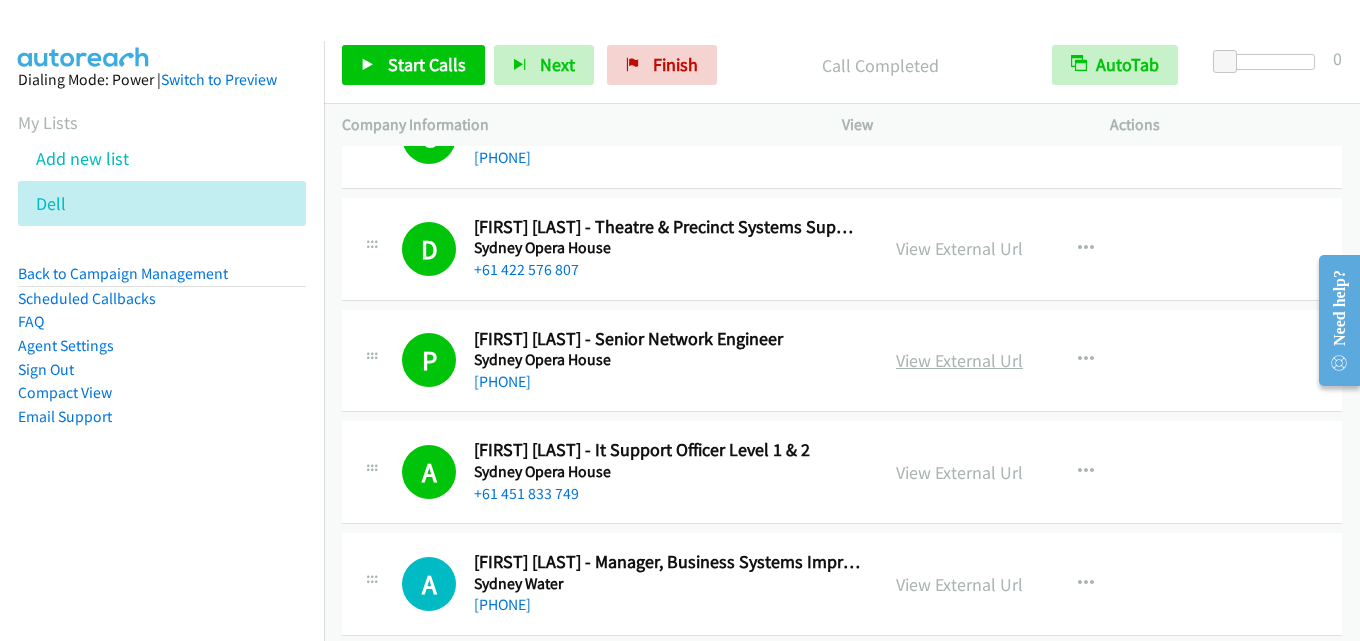 click on "View External Url" at bounding box center [959, 360] 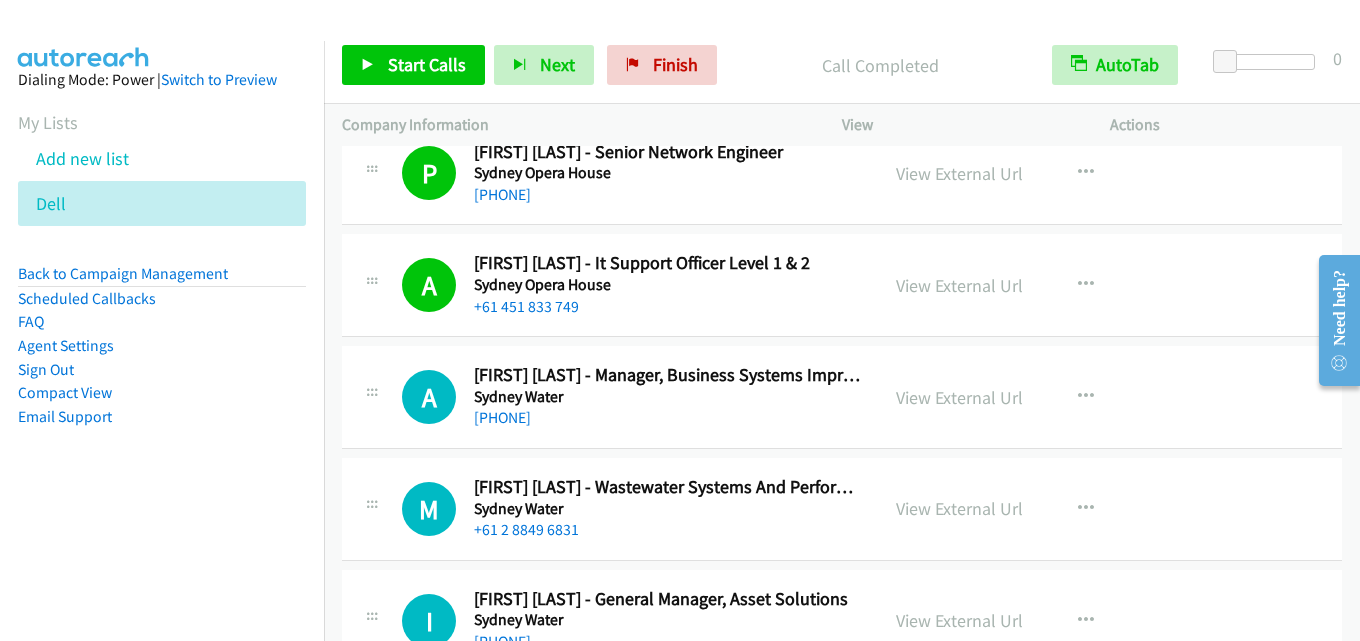 scroll, scrollTop: 600, scrollLeft: 0, axis: vertical 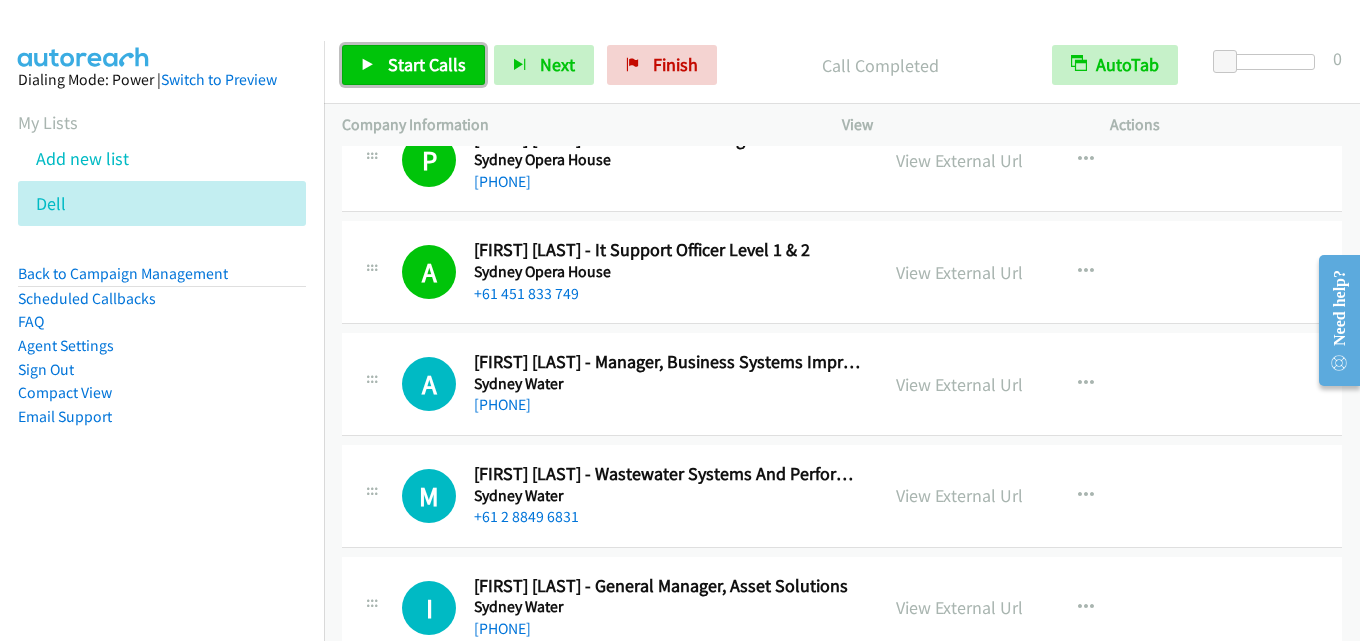 click on "Start Calls" at bounding box center (427, 64) 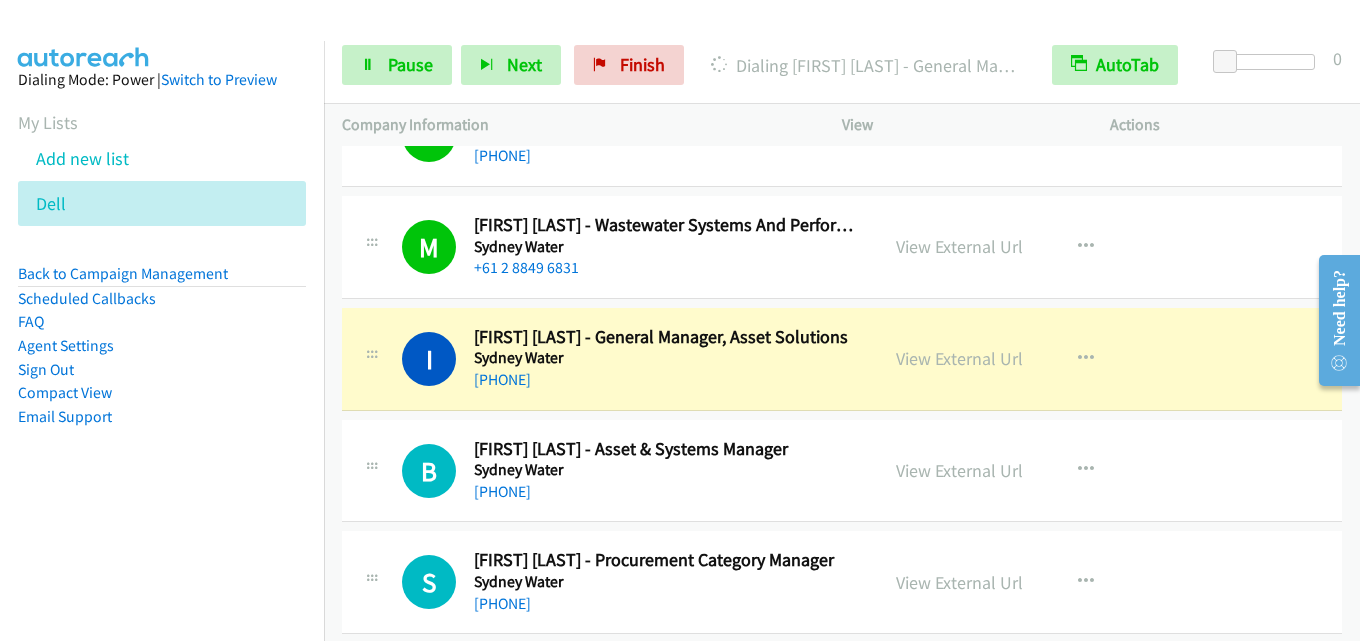 scroll, scrollTop: 800, scrollLeft: 0, axis: vertical 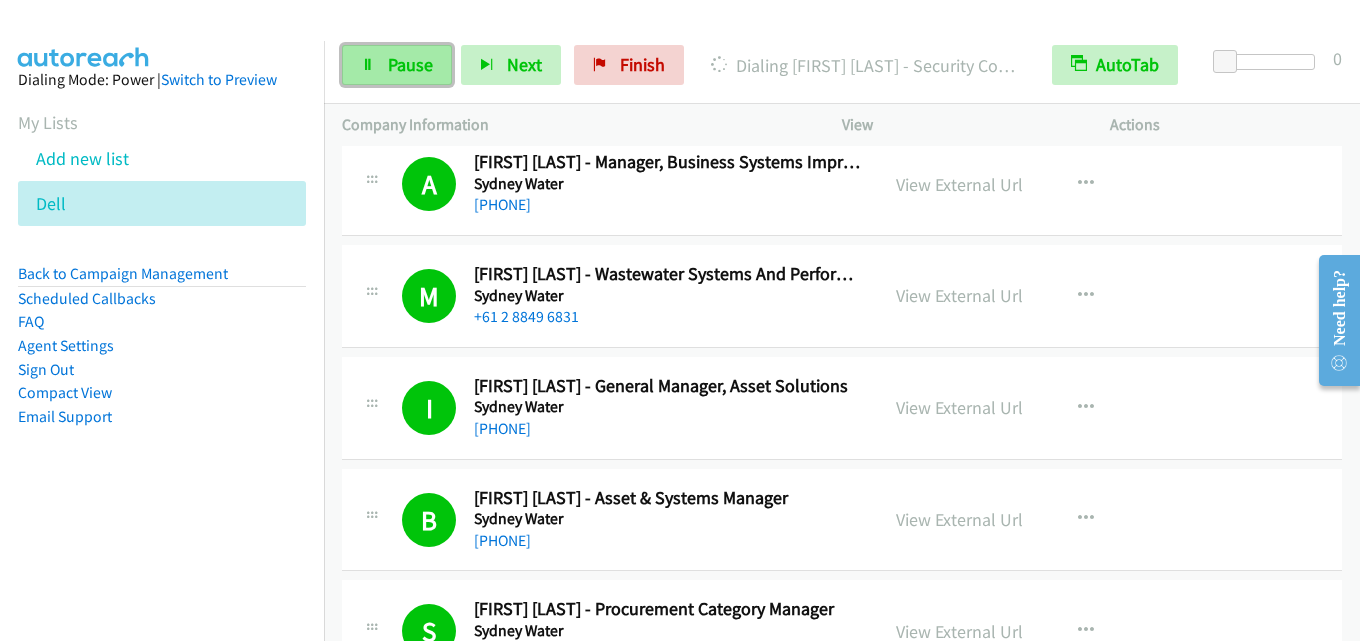 click on "Pause" at bounding box center (410, 64) 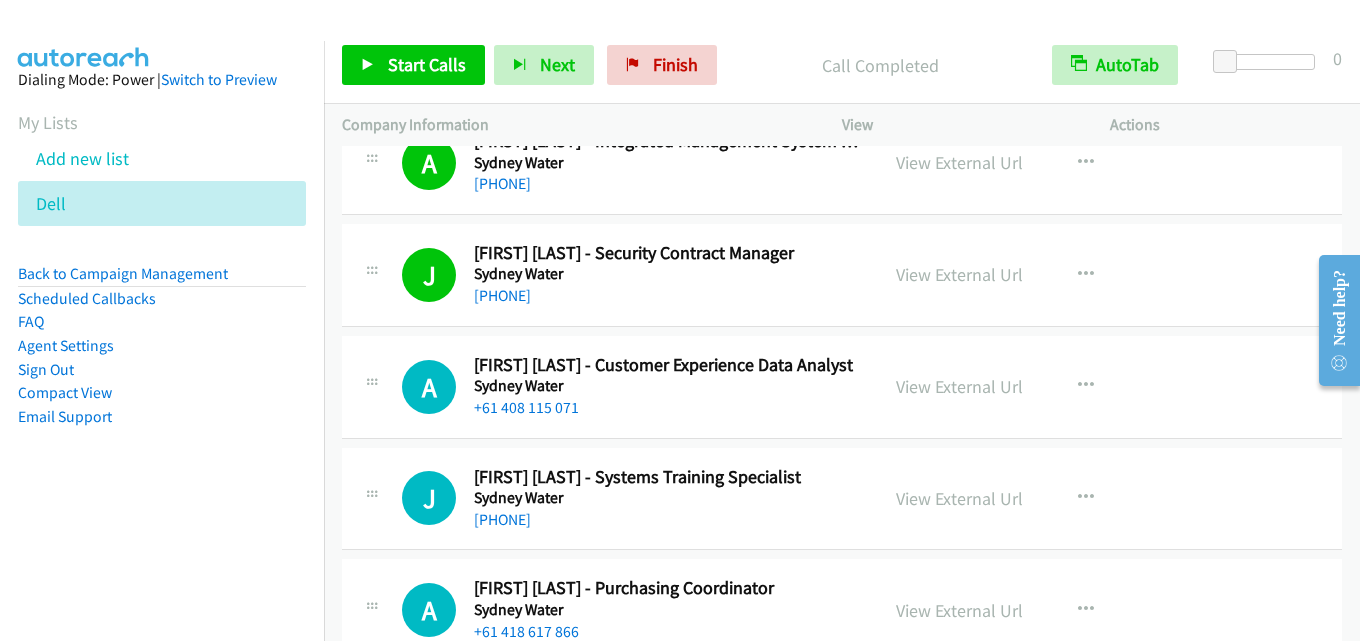 scroll, scrollTop: 1600, scrollLeft: 0, axis: vertical 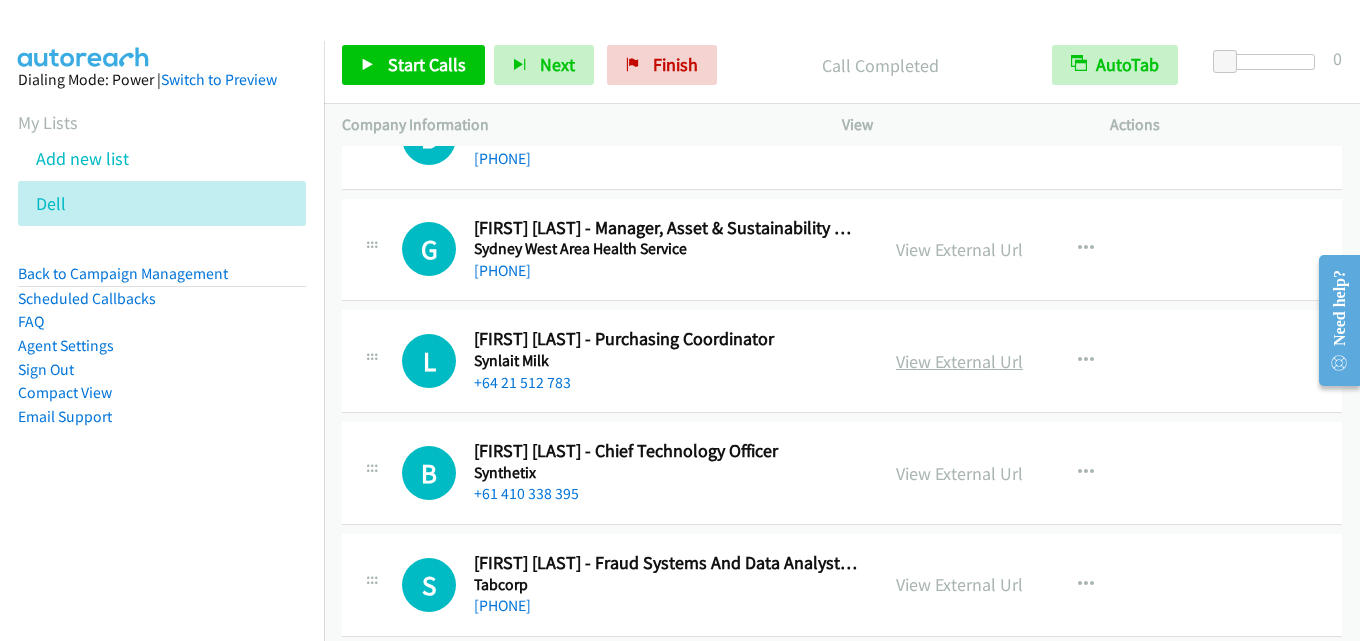 click on "View External Url" at bounding box center [959, 361] 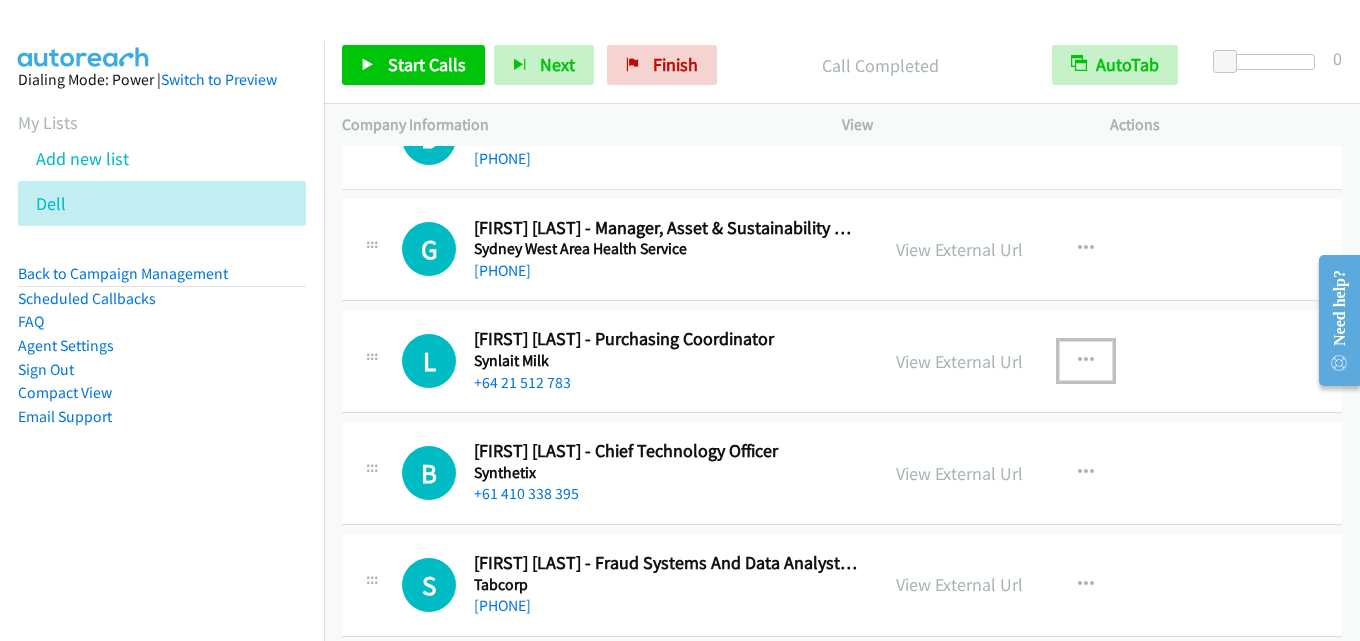 click at bounding box center (1086, 361) 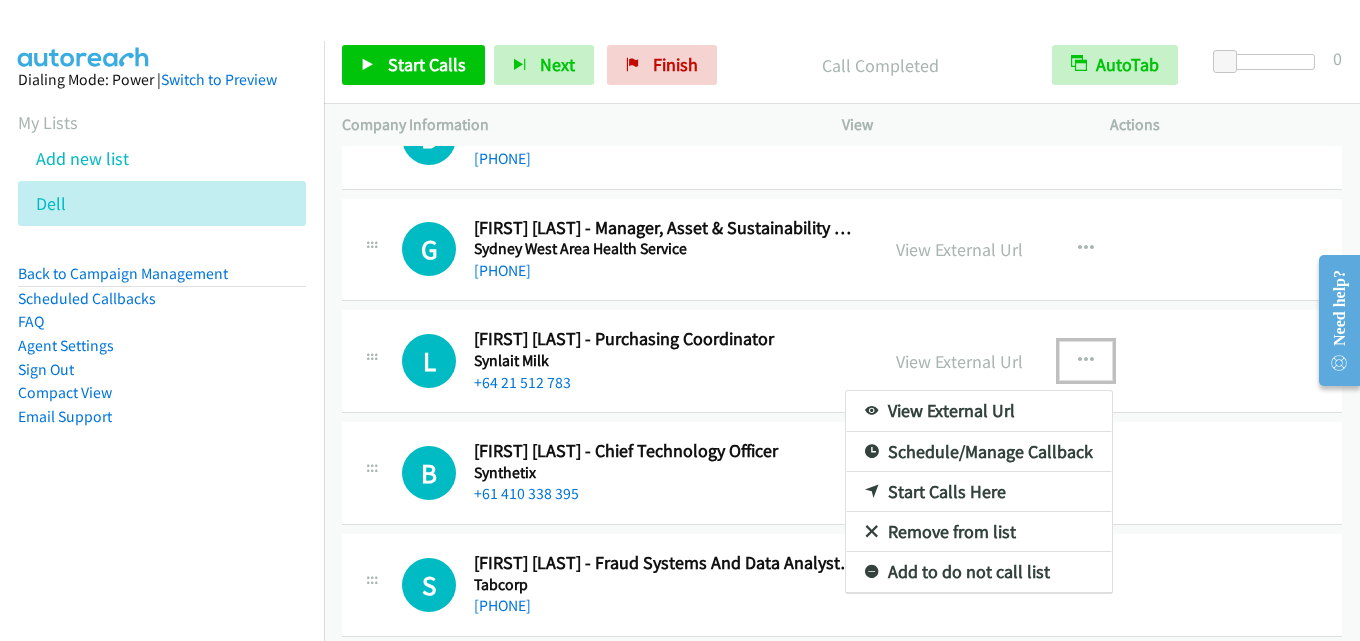 click on "Start Calls Here" at bounding box center (979, 492) 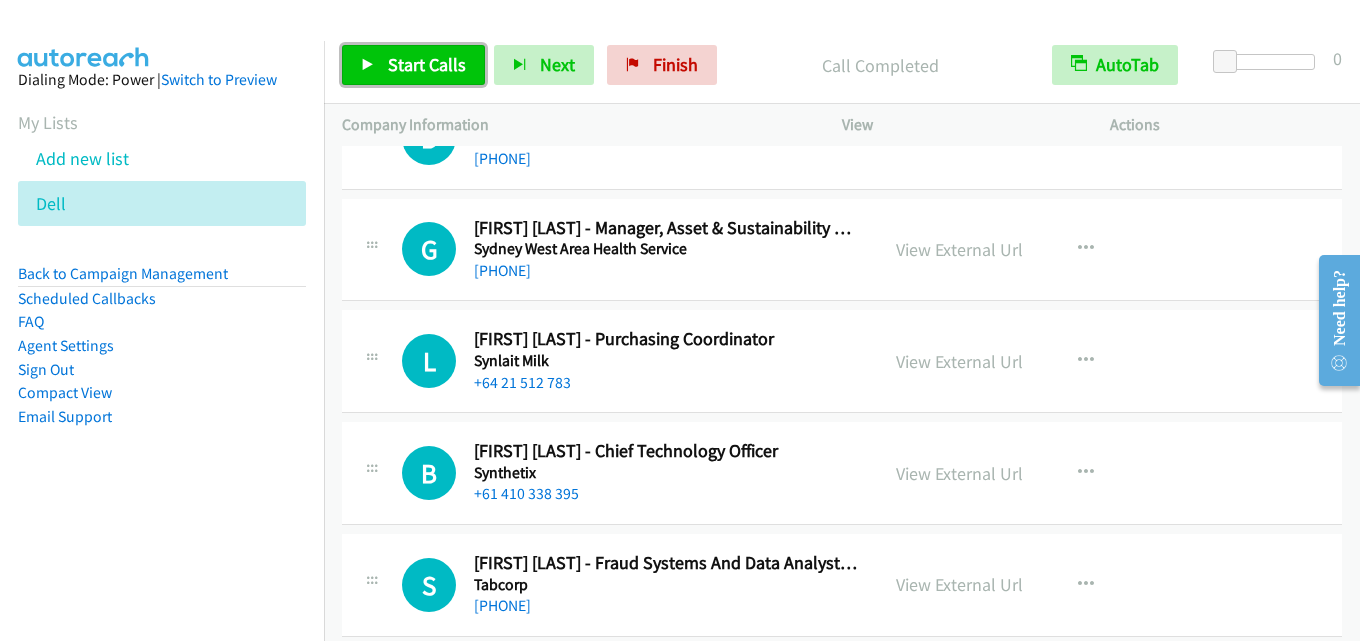 click on "Start Calls" at bounding box center [413, 65] 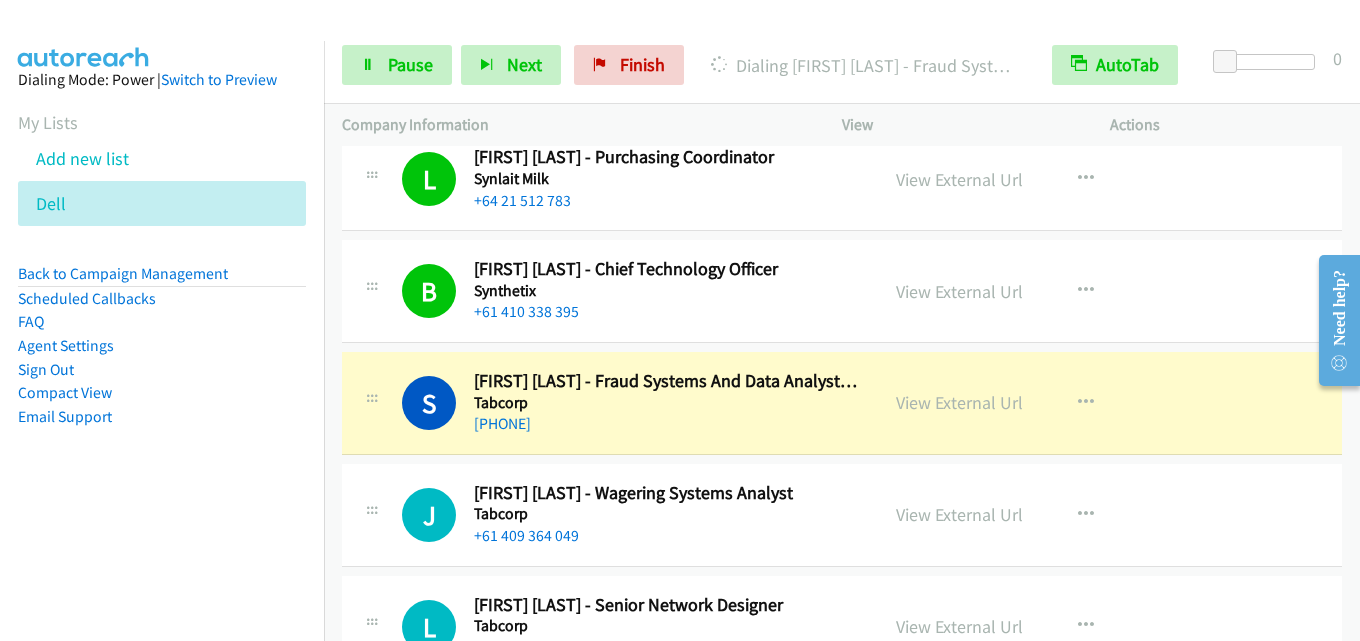 scroll, scrollTop: 2500, scrollLeft: 0, axis: vertical 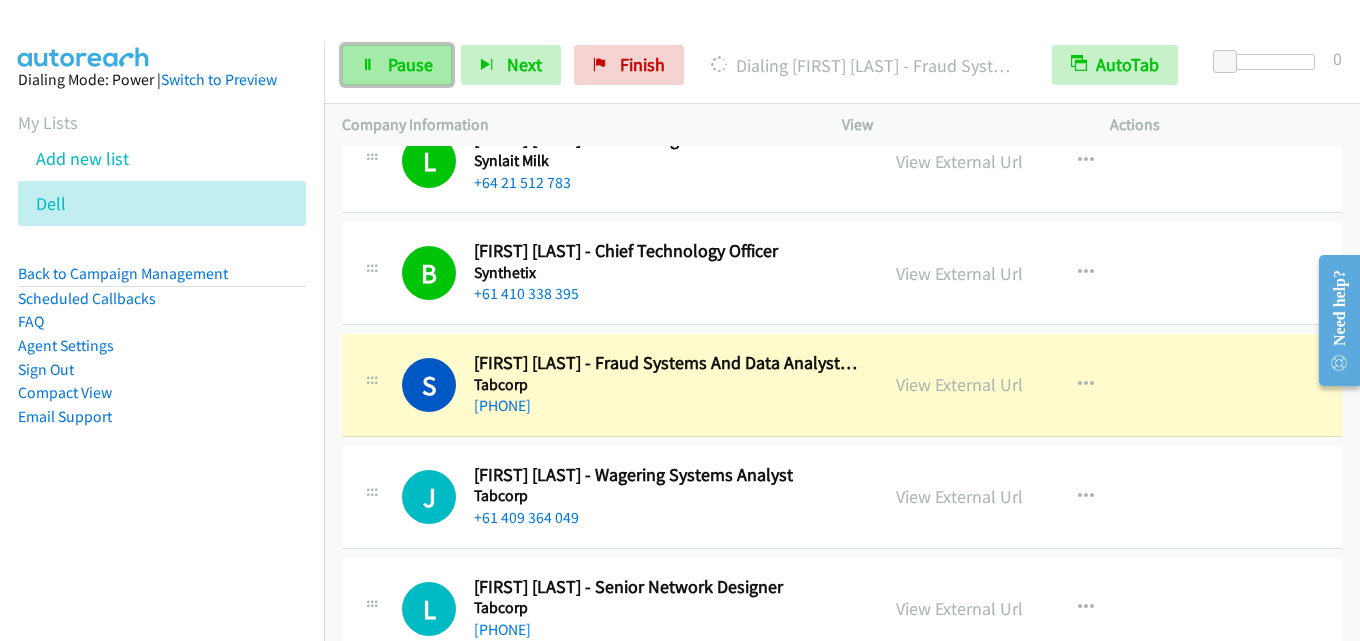 click on "Pause" at bounding box center [410, 64] 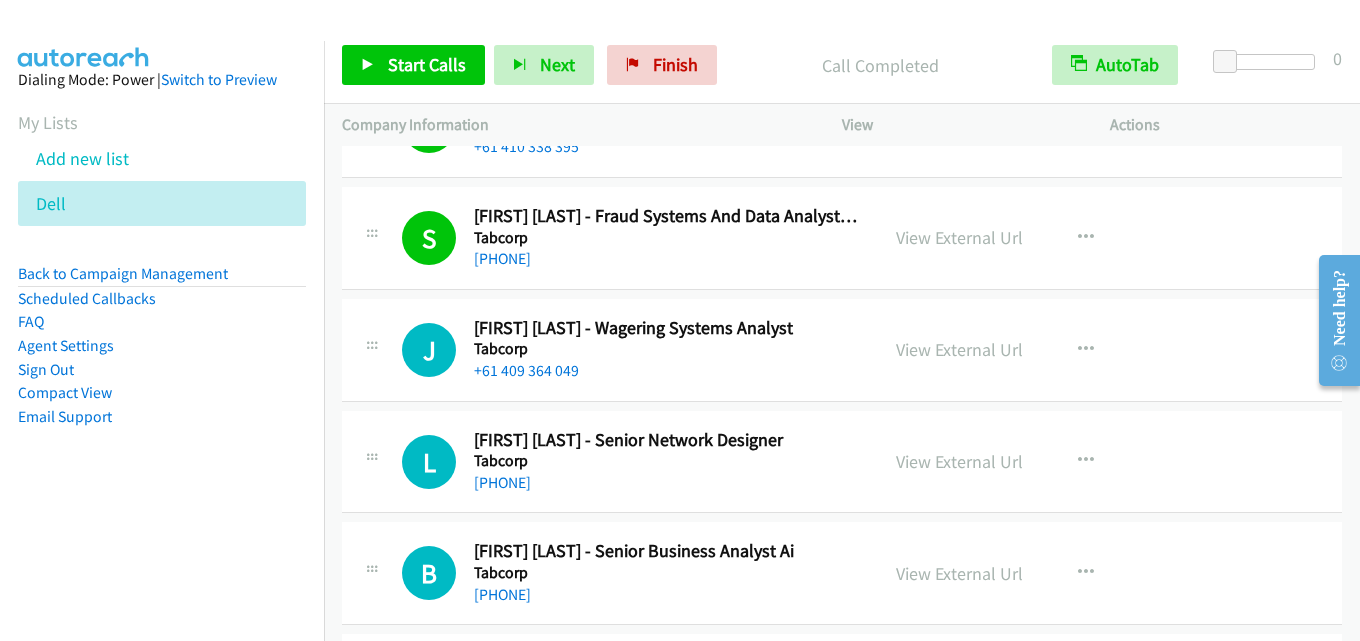 scroll, scrollTop: 2700, scrollLeft: 0, axis: vertical 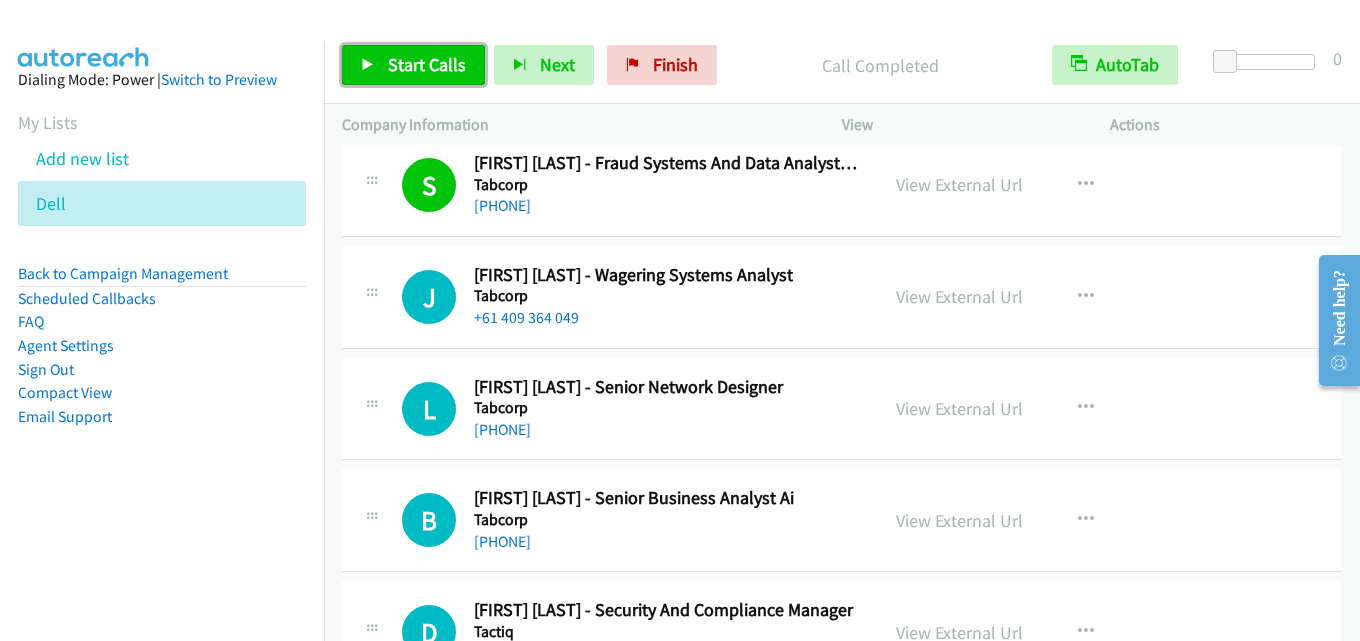 click on "Start Calls" at bounding box center [427, 64] 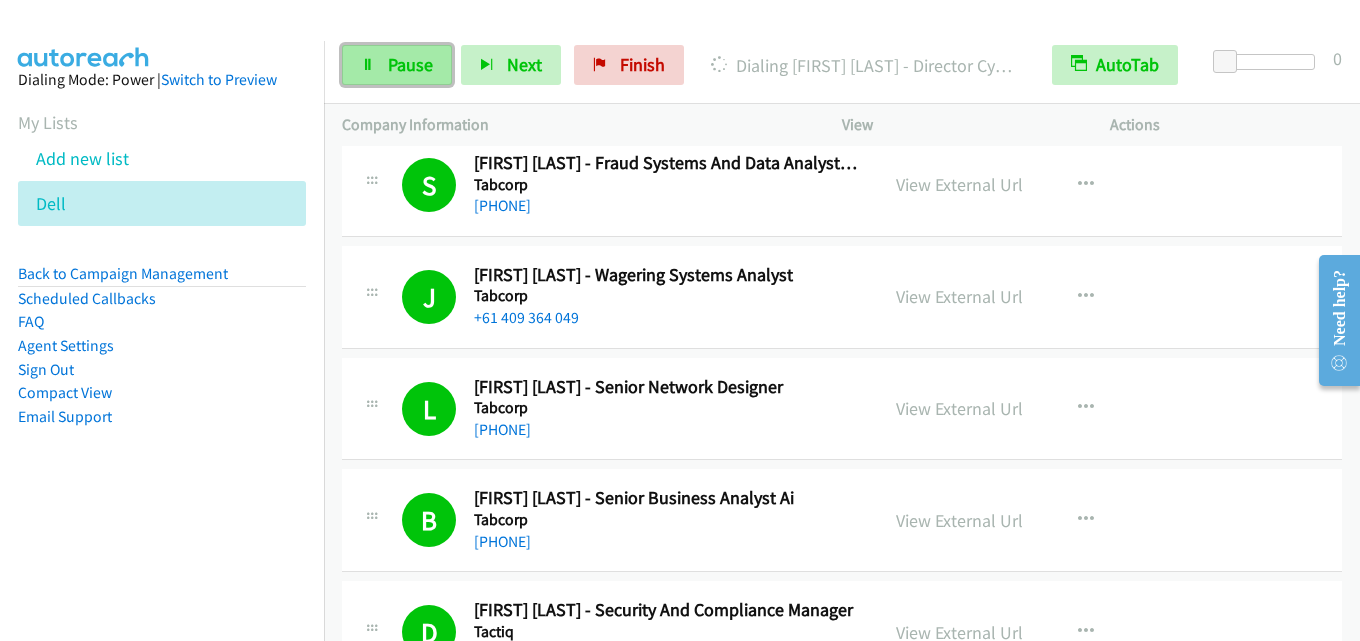 click on "Pause" at bounding box center (410, 64) 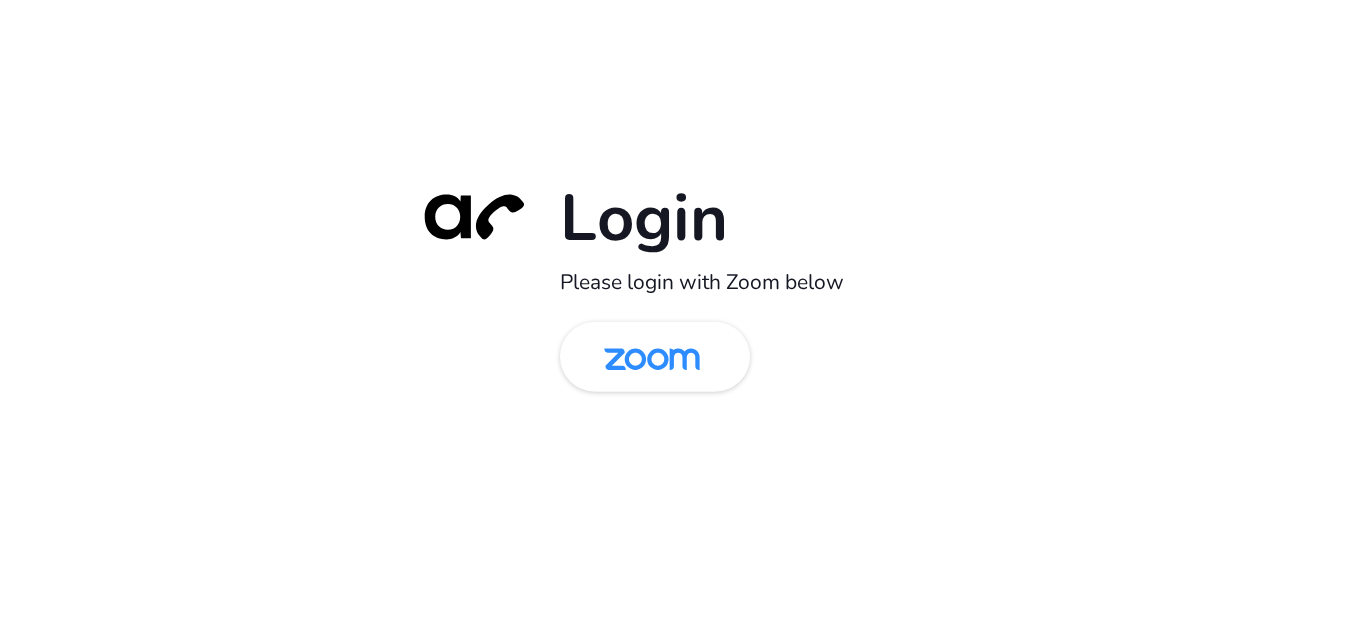 scroll, scrollTop: 0, scrollLeft: 0, axis: both 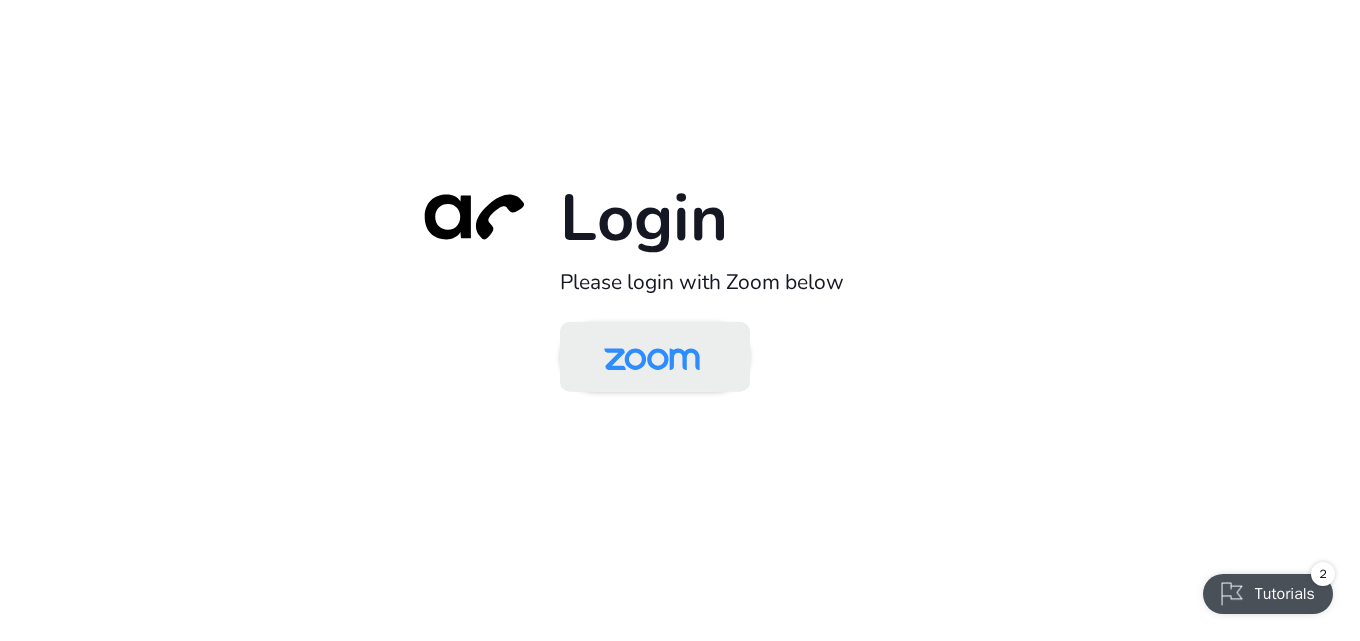 click at bounding box center (652, 358) 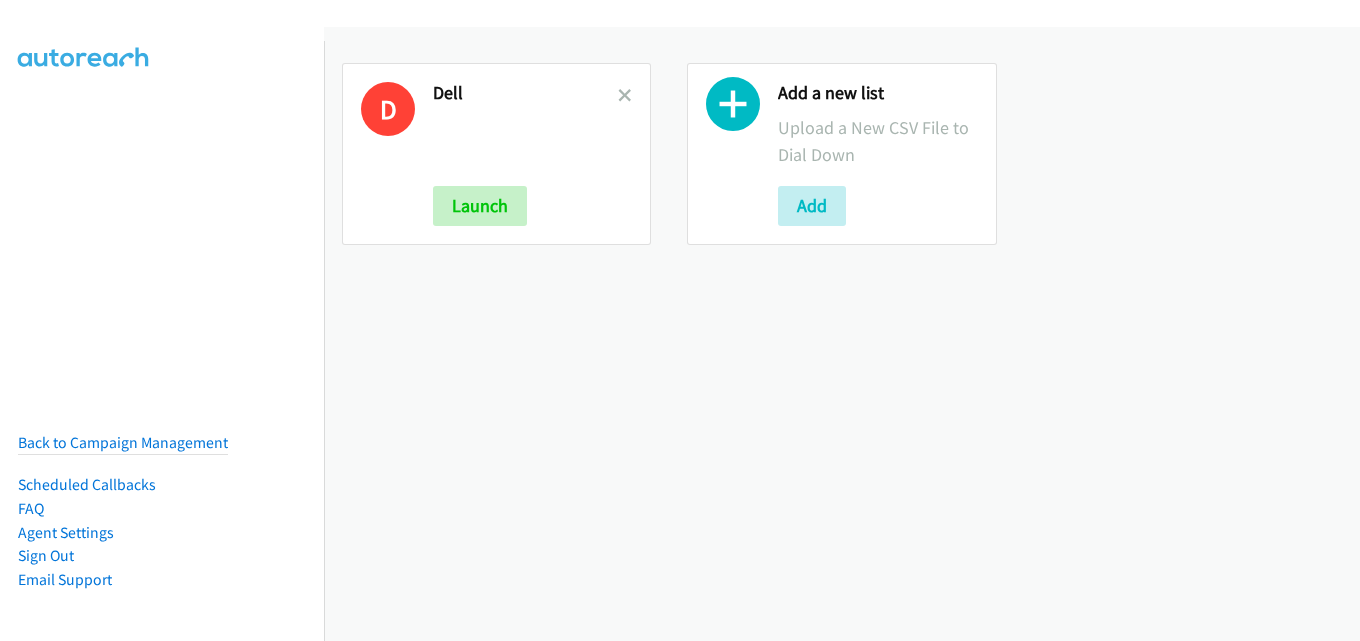 scroll, scrollTop: 0, scrollLeft: 0, axis: both 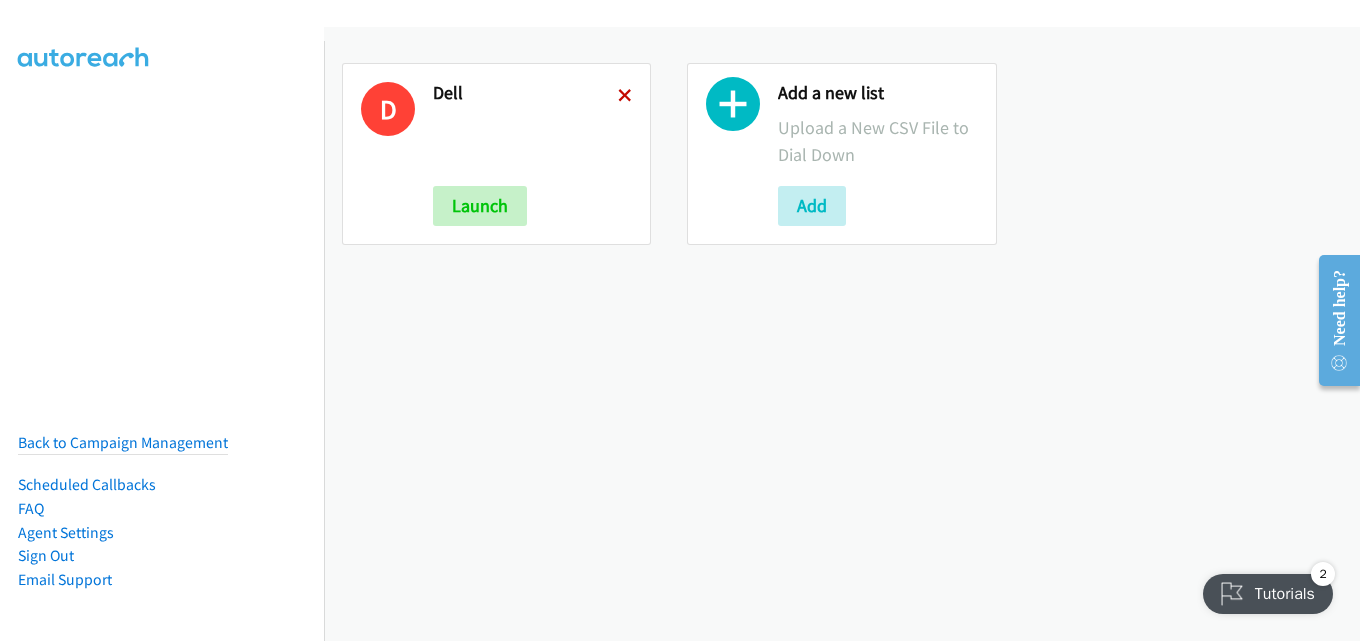 click at bounding box center (625, 97) 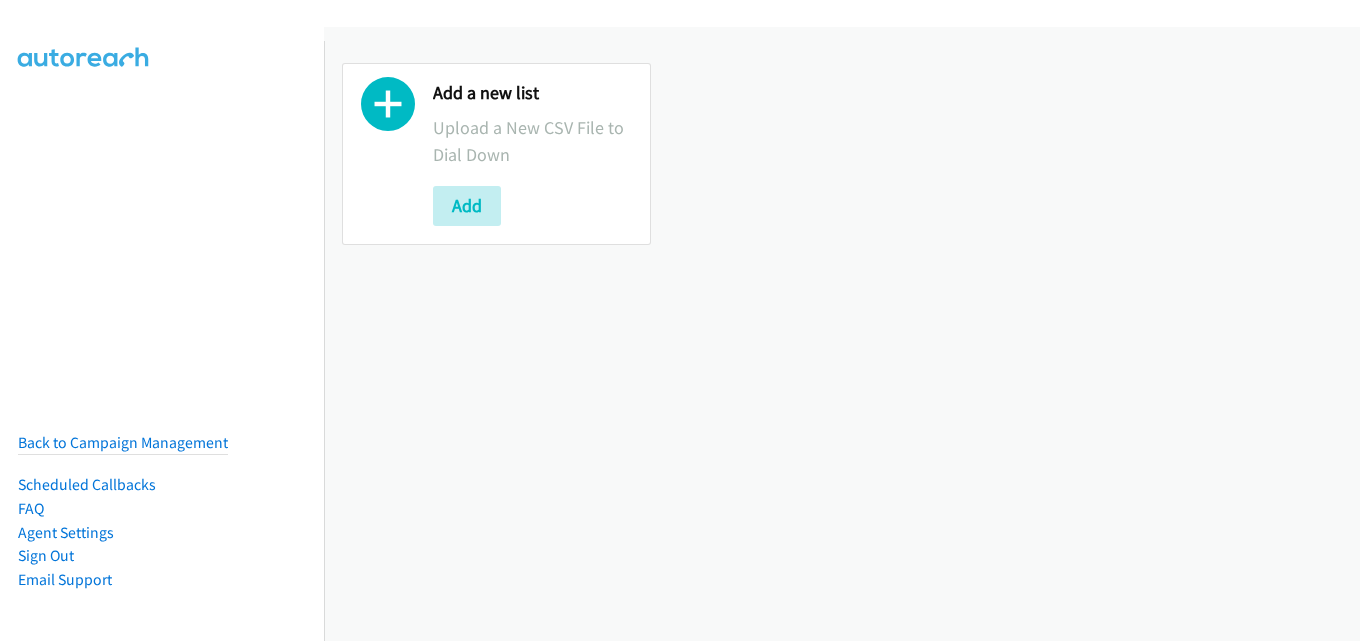 scroll, scrollTop: 0, scrollLeft: 0, axis: both 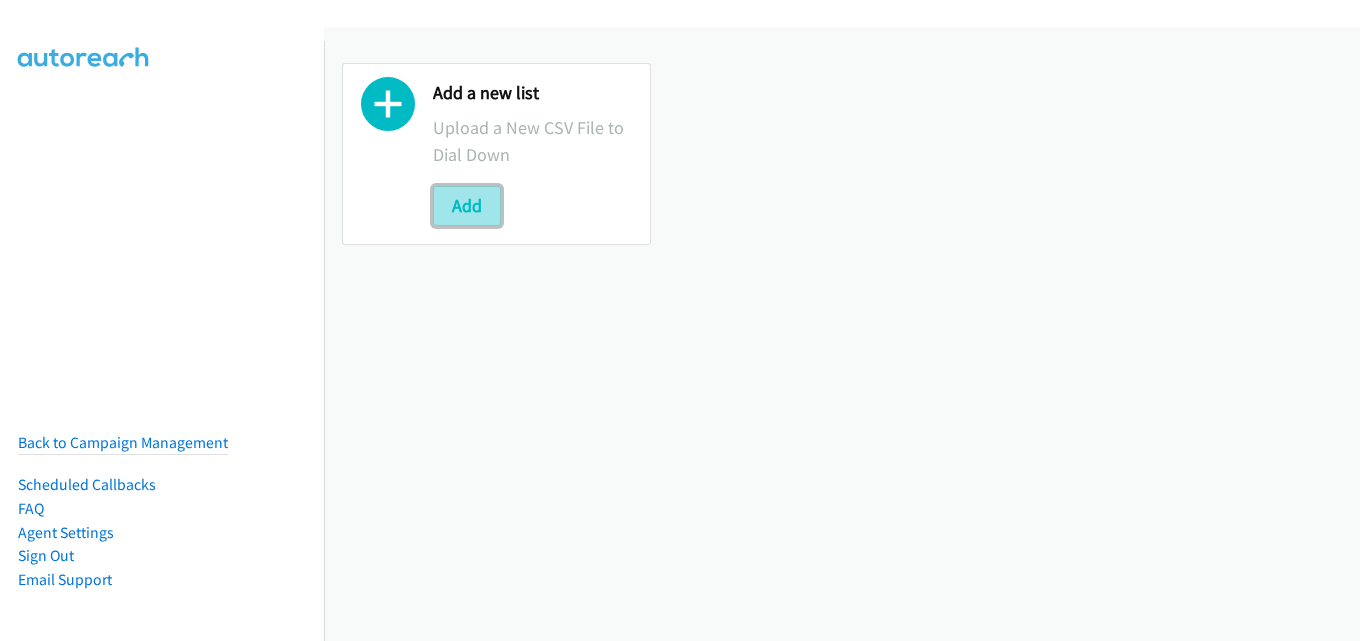 click on "Add" at bounding box center (467, 206) 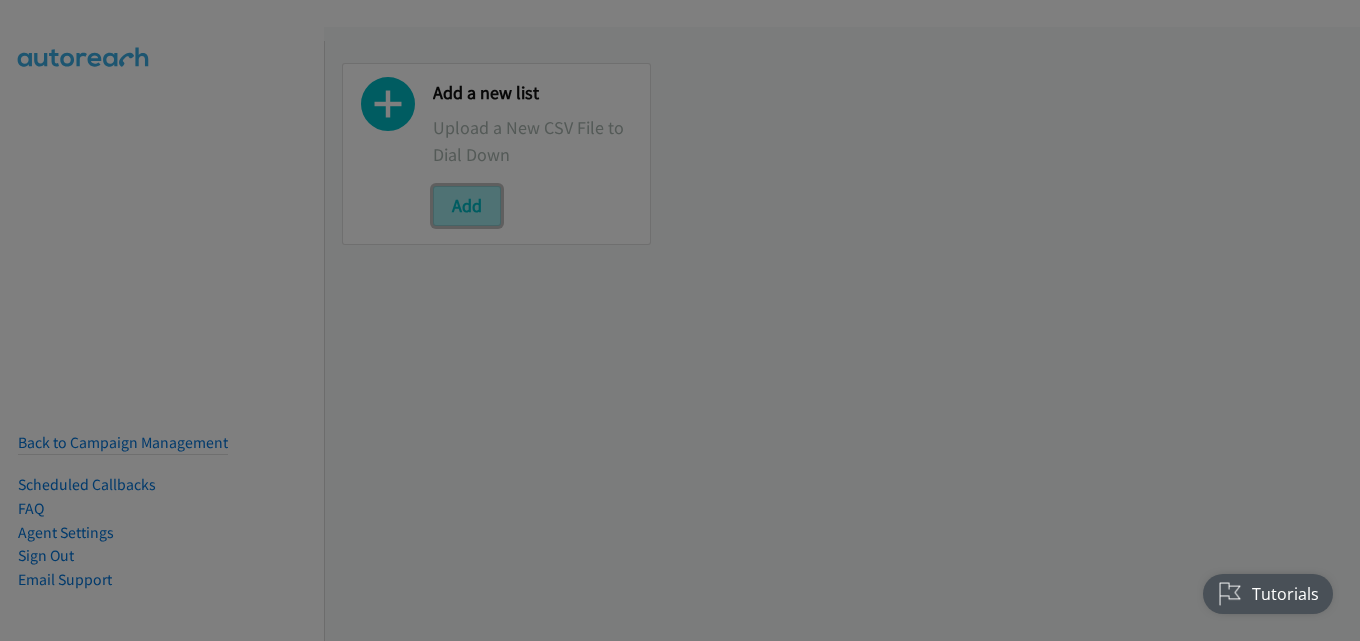 scroll, scrollTop: 0, scrollLeft: 0, axis: both 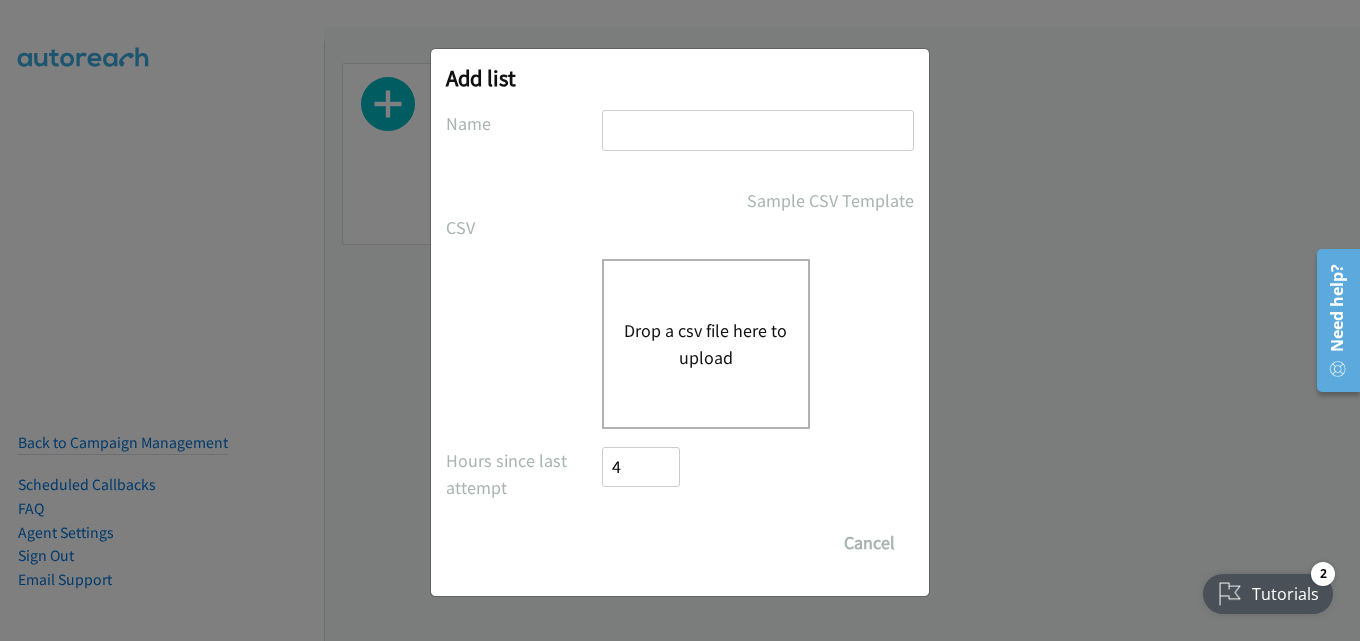 click at bounding box center [758, 130] 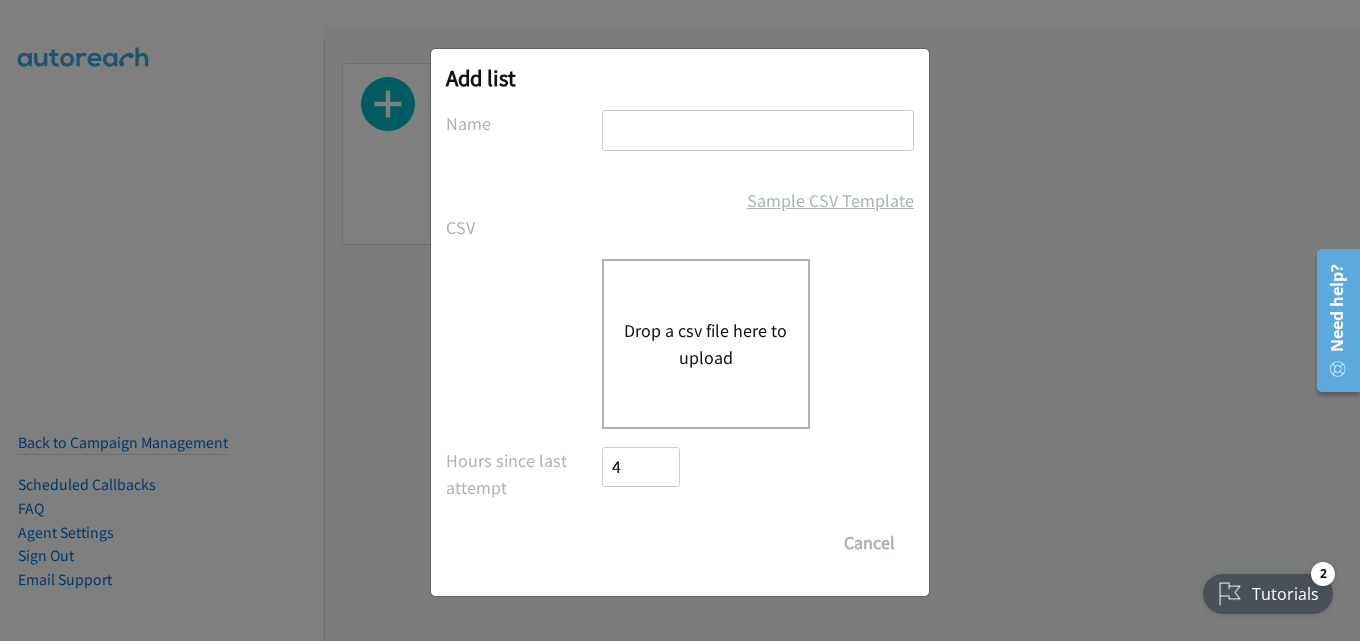 type on "dell" 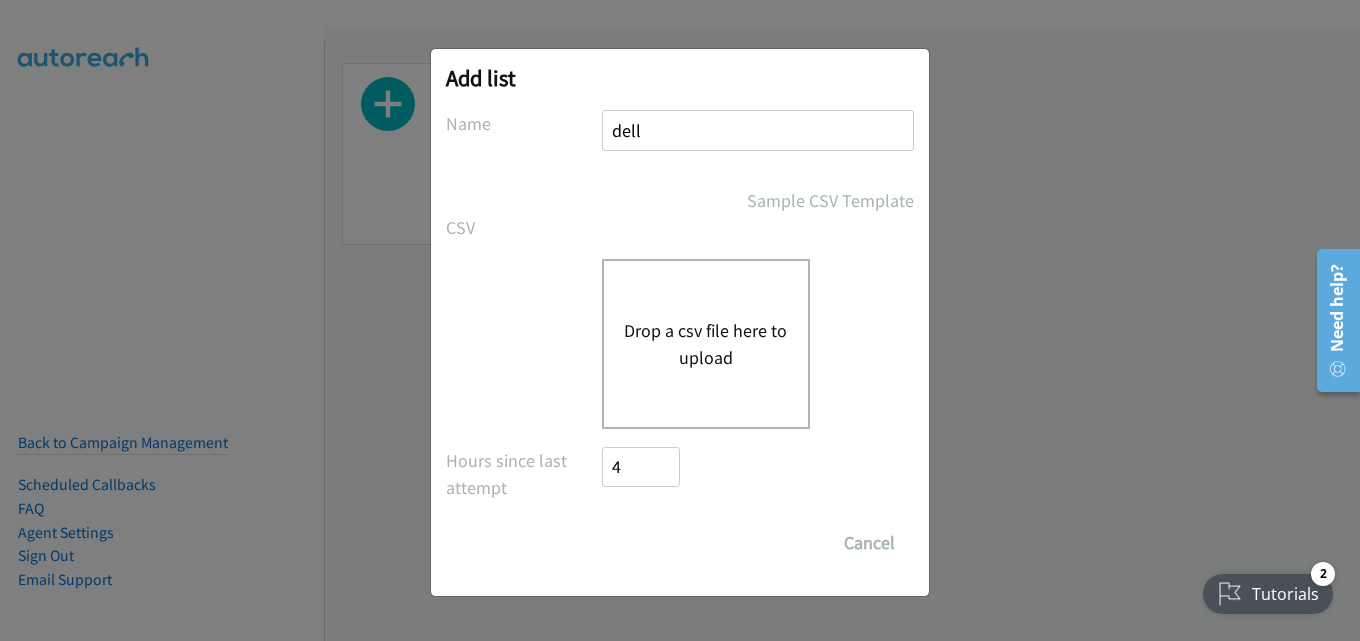 click on "Drop a csv file here to upload" at bounding box center [706, 344] 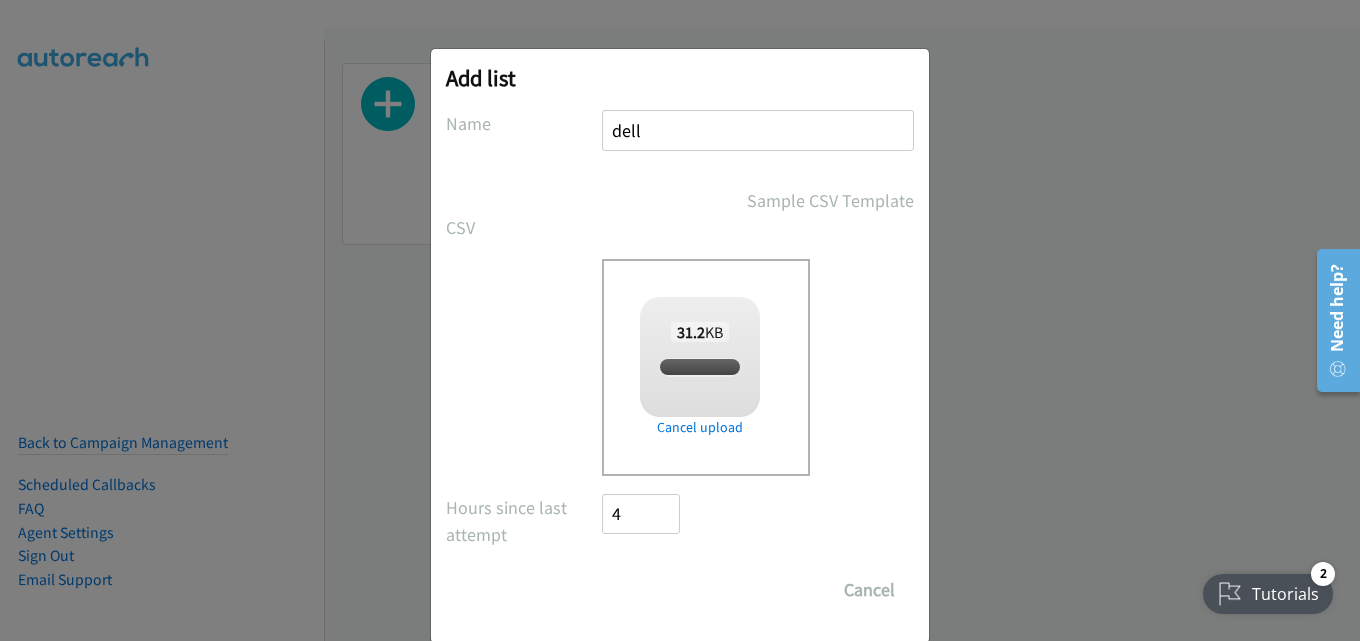 checkbox on "true" 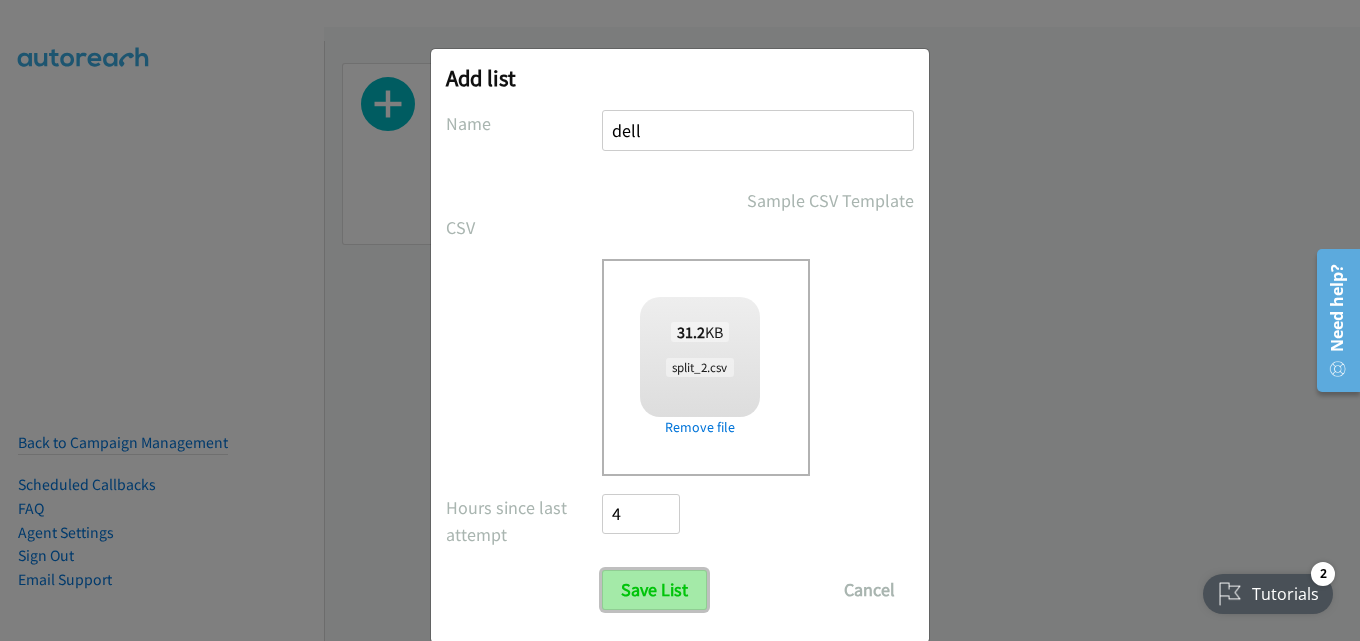 click on "Save List" at bounding box center [654, 590] 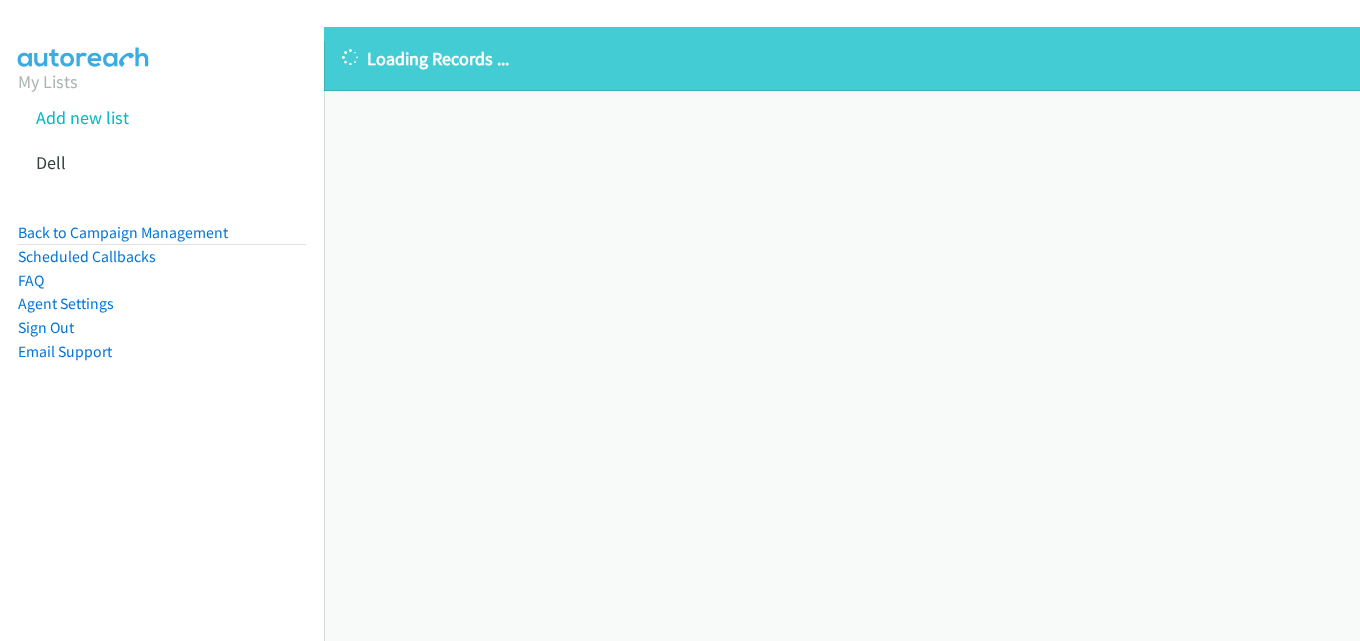 scroll, scrollTop: 0, scrollLeft: 0, axis: both 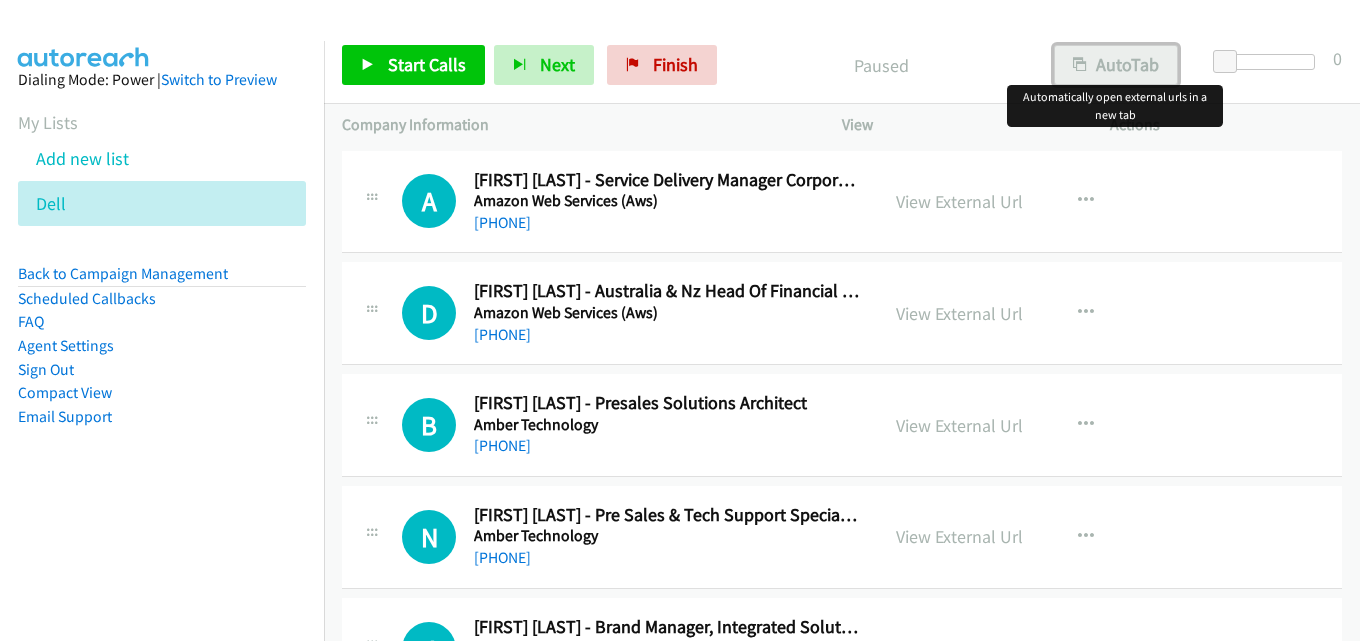 click on "AutoTab" at bounding box center [1116, 65] 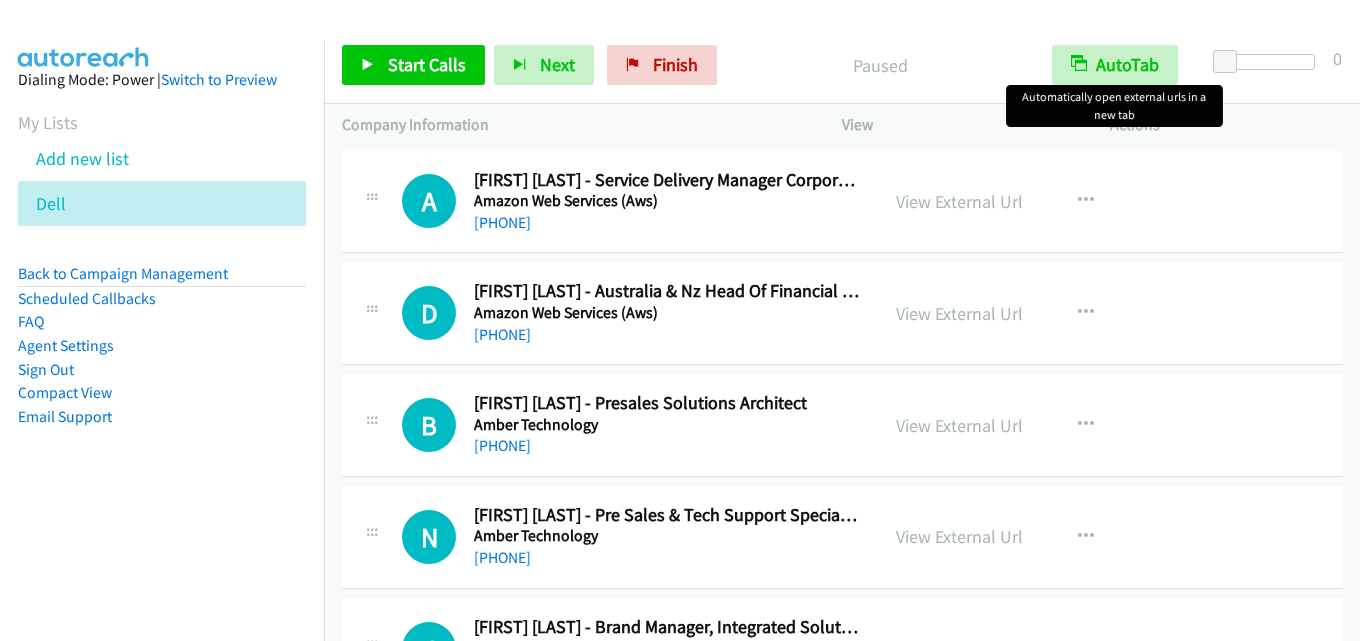 scroll, scrollTop: 0, scrollLeft: 0, axis: both 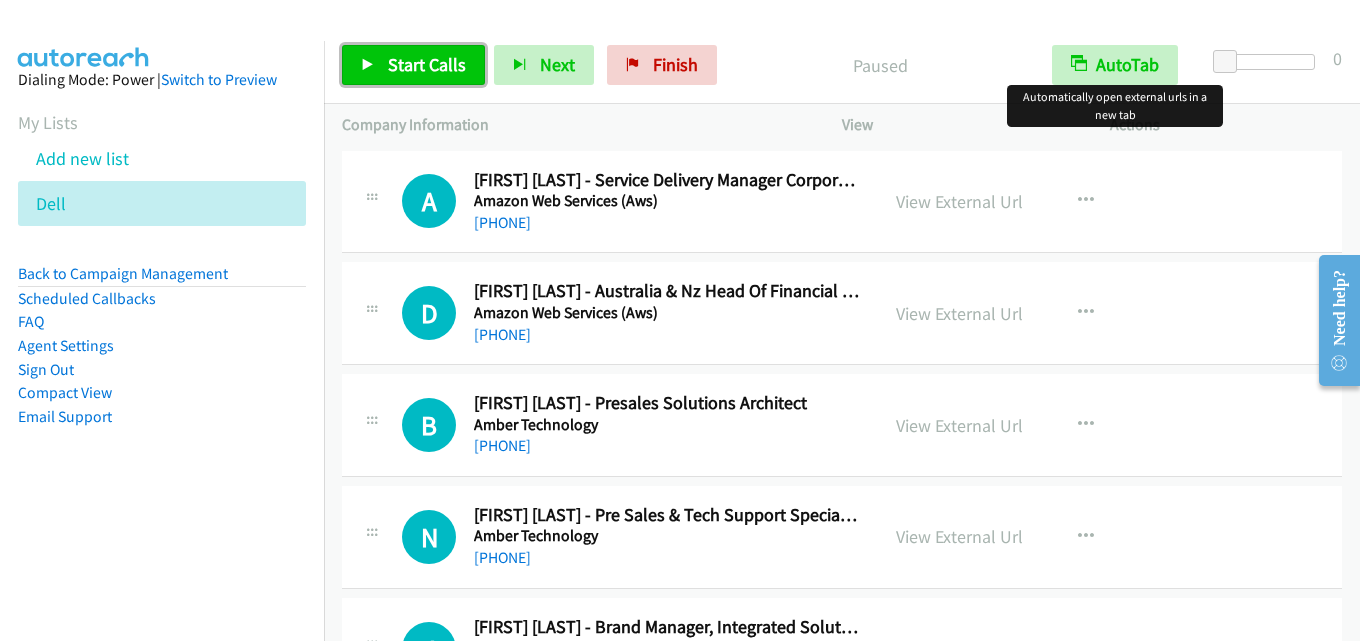 click on "Start Calls" at bounding box center (427, 64) 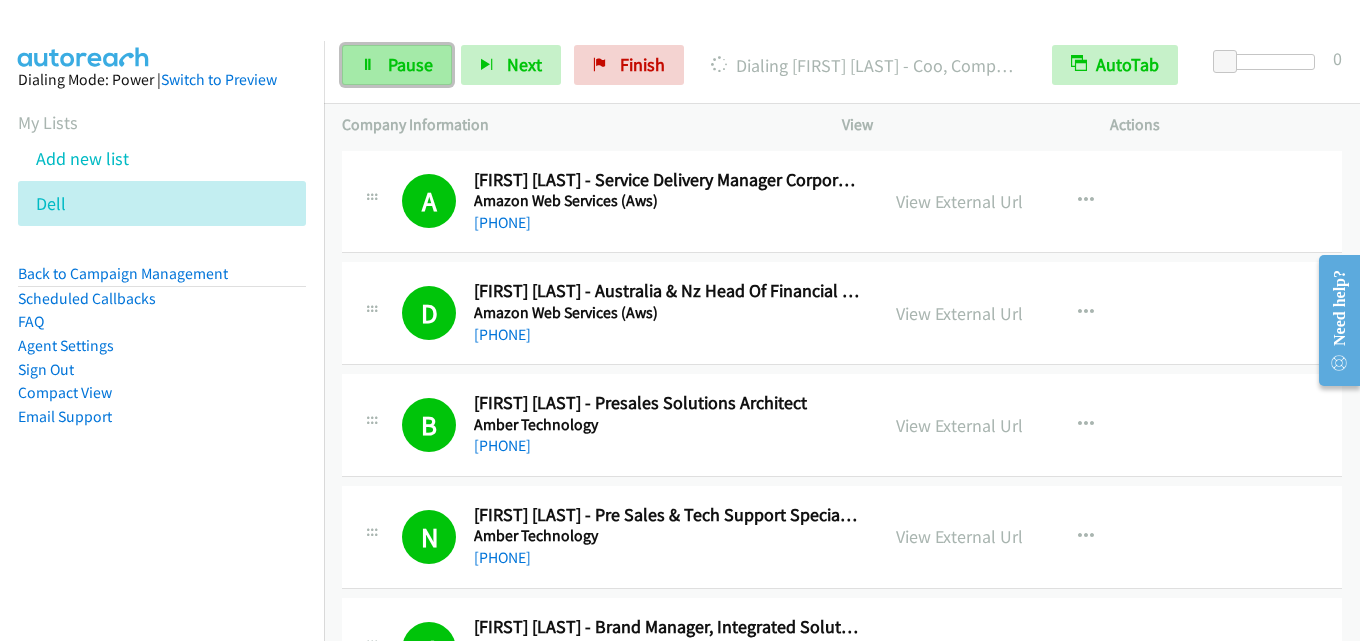 click on "Pause" at bounding box center (410, 64) 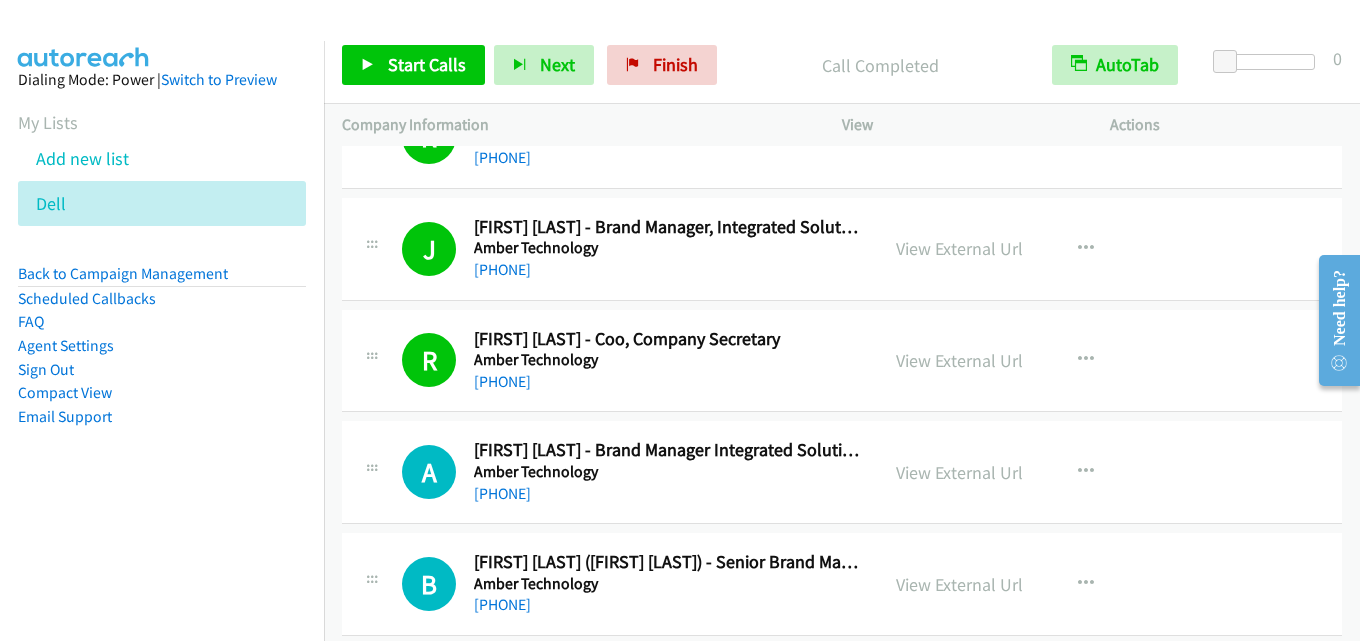 scroll, scrollTop: 300, scrollLeft: 0, axis: vertical 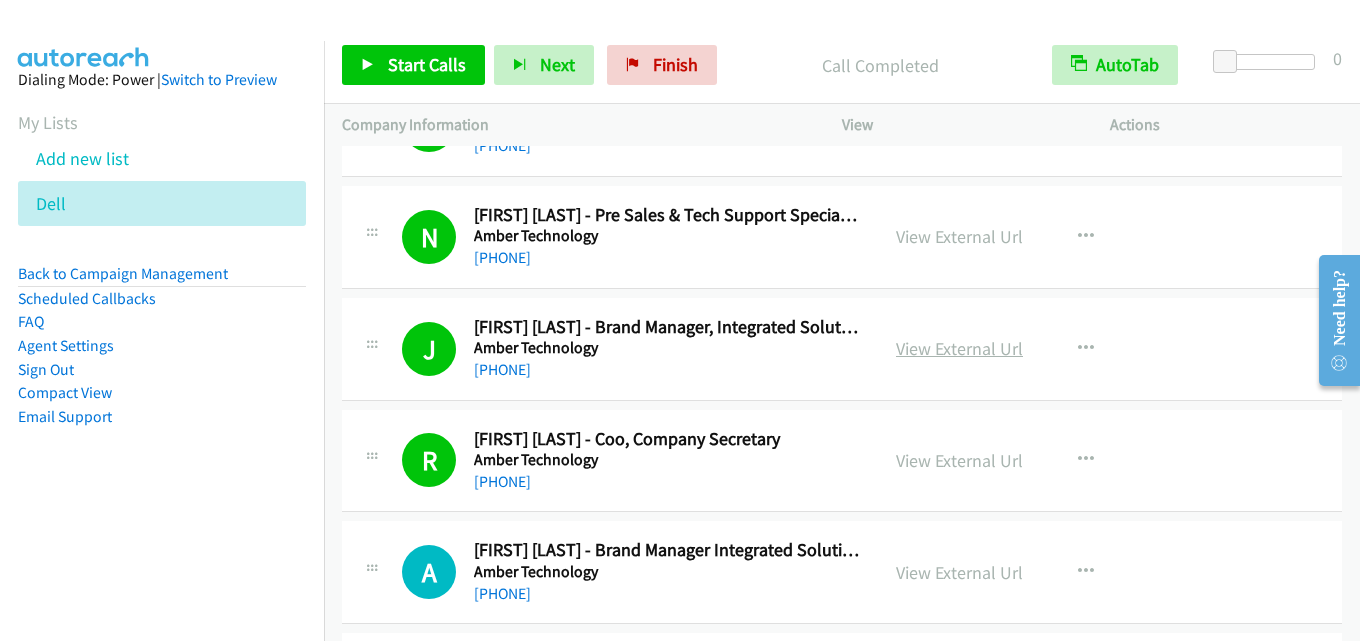 click on "View External Url" at bounding box center (959, 348) 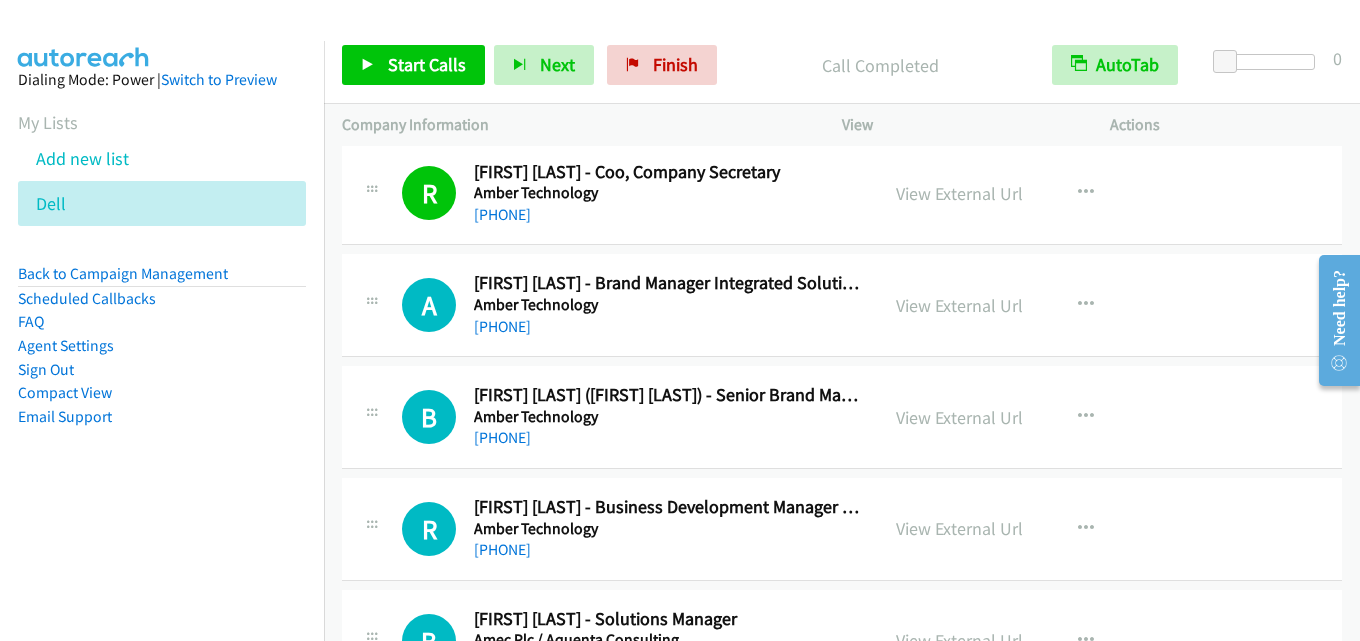 scroll, scrollTop: 600, scrollLeft: 0, axis: vertical 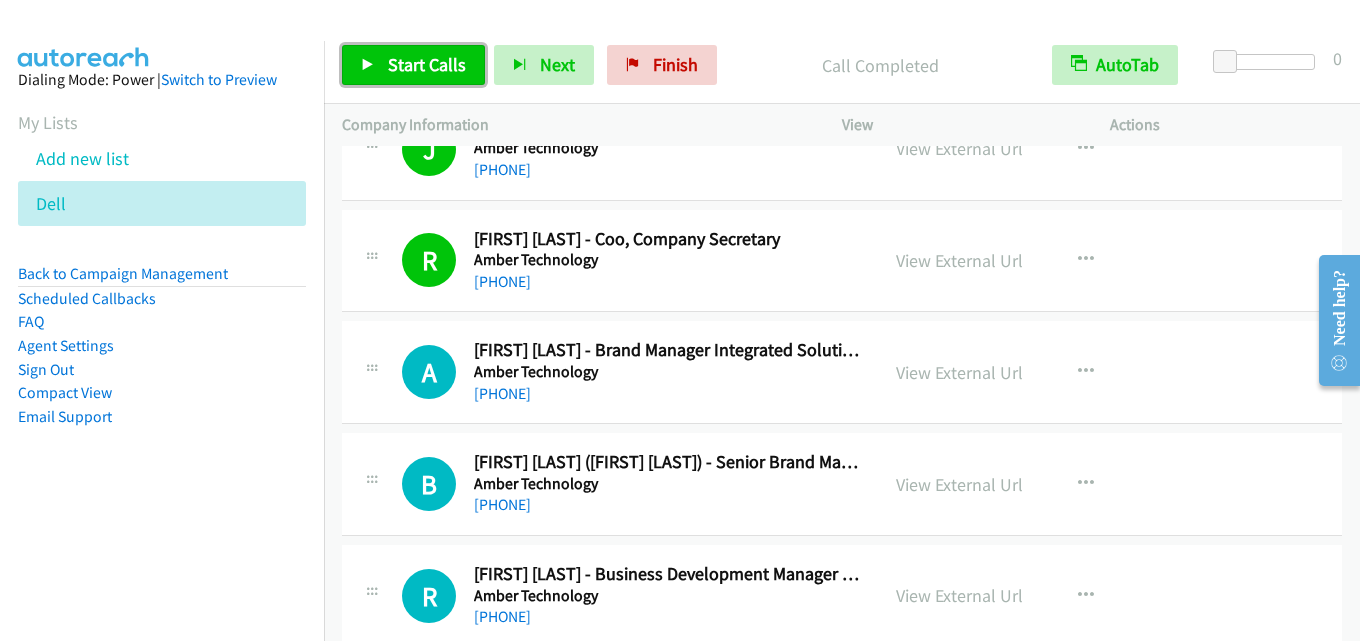 click on "Start Calls" at bounding box center (427, 64) 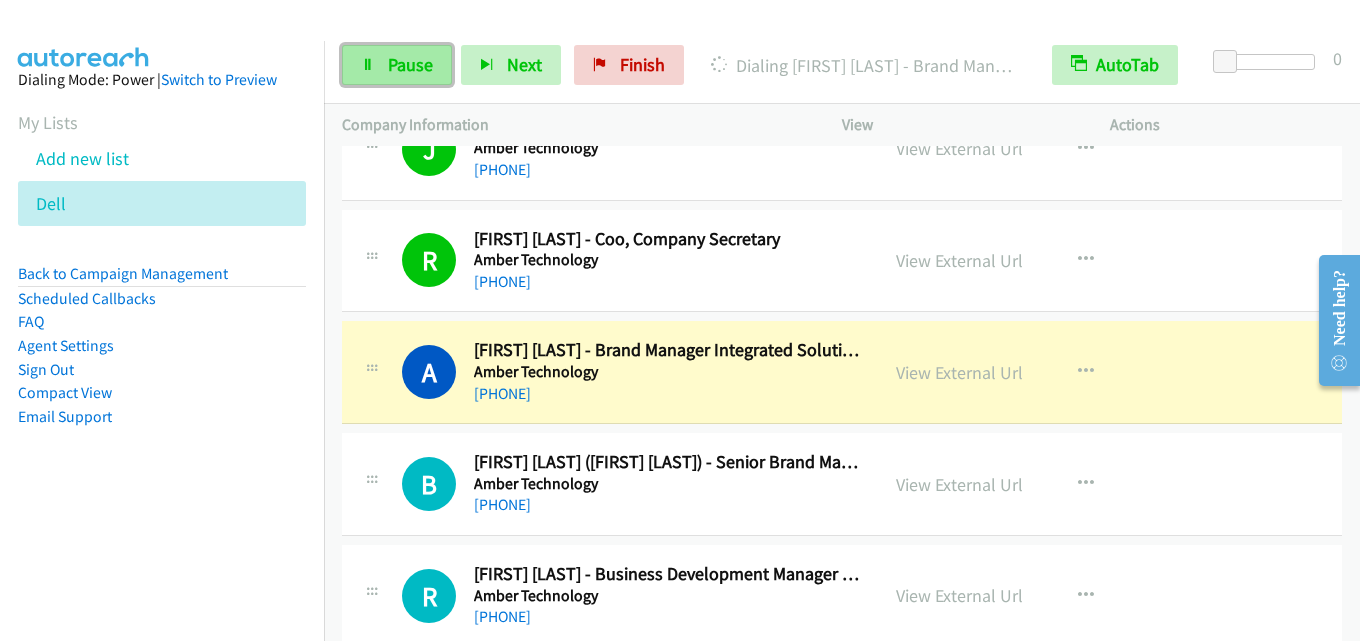 click on "Pause" at bounding box center (397, 65) 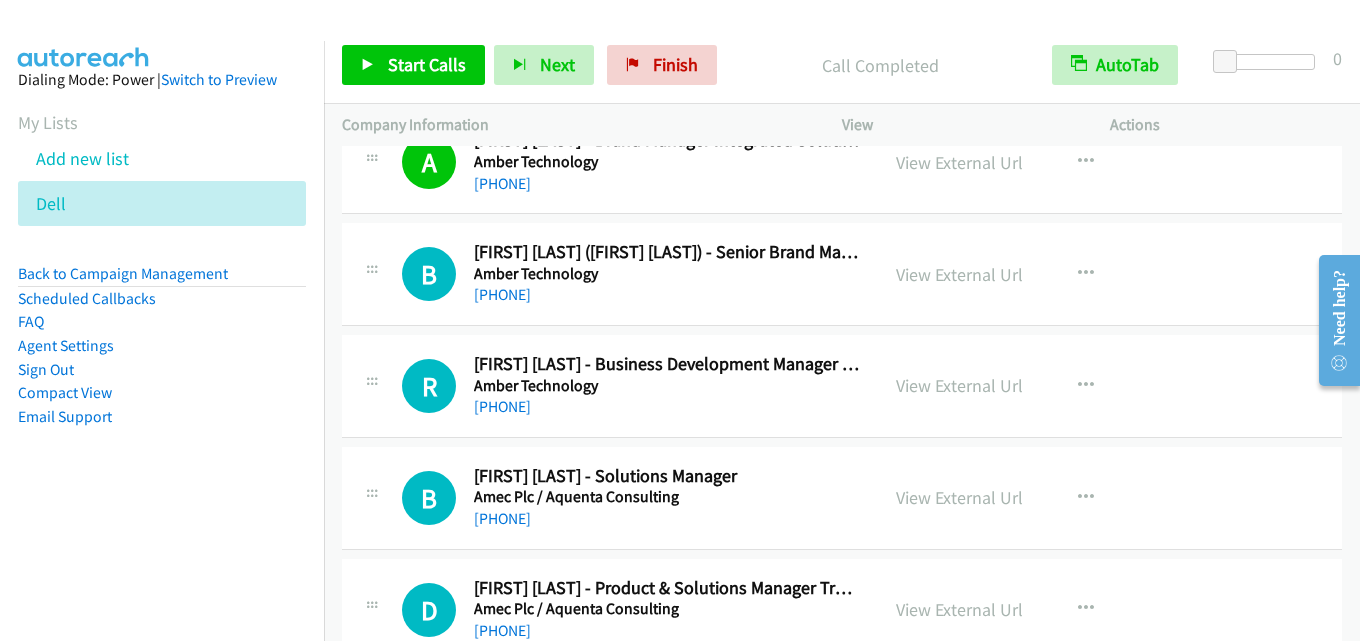 scroll, scrollTop: 700, scrollLeft: 0, axis: vertical 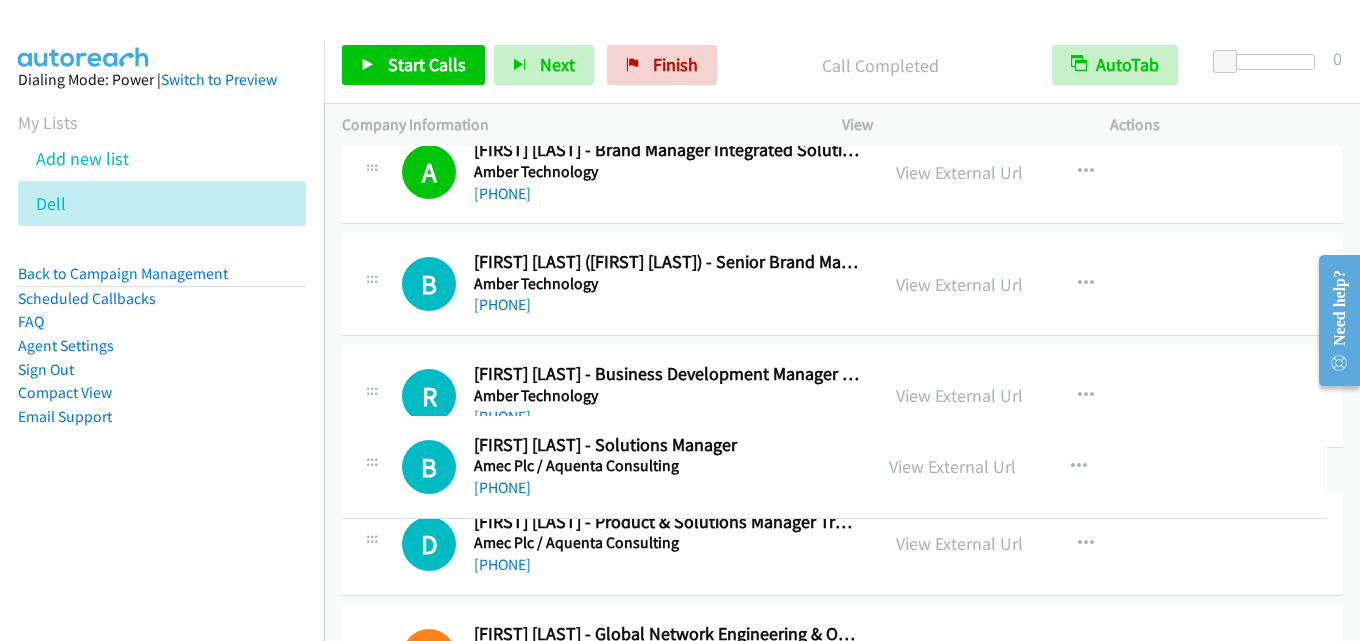 drag, startPoint x: 947, startPoint y: 500, endPoint x: 1043, endPoint y: 459, distance: 104.388695 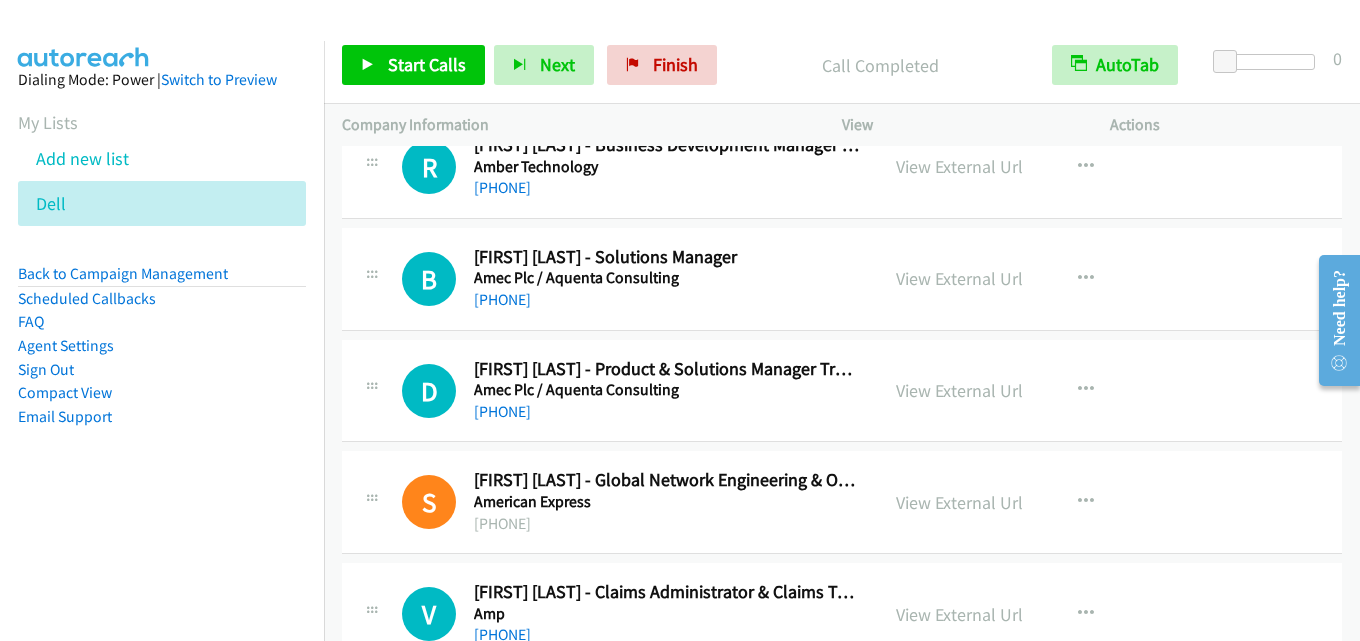 scroll, scrollTop: 900, scrollLeft: 0, axis: vertical 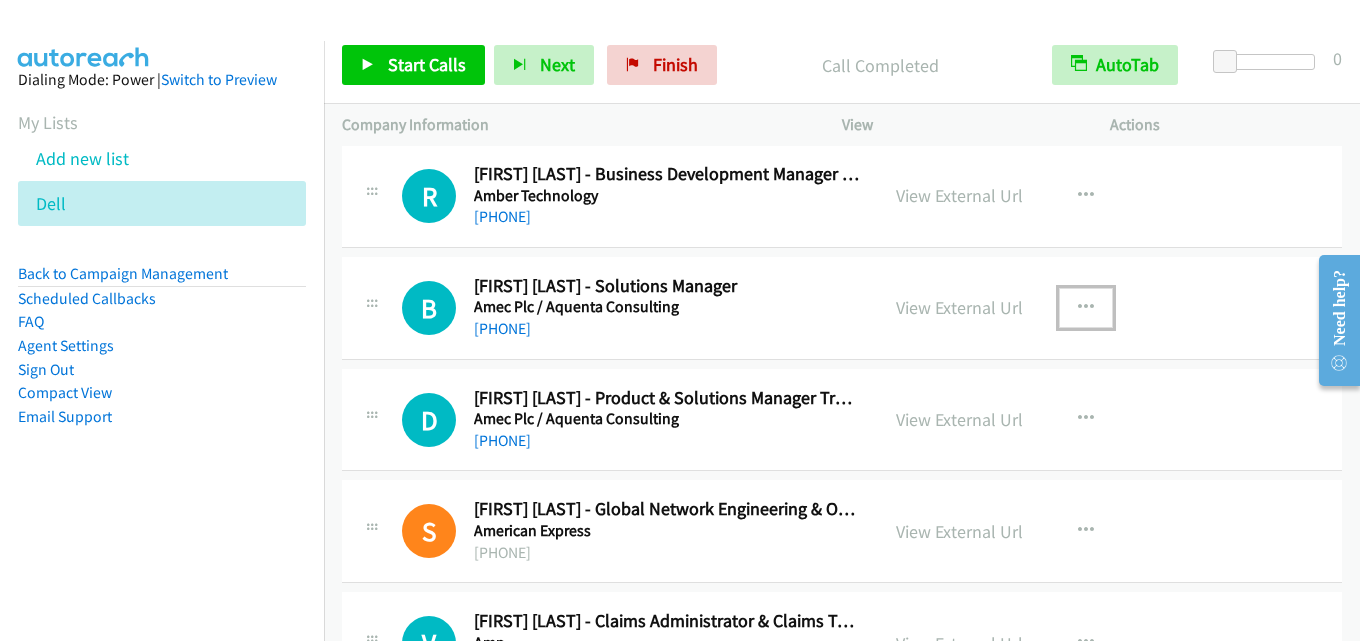 click at bounding box center [1086, 308] 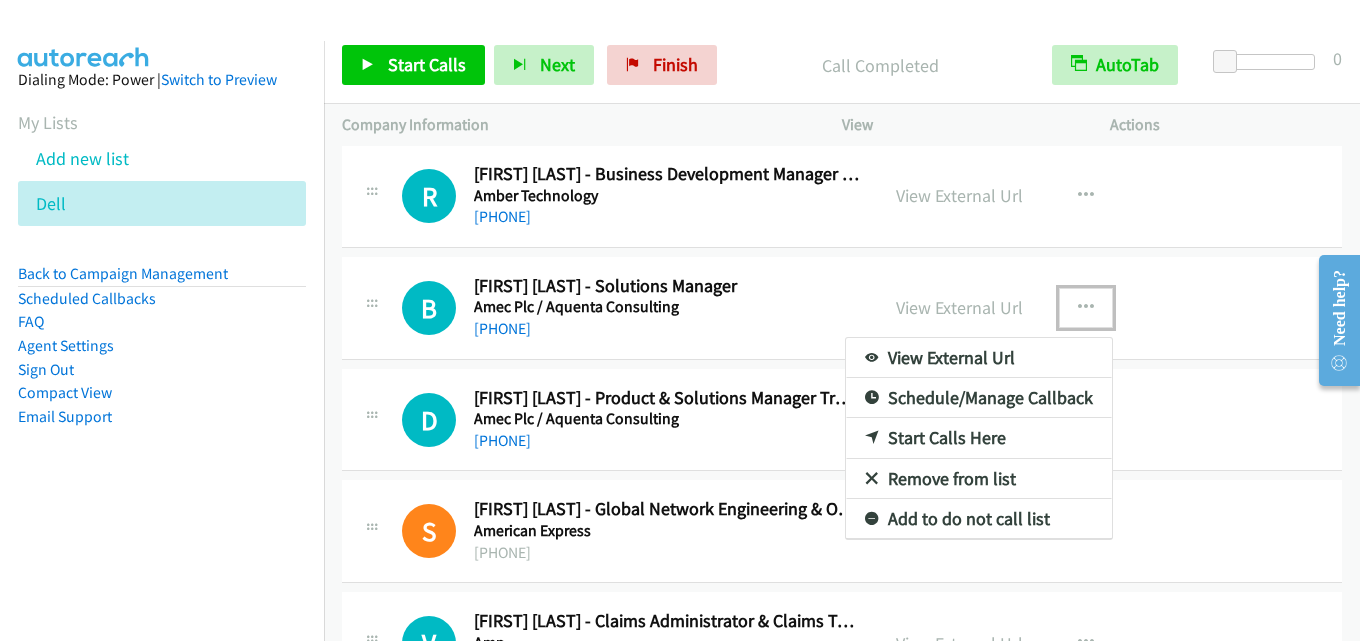 click on "Start Calls Here" at bounding box center (979, 438) 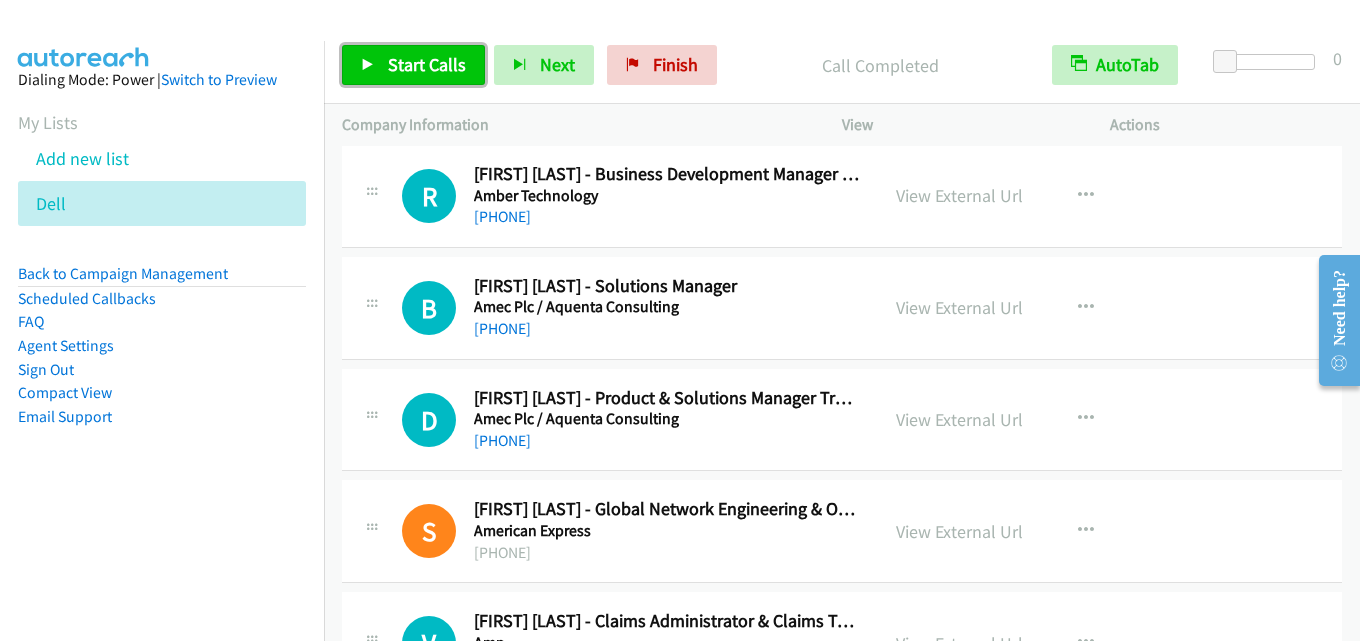 click on "Start Calls" at bounding box center (427, 64) 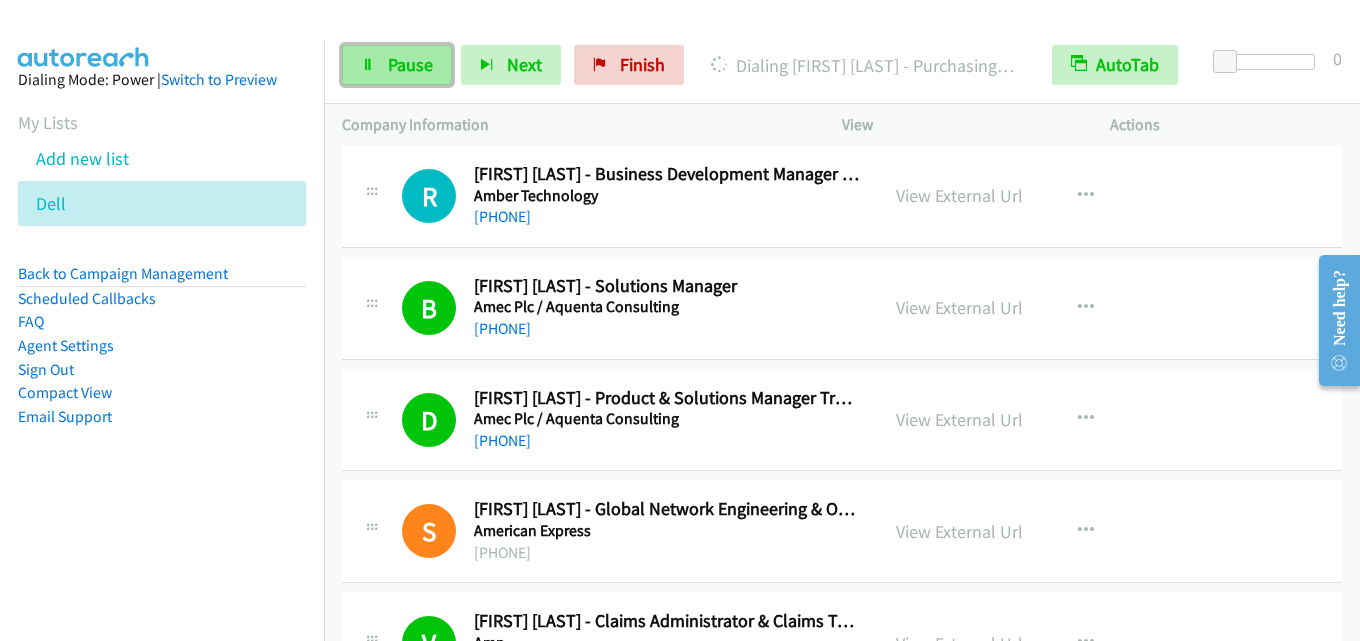click on "Pause" at bounding box center [410, 64] 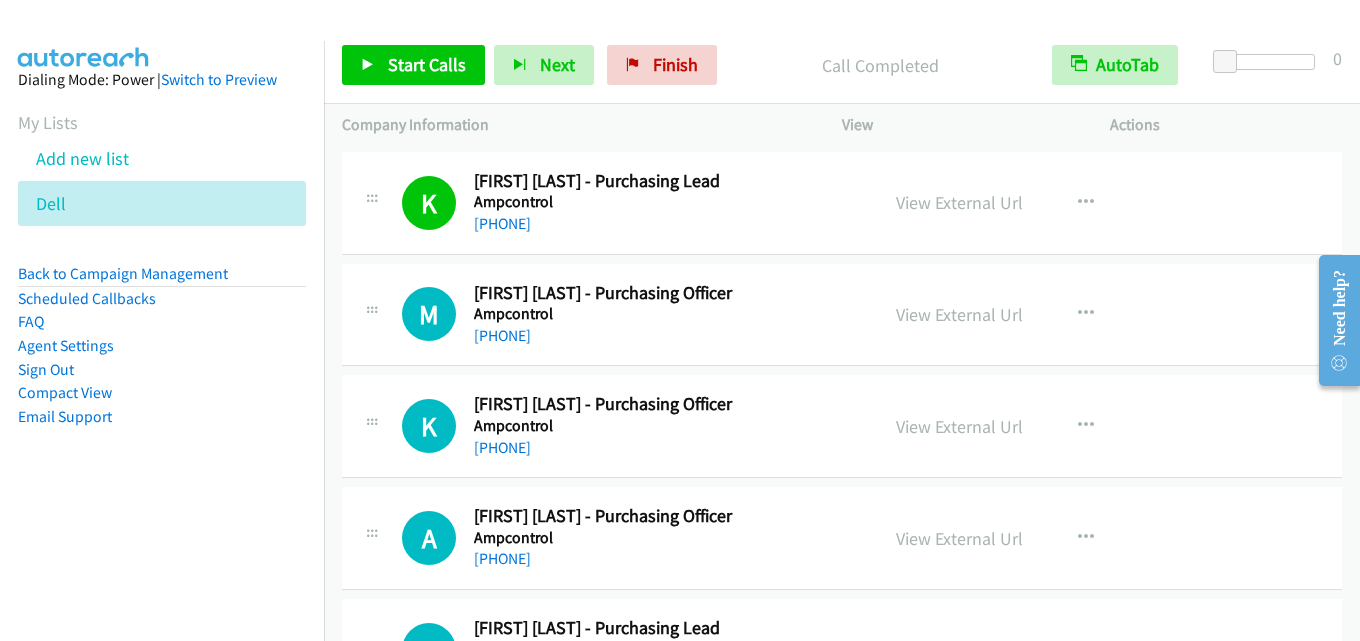 scroll, scrollTop: 2200, scrollLeft: 0, axis: vertical 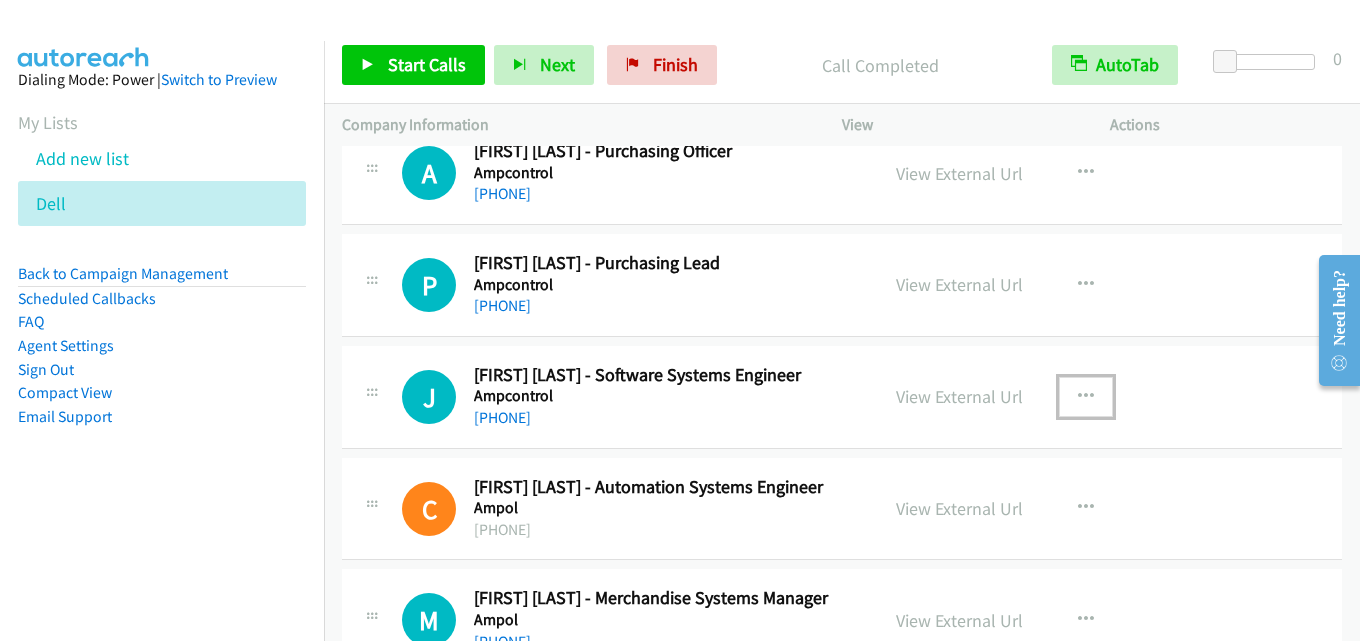 click at bounding box center [1086, 397] 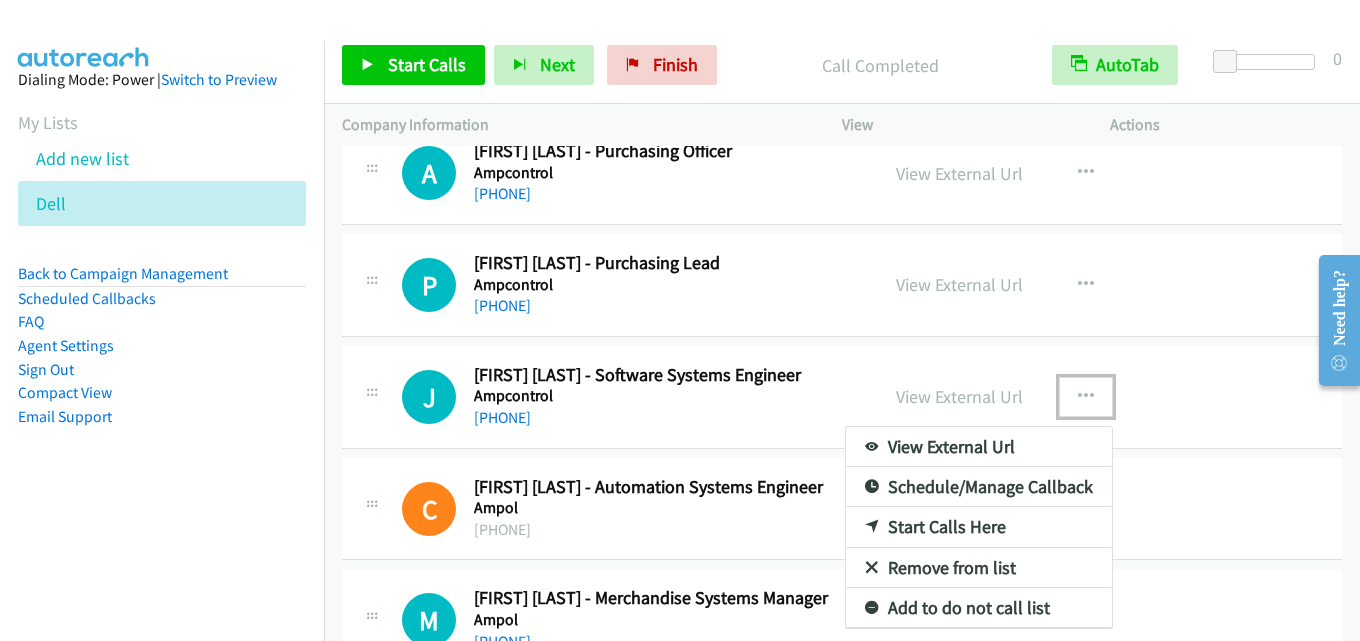 click on "Start Calls Here" at bounding box center [979, 527] 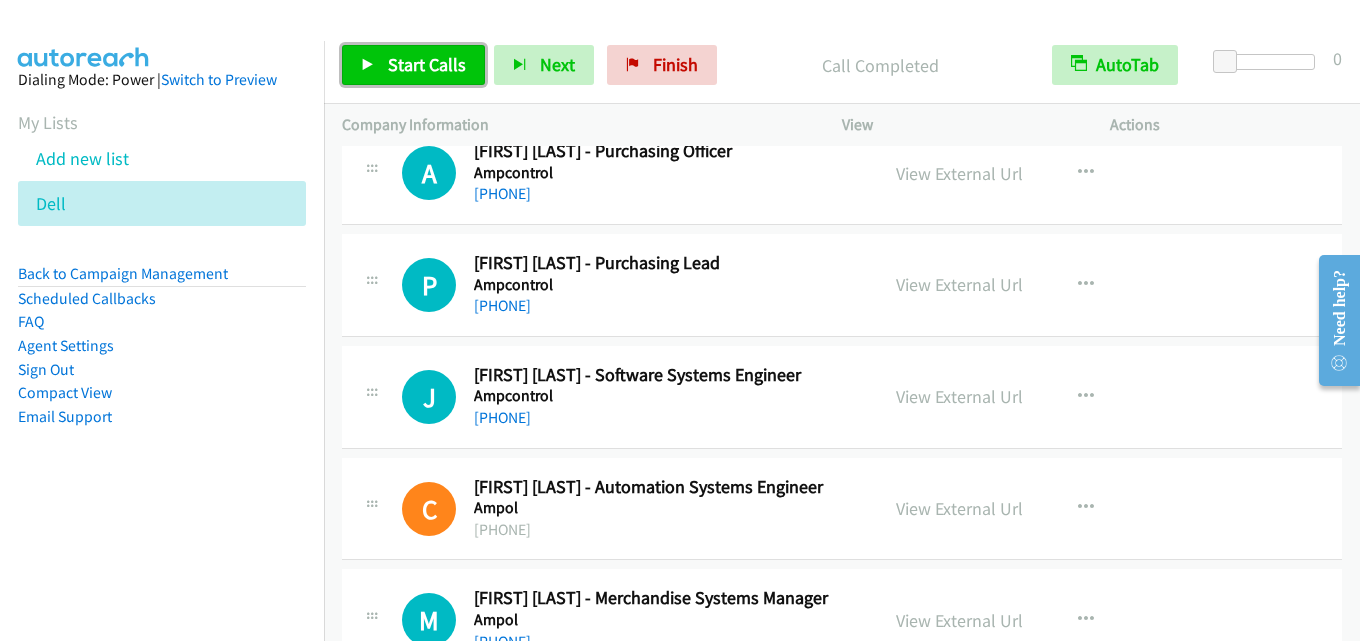 click on "Start Calls" at bounding box center (427, 64) 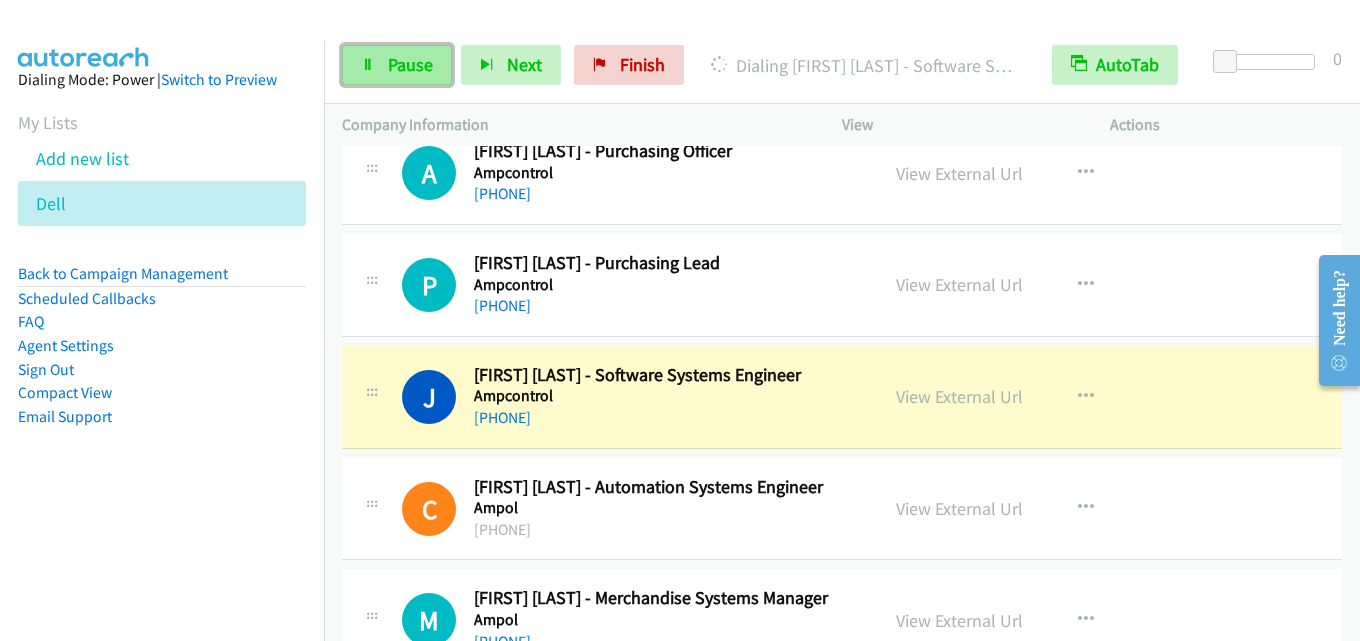click on "Pause" at bounding box center [410, 64] 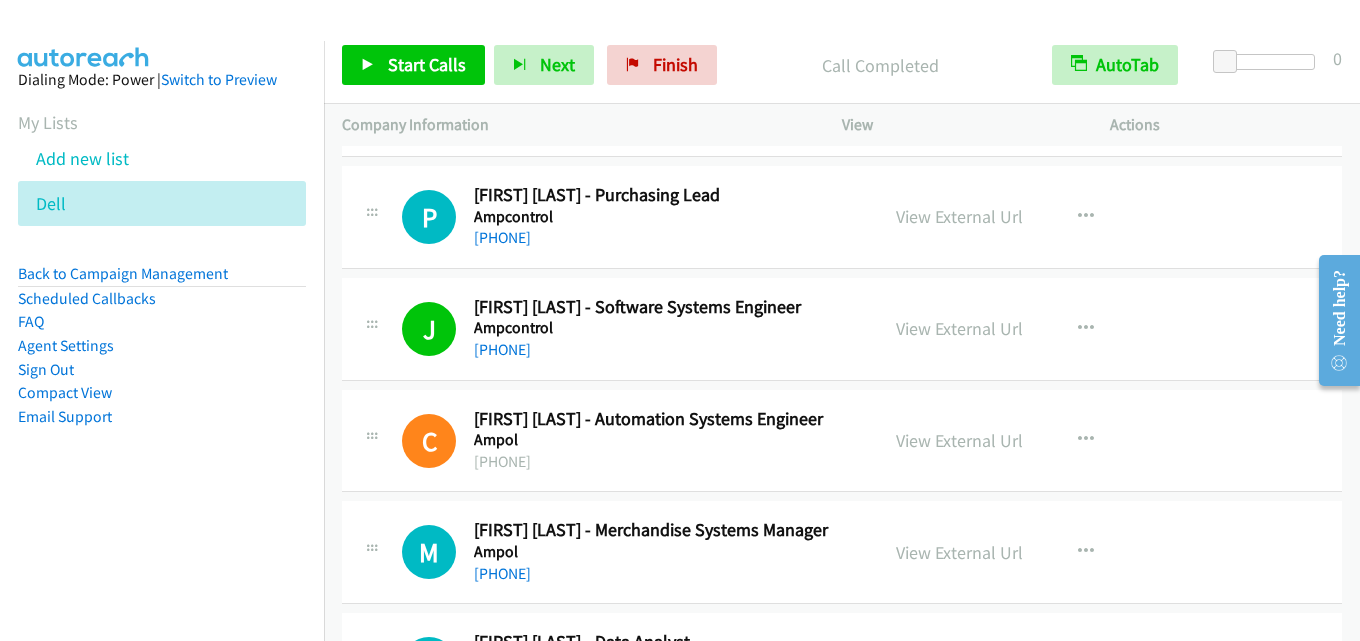 scroll, scrollTop: 2700, scrollLeft: 0, axis: vertical 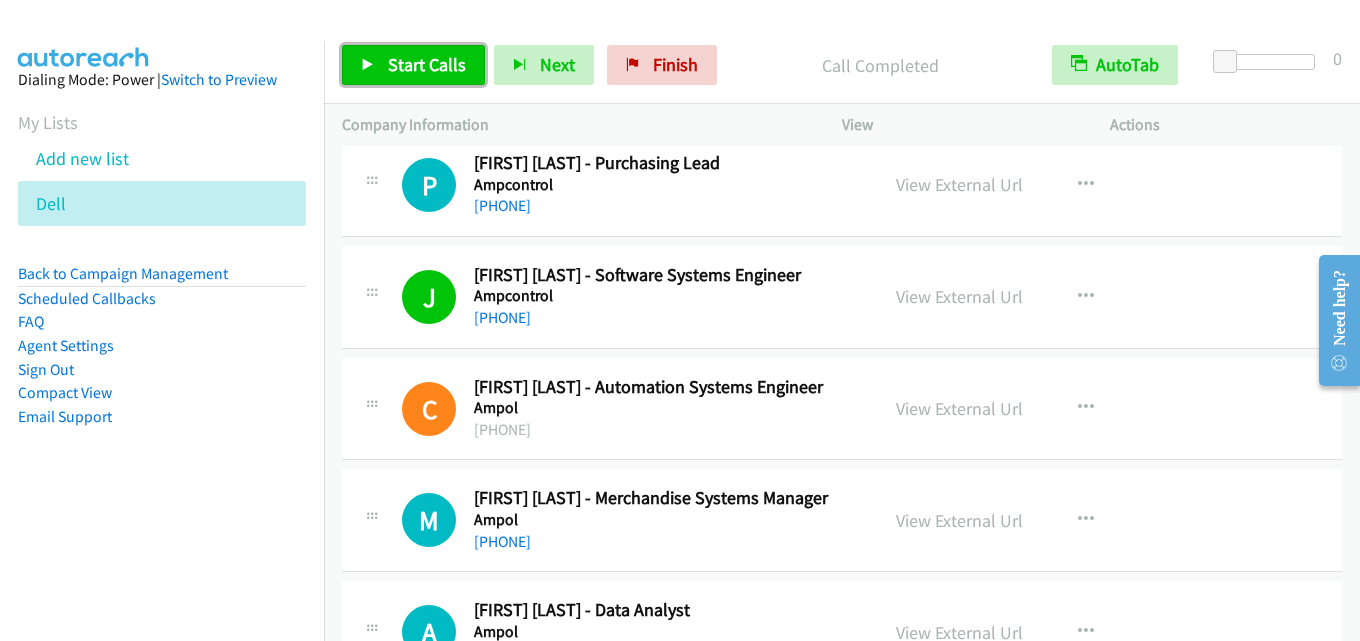 click on "Start Calls" at bounding box center [427, 64] 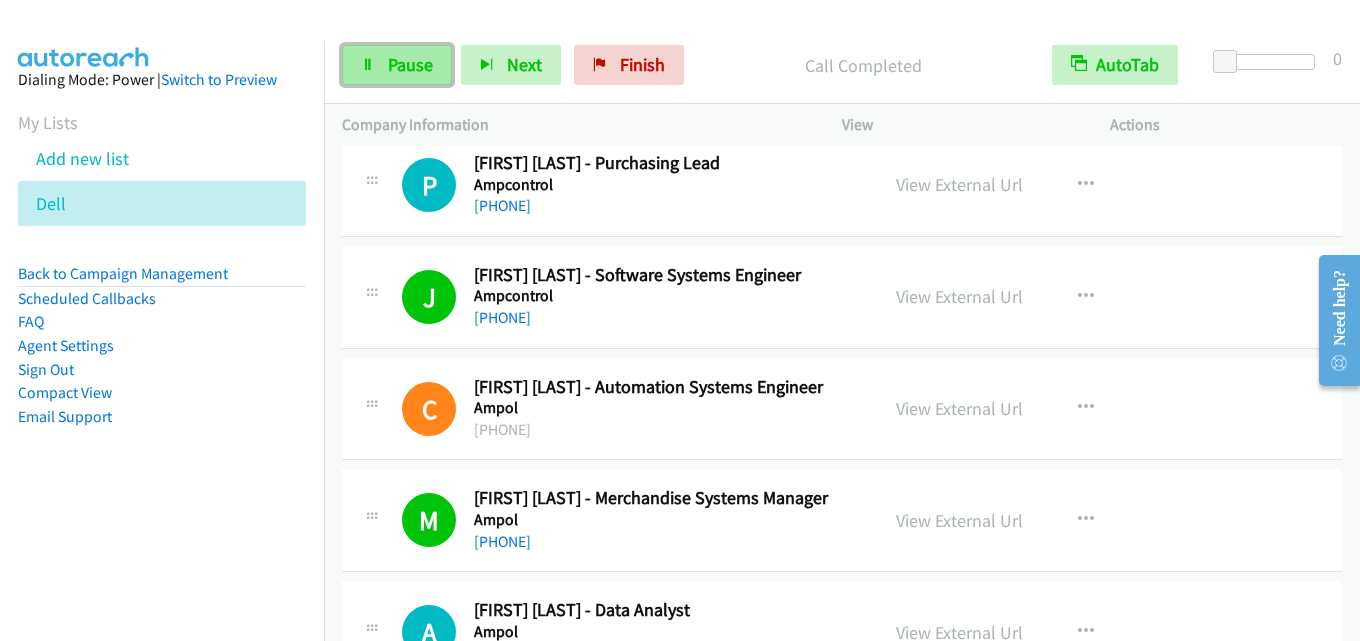 click on "Pause" at bounding box center (410, 64) 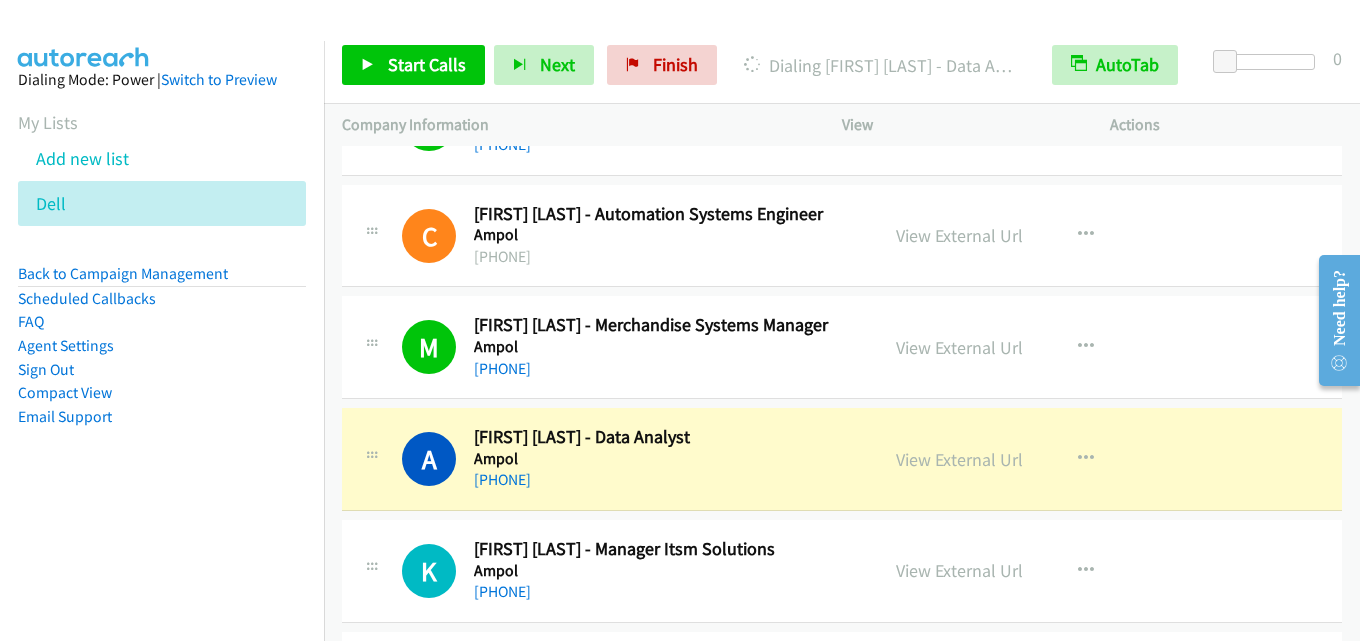scroll, scrollTop: 2900, scrollLeft: 0, axis: vertical 